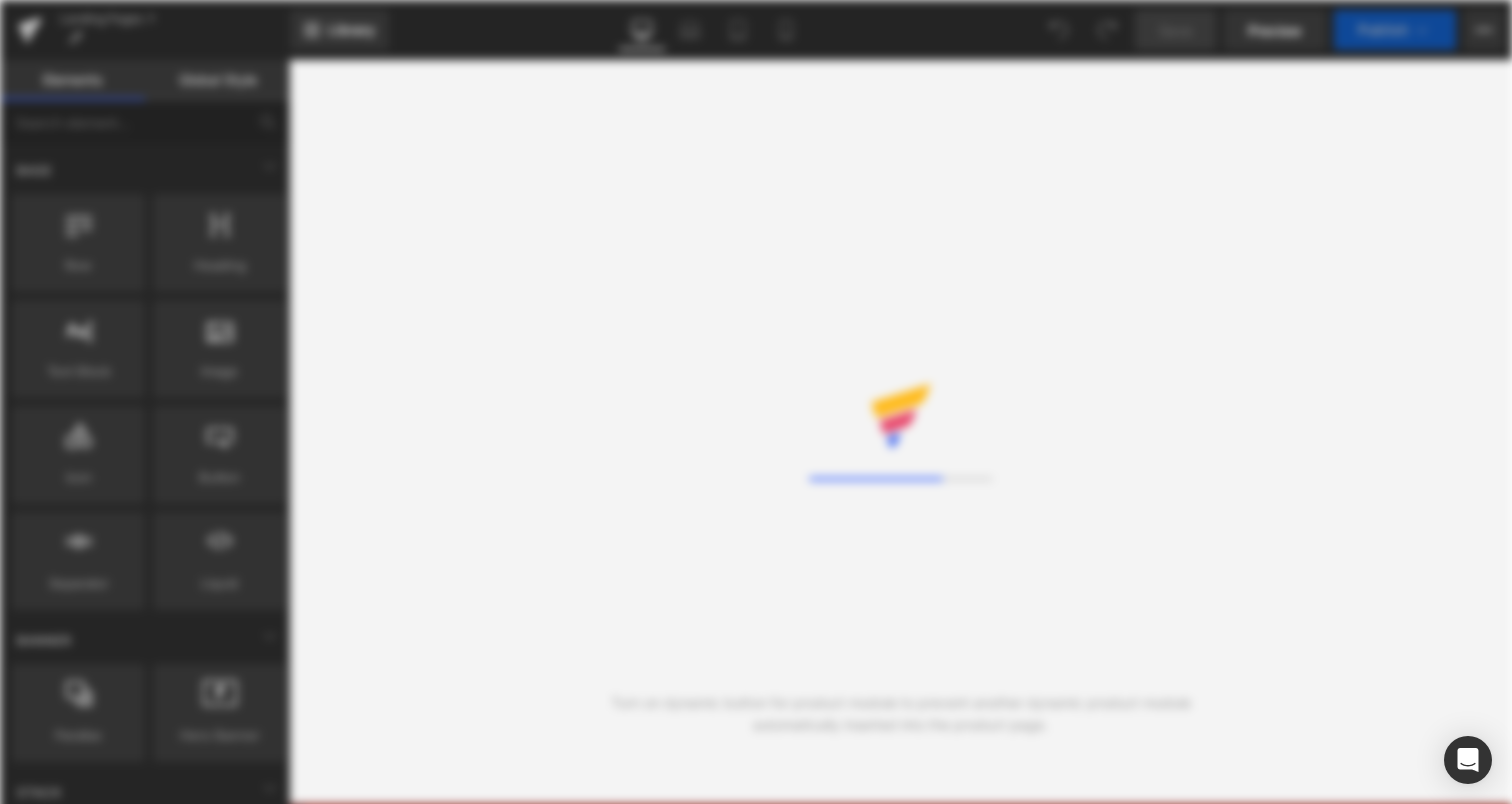 scroll, scrollTop: 0, scrollLeft: 0, axis: both 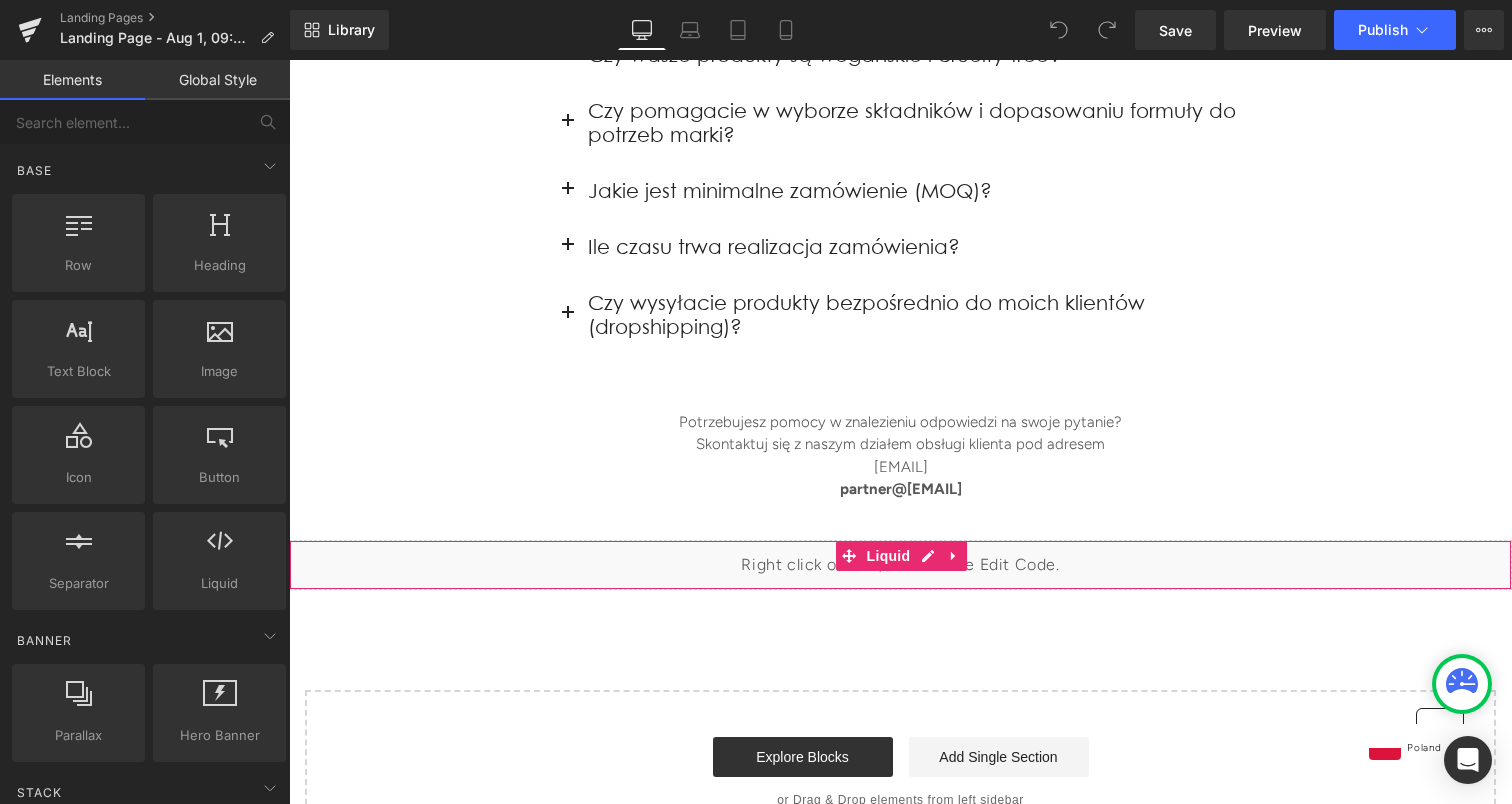 click on "Liquid" at bounding box center (900, 565) 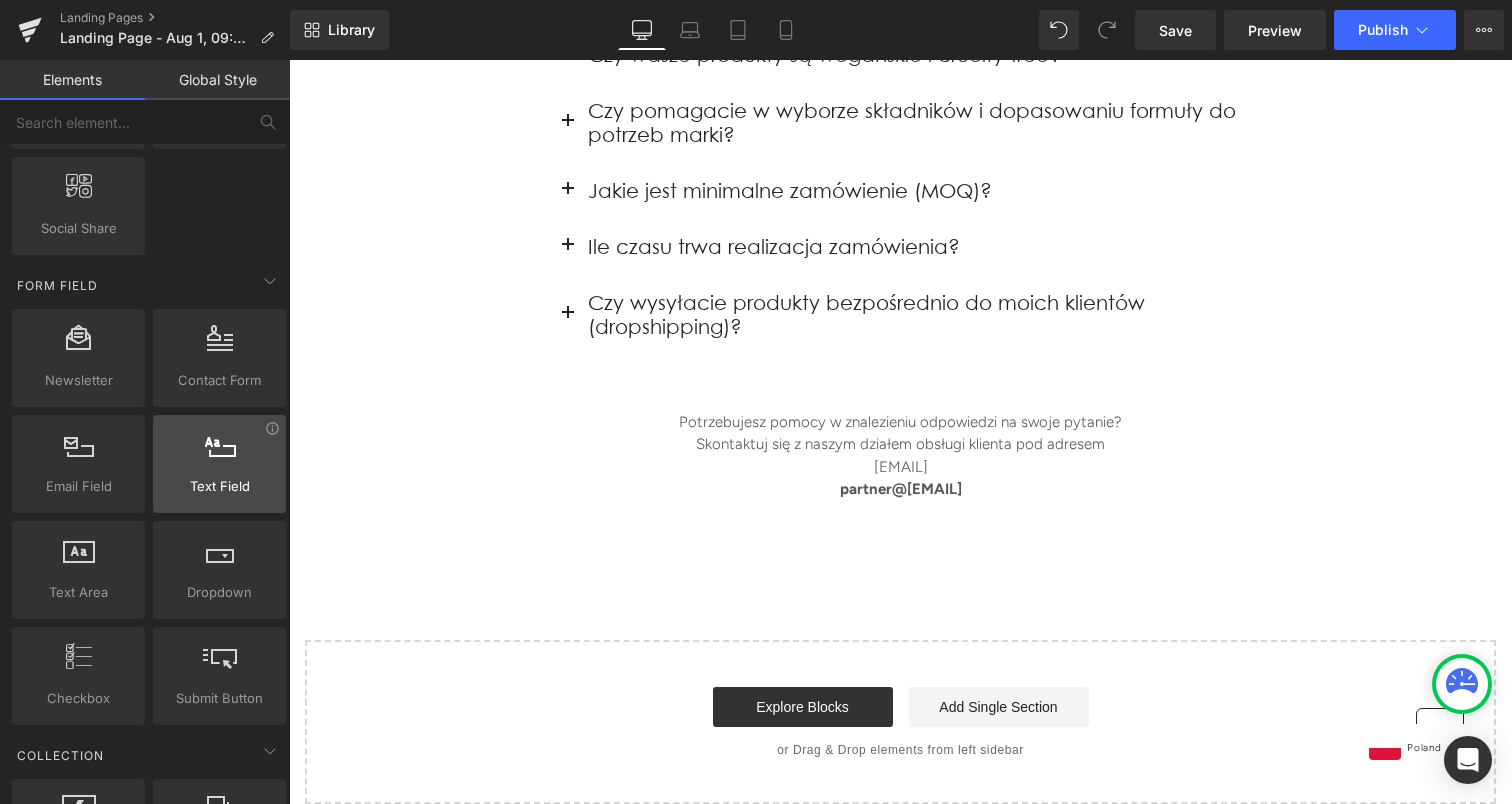 scroll, scrollTop: 2842, scrollLeft: 0, axis: vertical 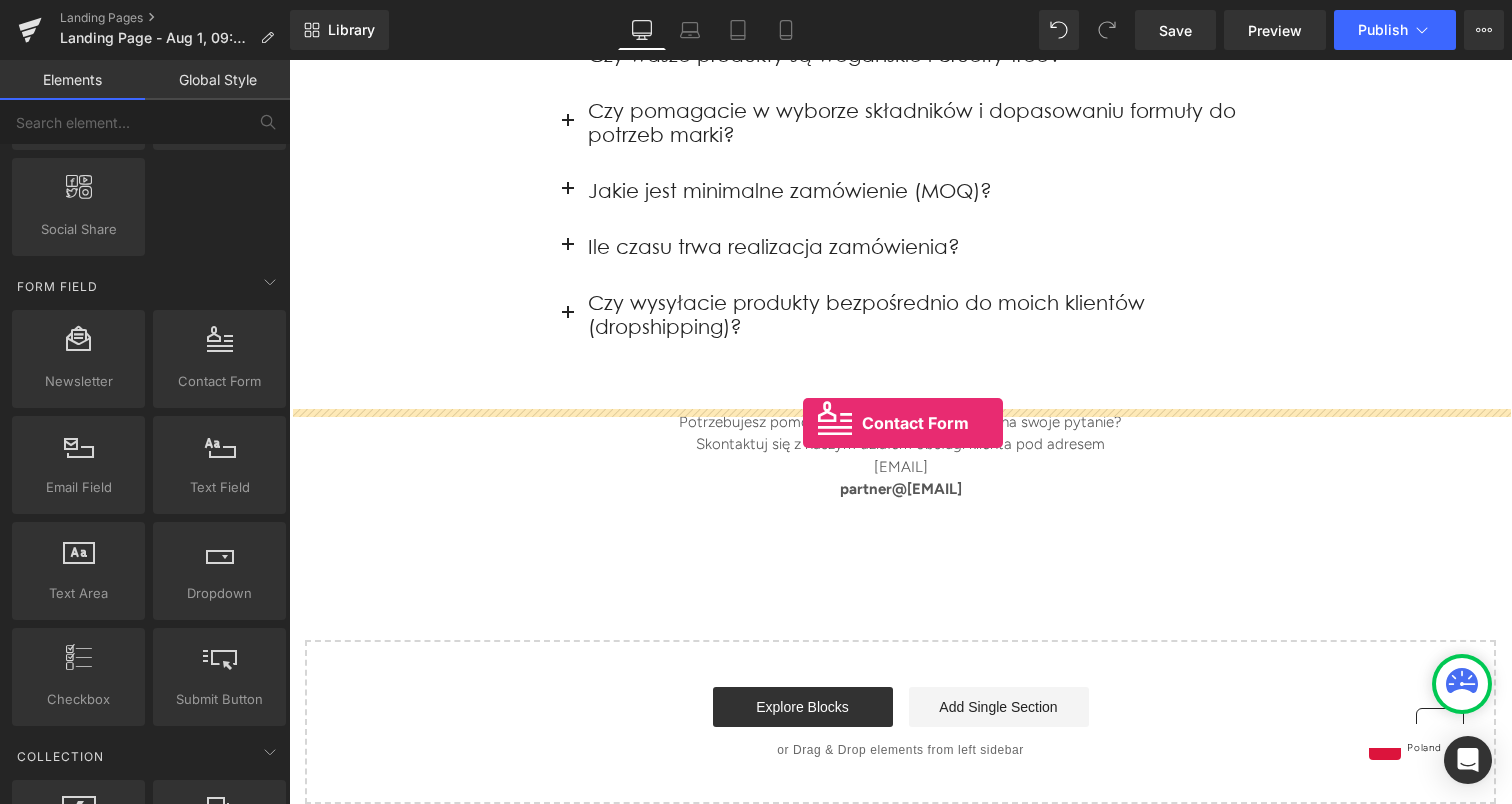 drag, startPoint x: 483, startPoint y: 423, endPoint x: 803, endPoint y: 423, distance: 320 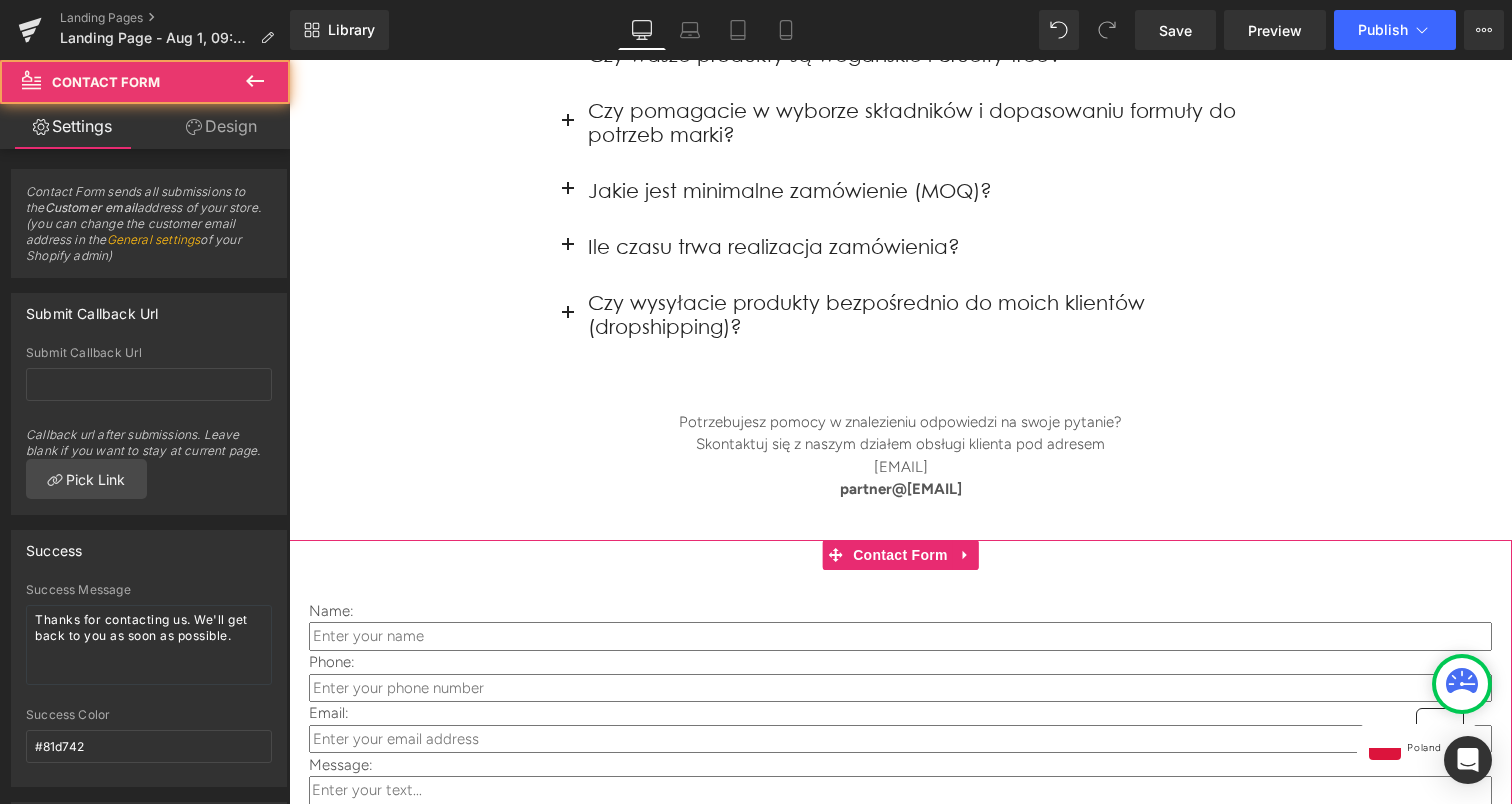 click on "Name: Text Block         Text Field         Phone: Text Block         Text Field         Email: Text Block         Email Field         Message: Text Block           Text Area           Submit   Submit Button
Contact Form" at bounding box center [900, 727] 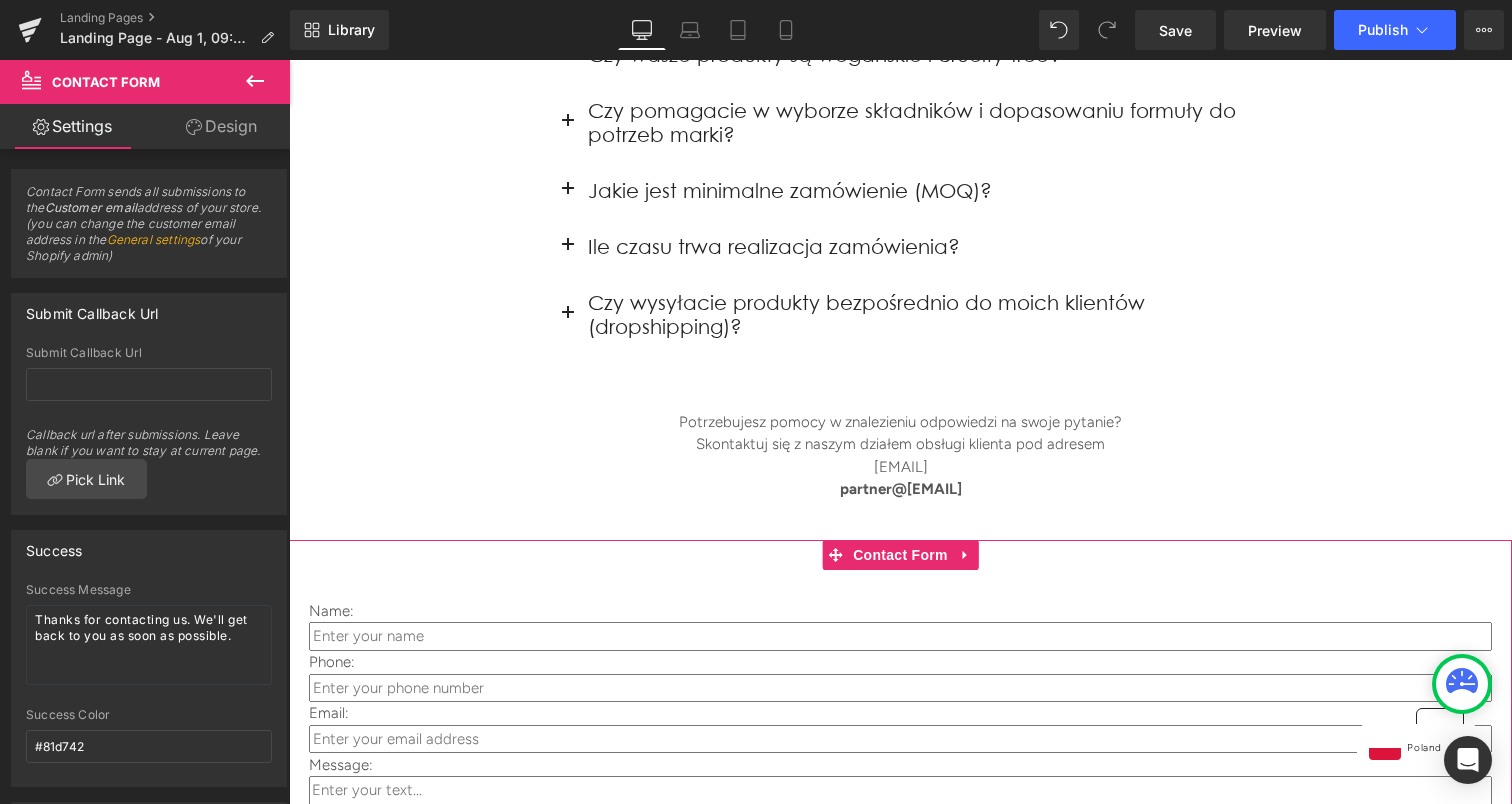 click on "Design" at bounding box center [221, 126] 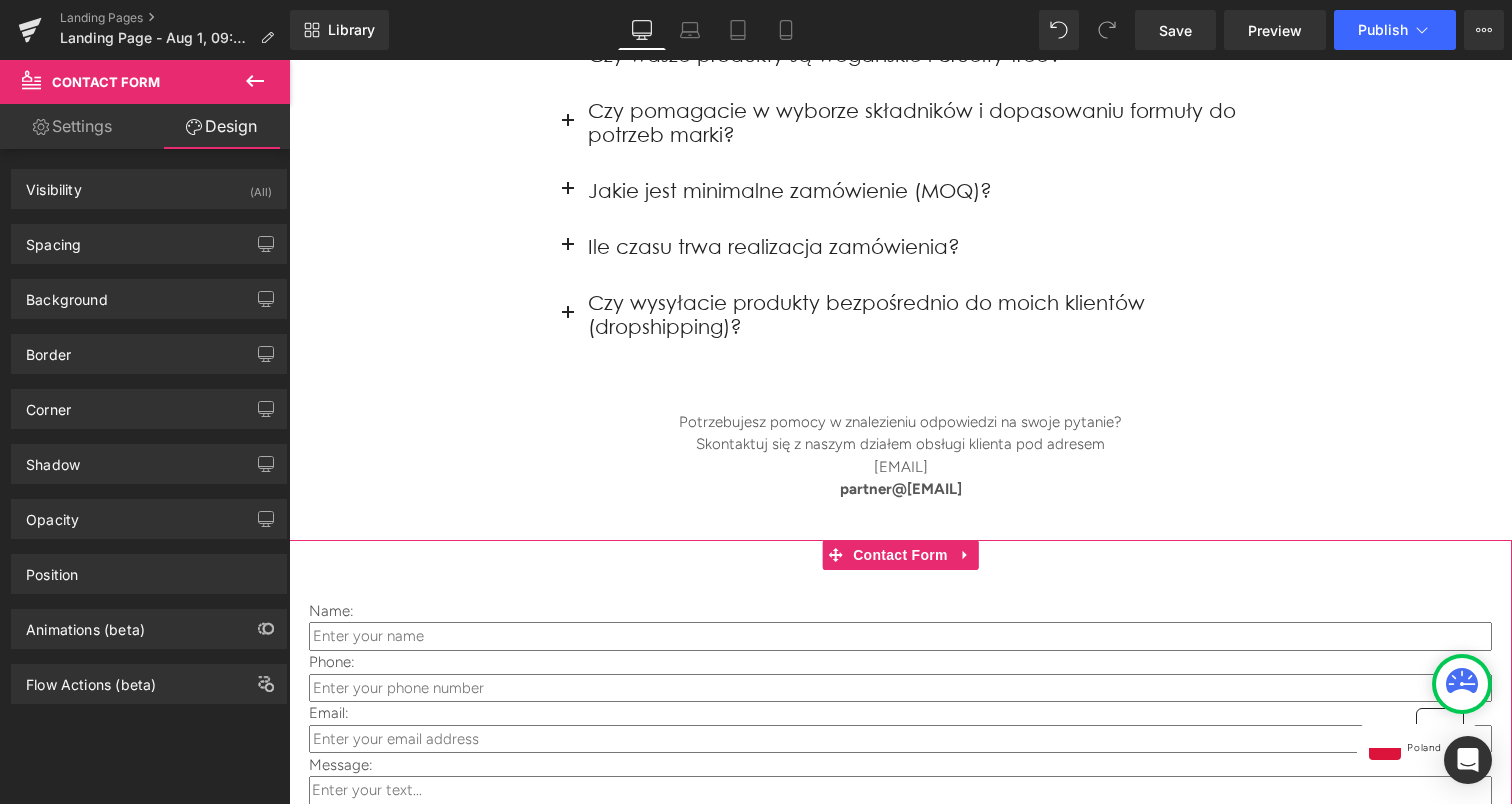 click on "Settings" at bounding box center [72, 126] 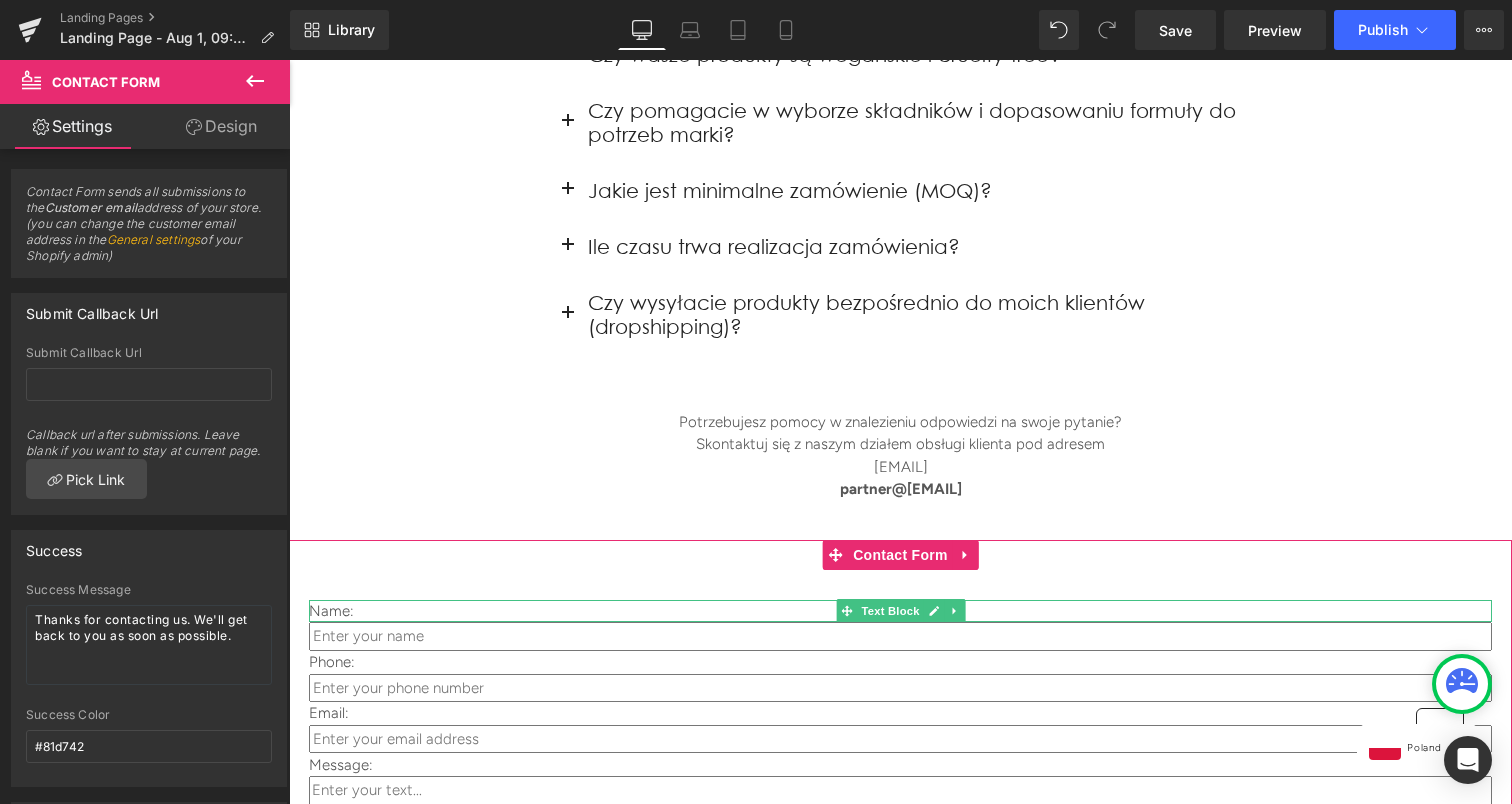 click on "Name:" at bounding box center (900, 611) 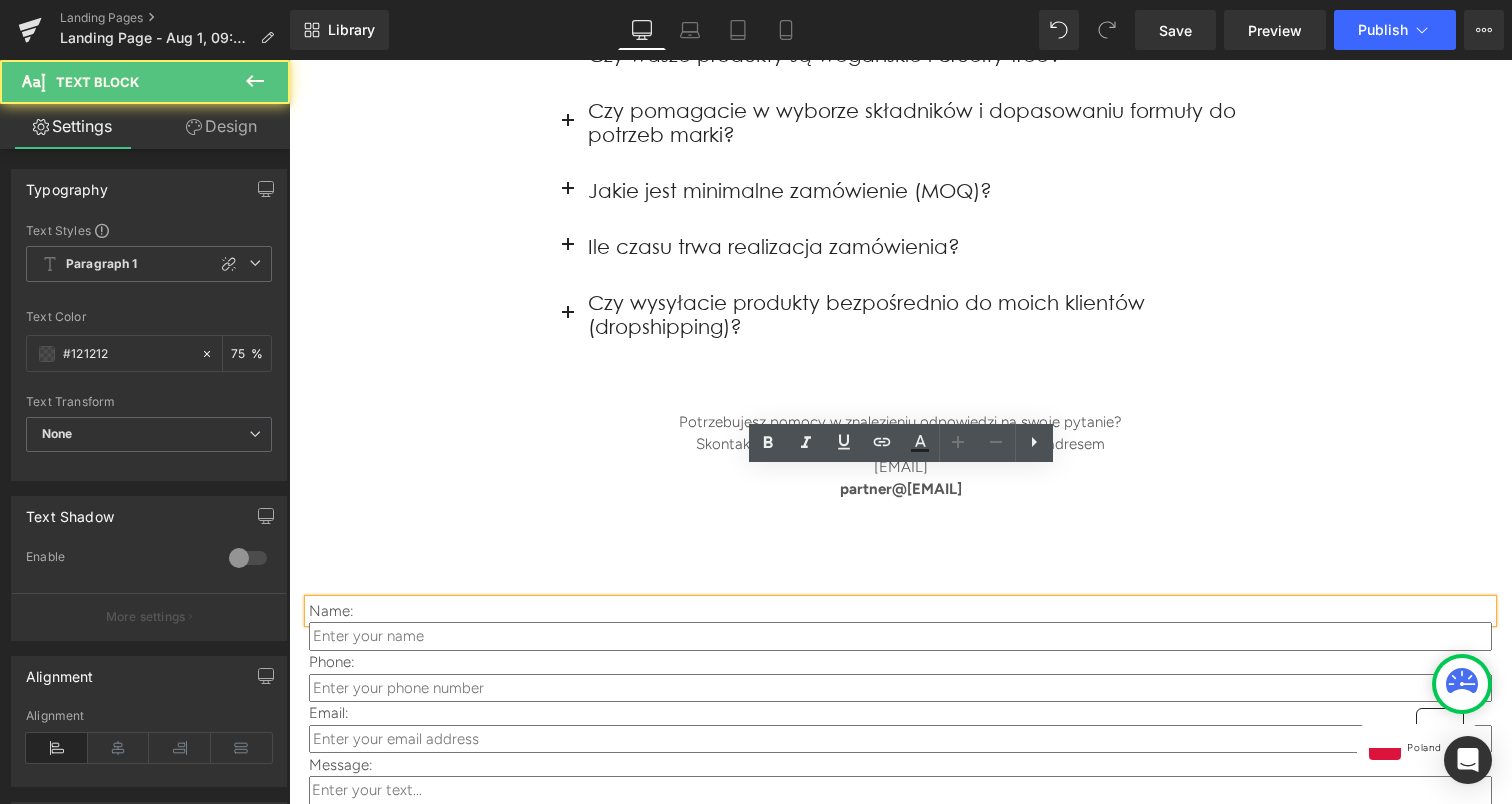 click on "Name:" at bounding box center (900, 611) 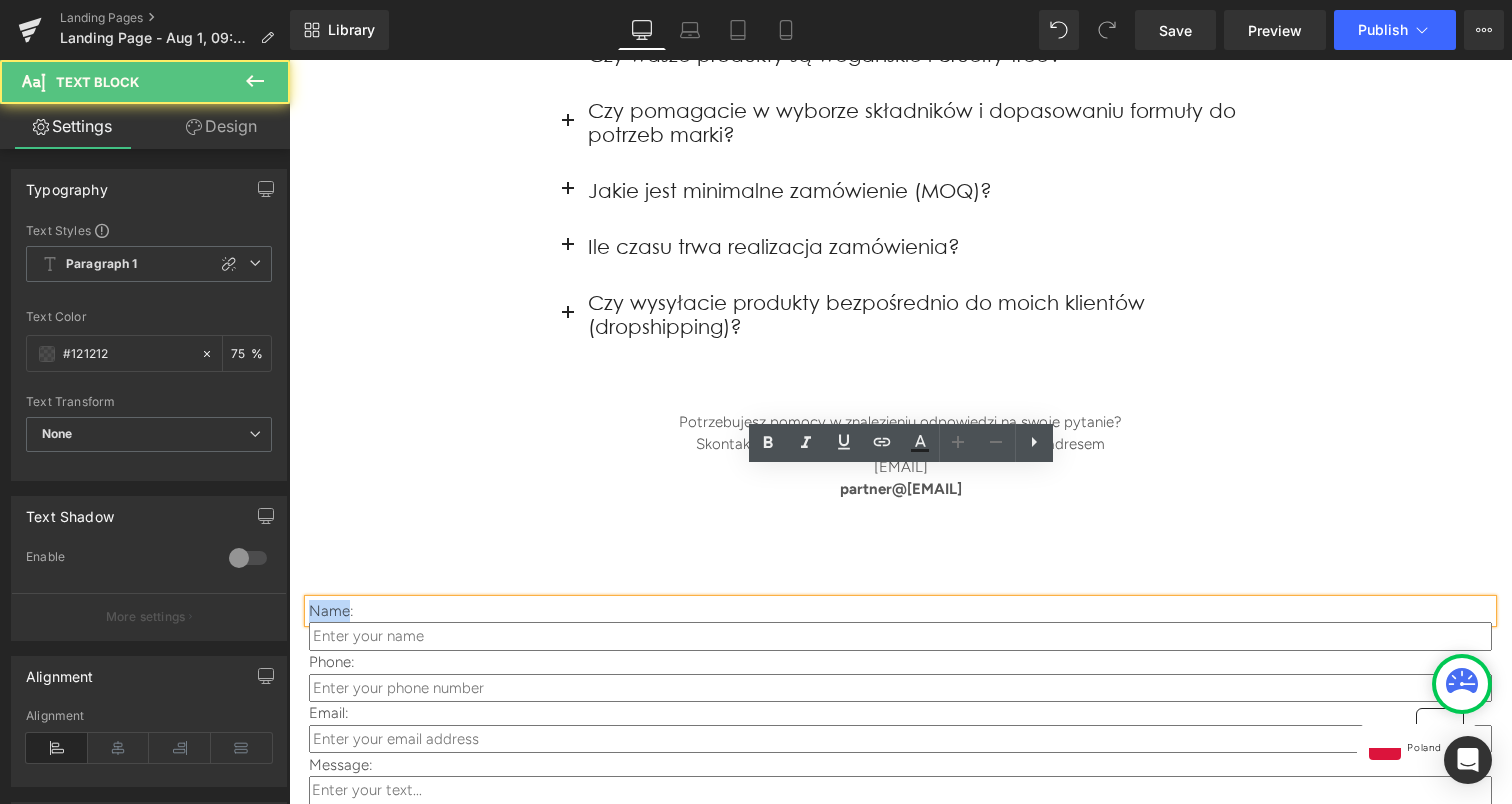 click on "Name:" at bounding box center (900, 611) 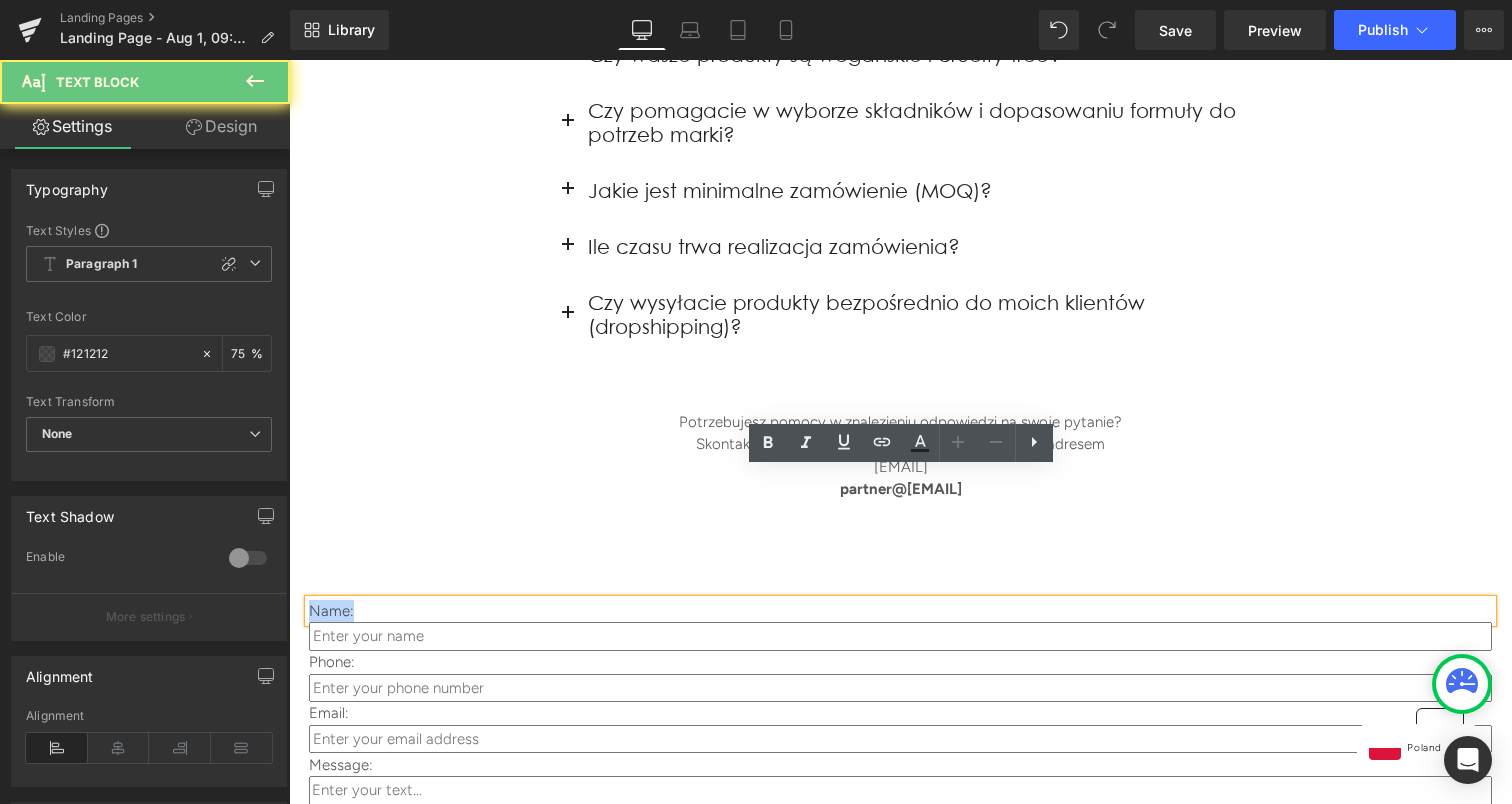 click on "Name:" at bounding box center [900, 611] 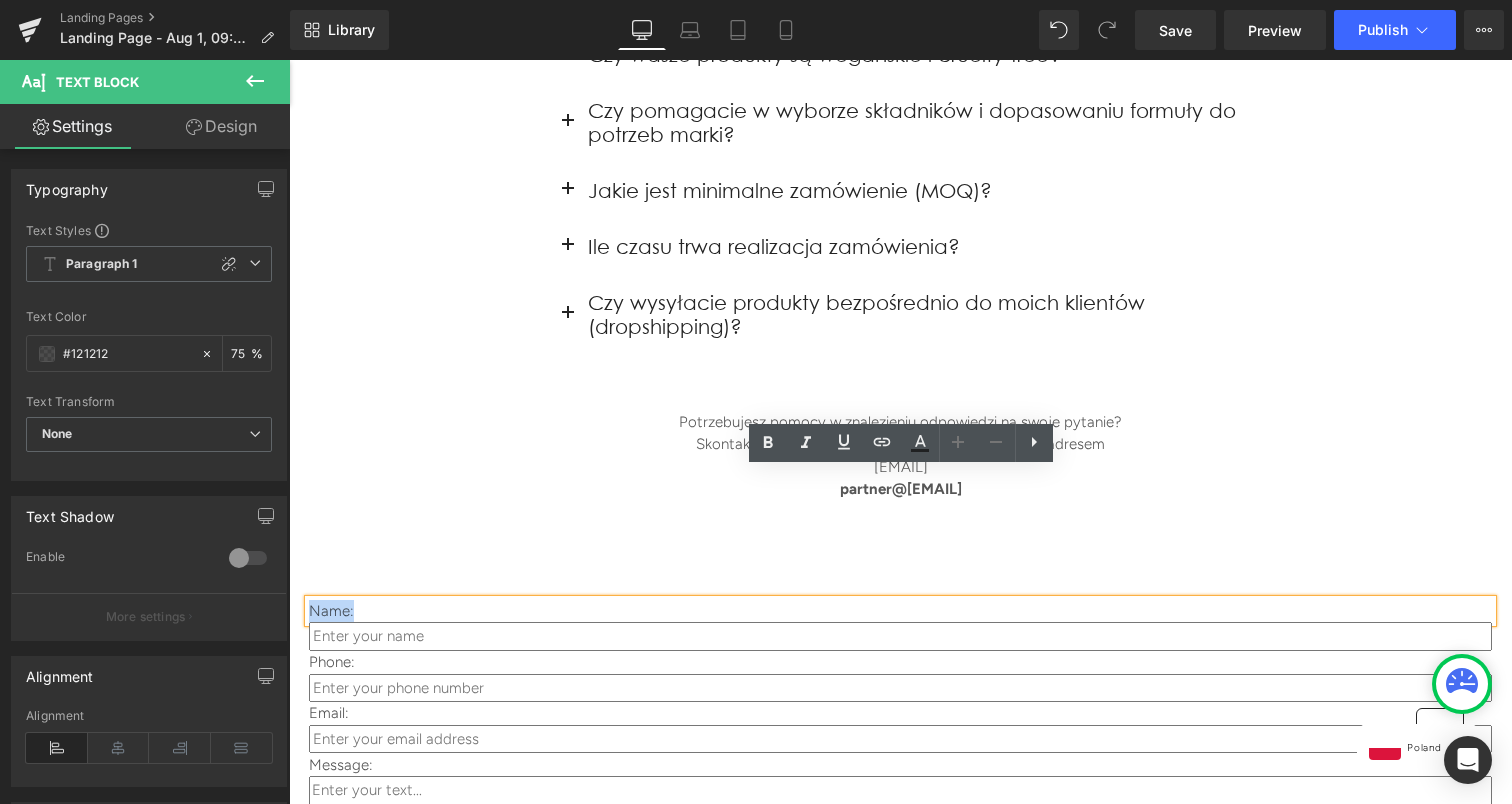 type 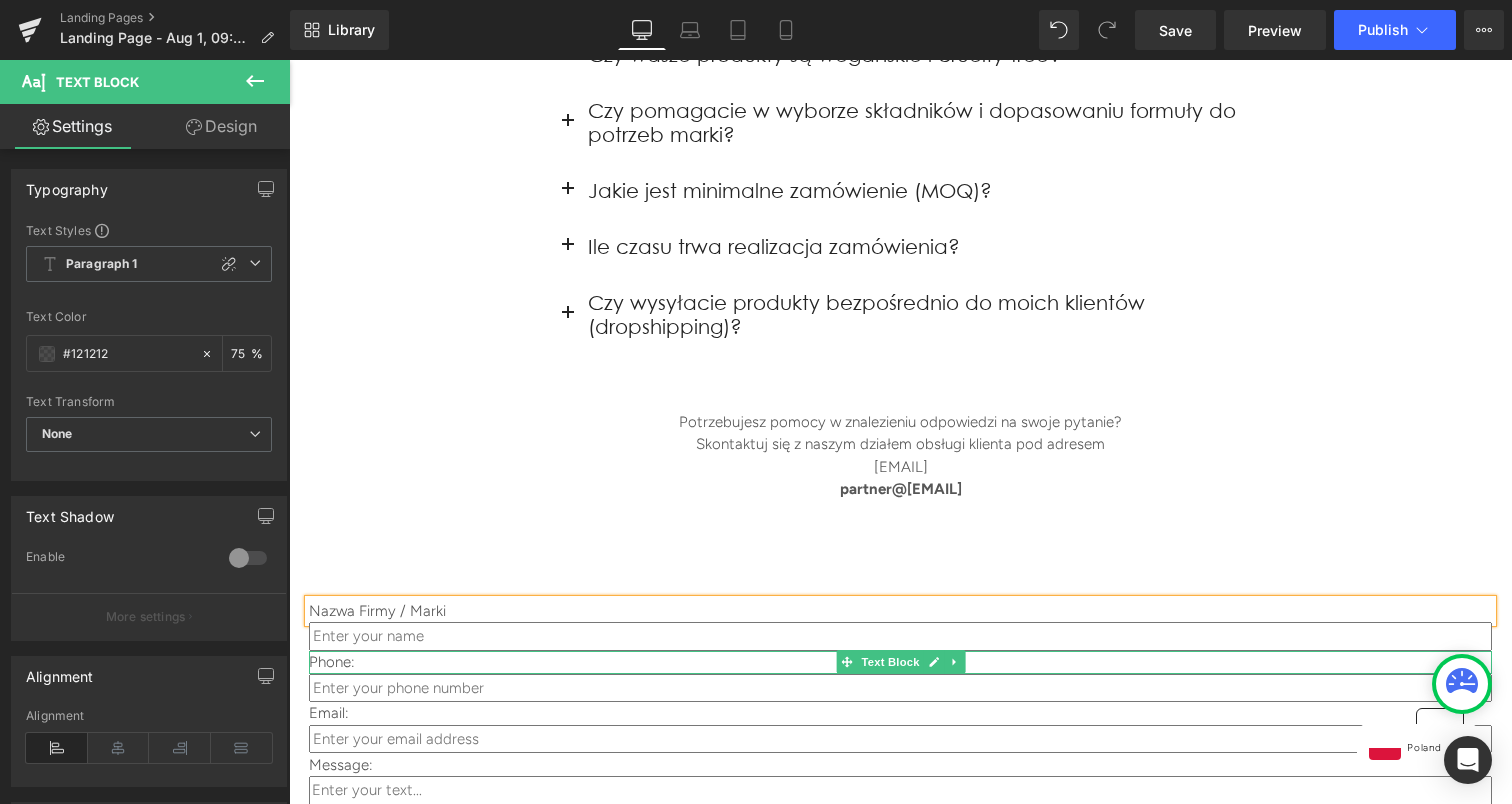 click on "Phone:" at bounding box center [900, 662] 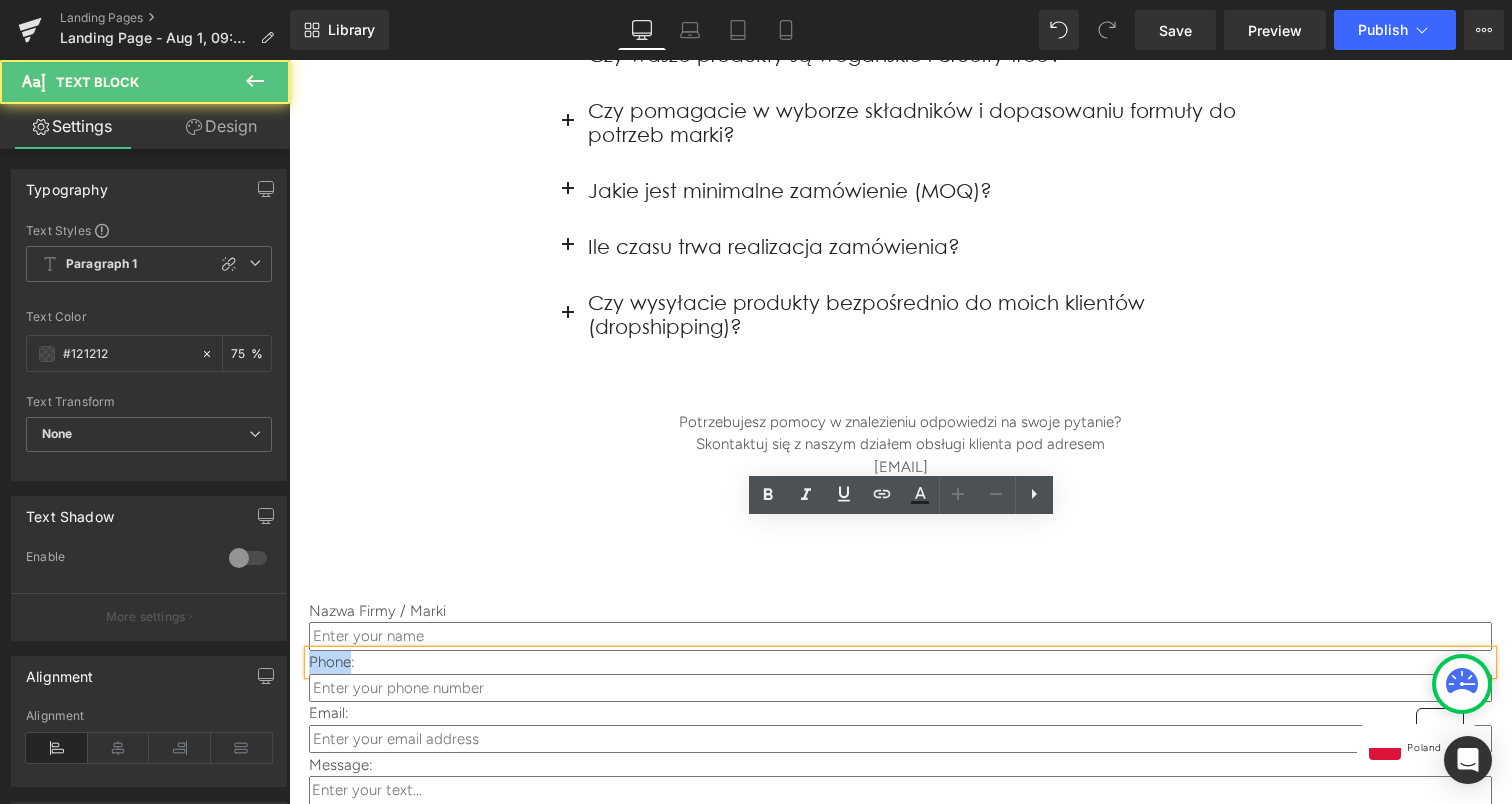 click on "Phone:" at bounding box center (900, 662) 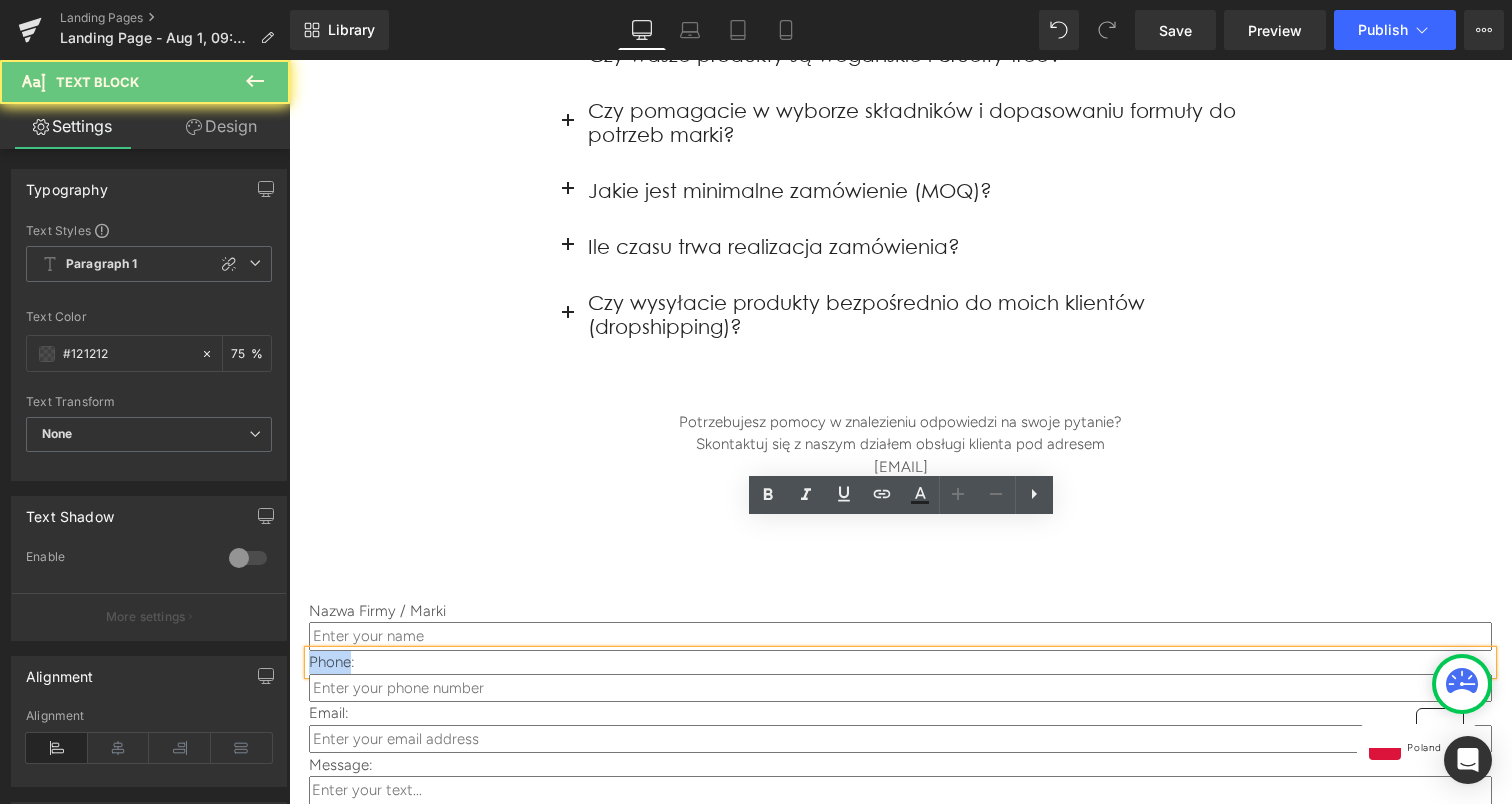 type 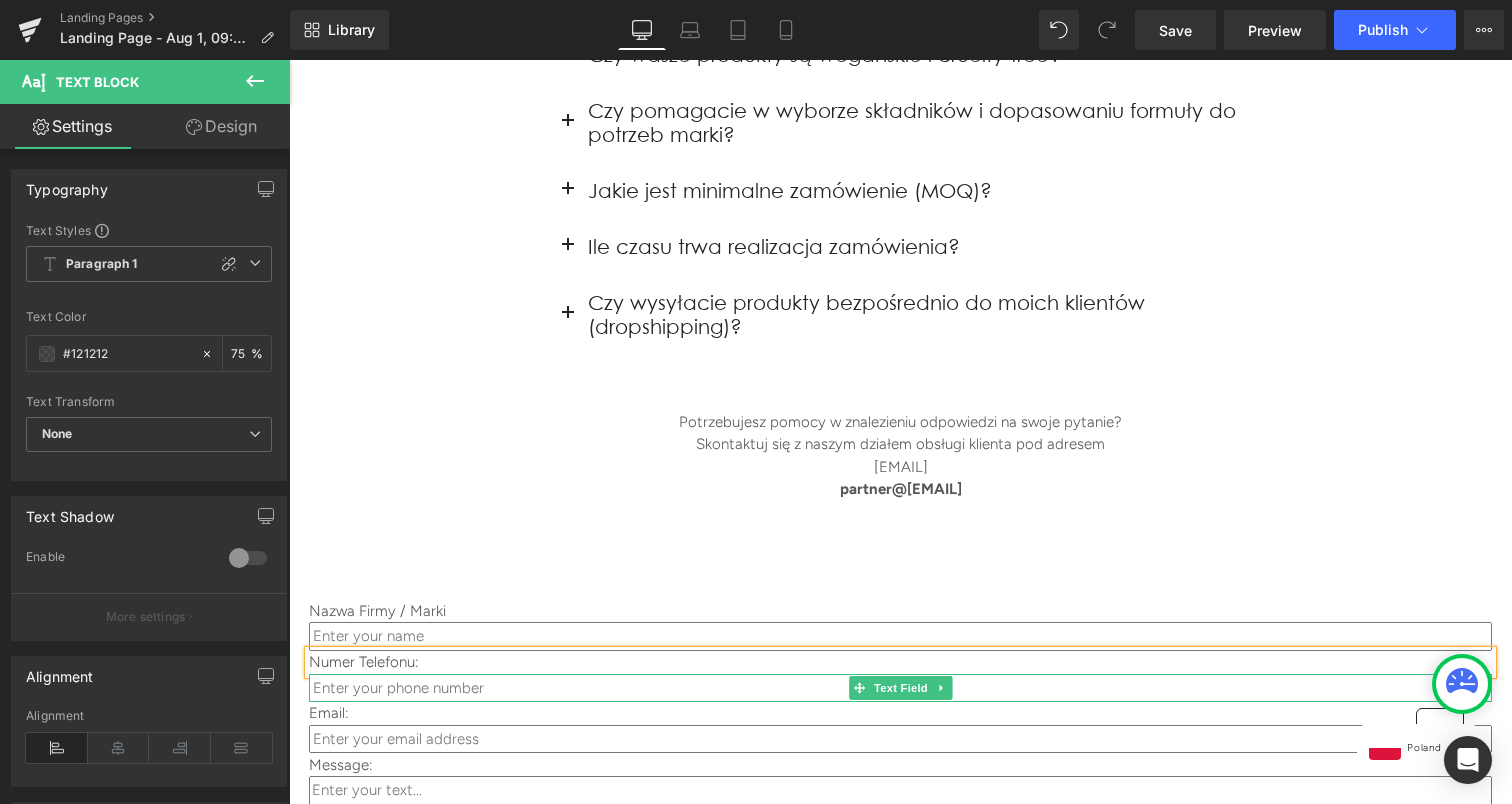 click at bounding box center (900, 688) 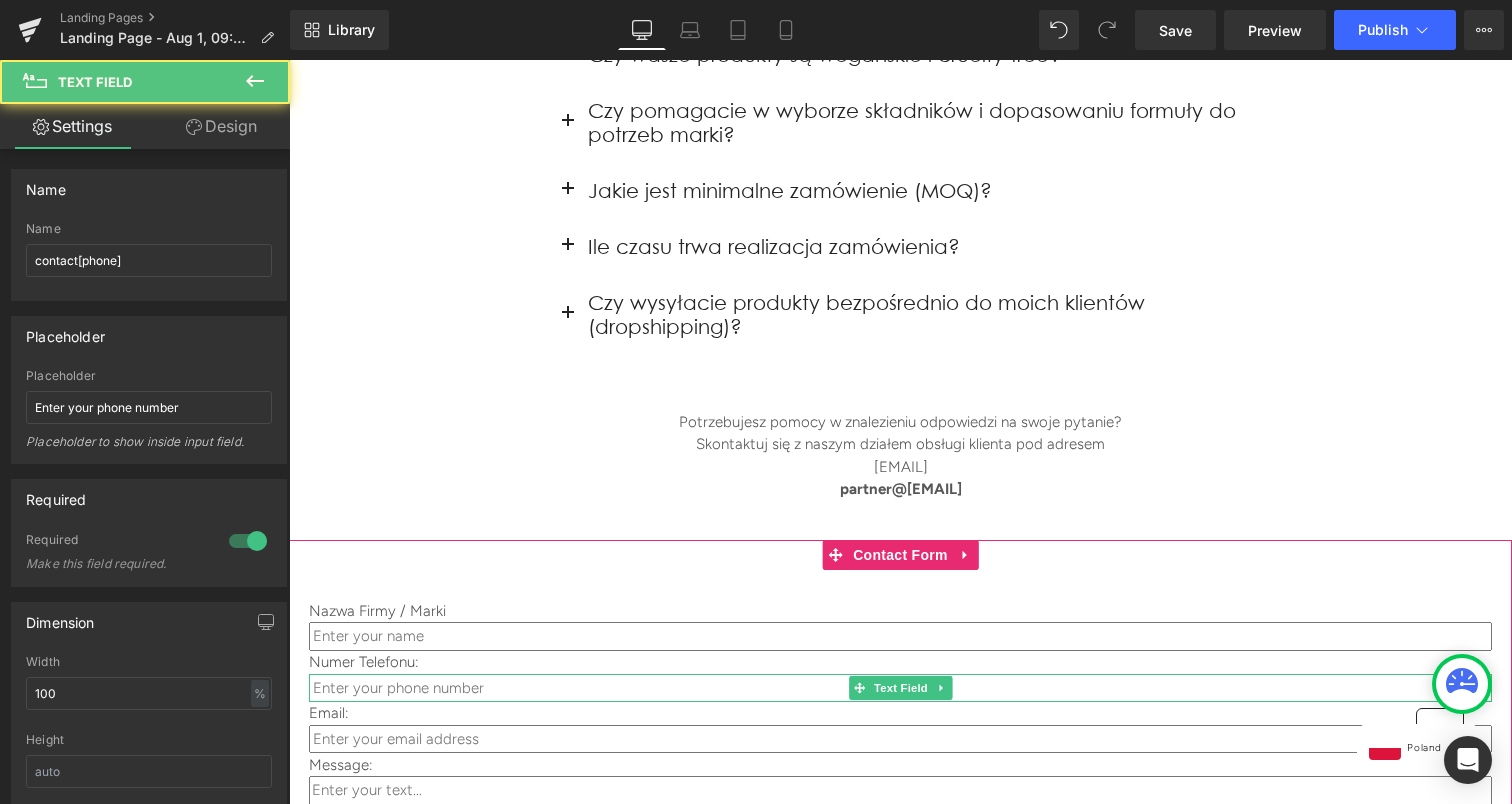 click at bounding box center [900, 688] 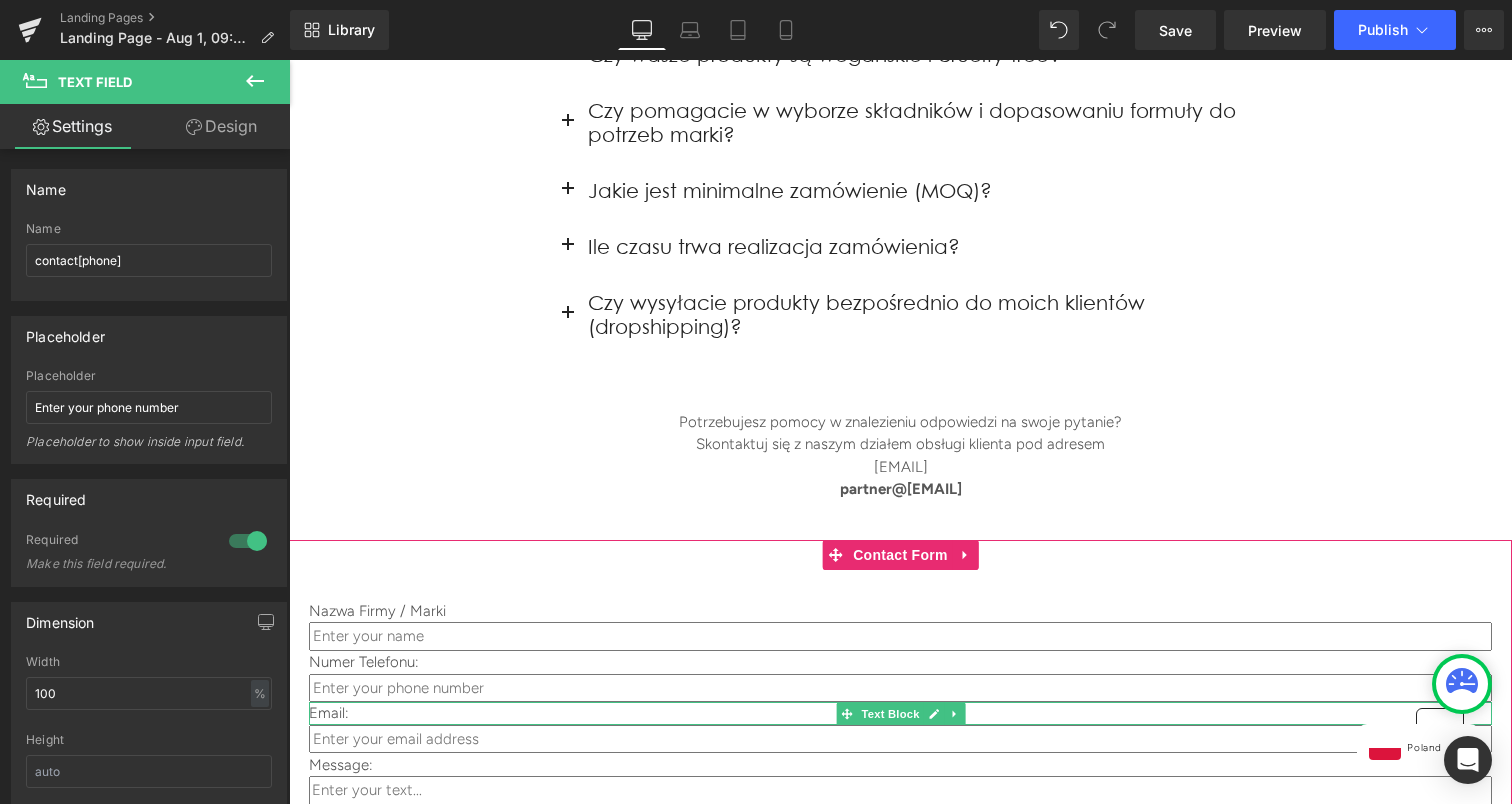 click on "Email:" at bounding box center [900, 713] 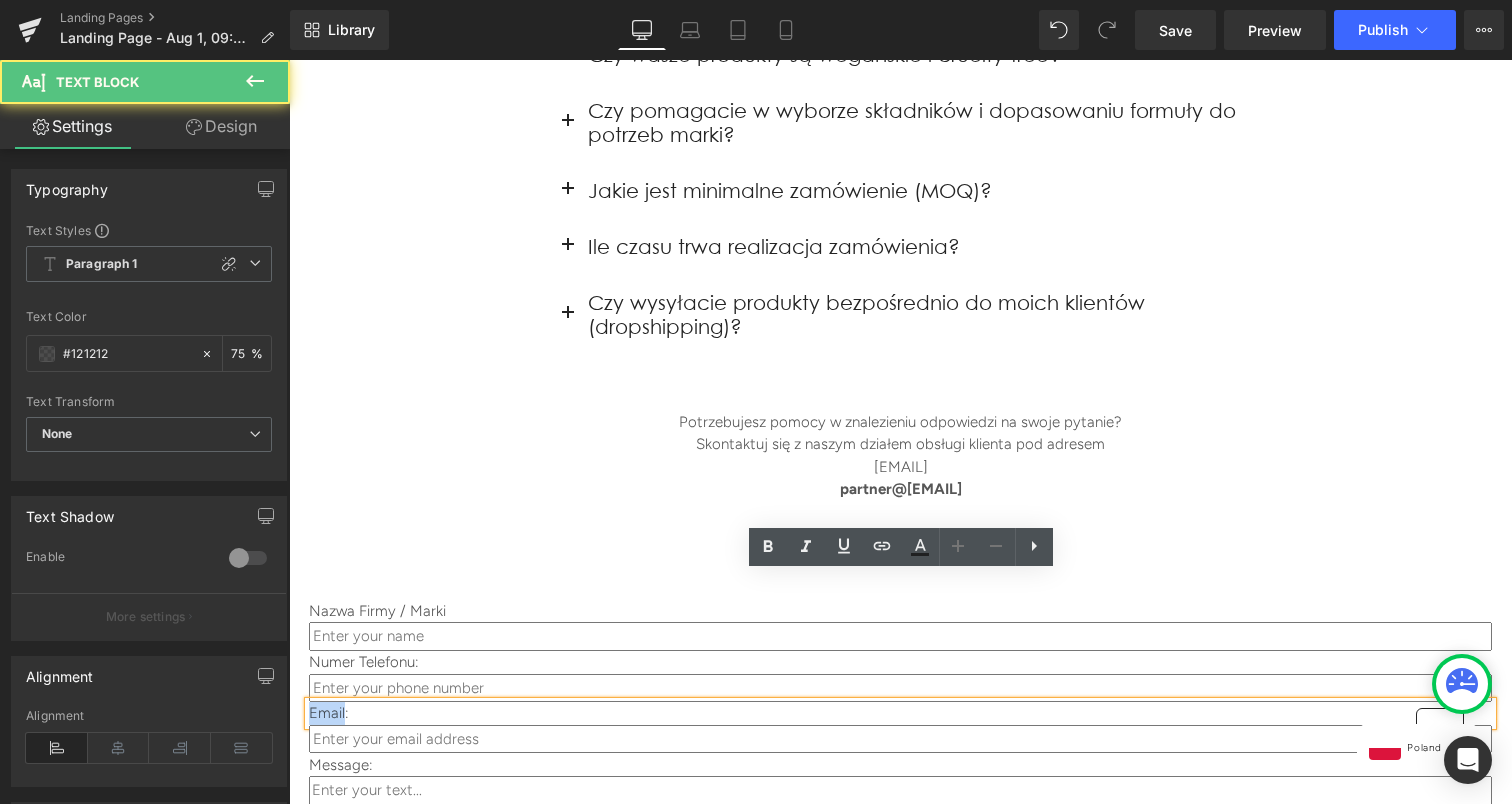 click on "Email:" at bounding box center (900, 713) 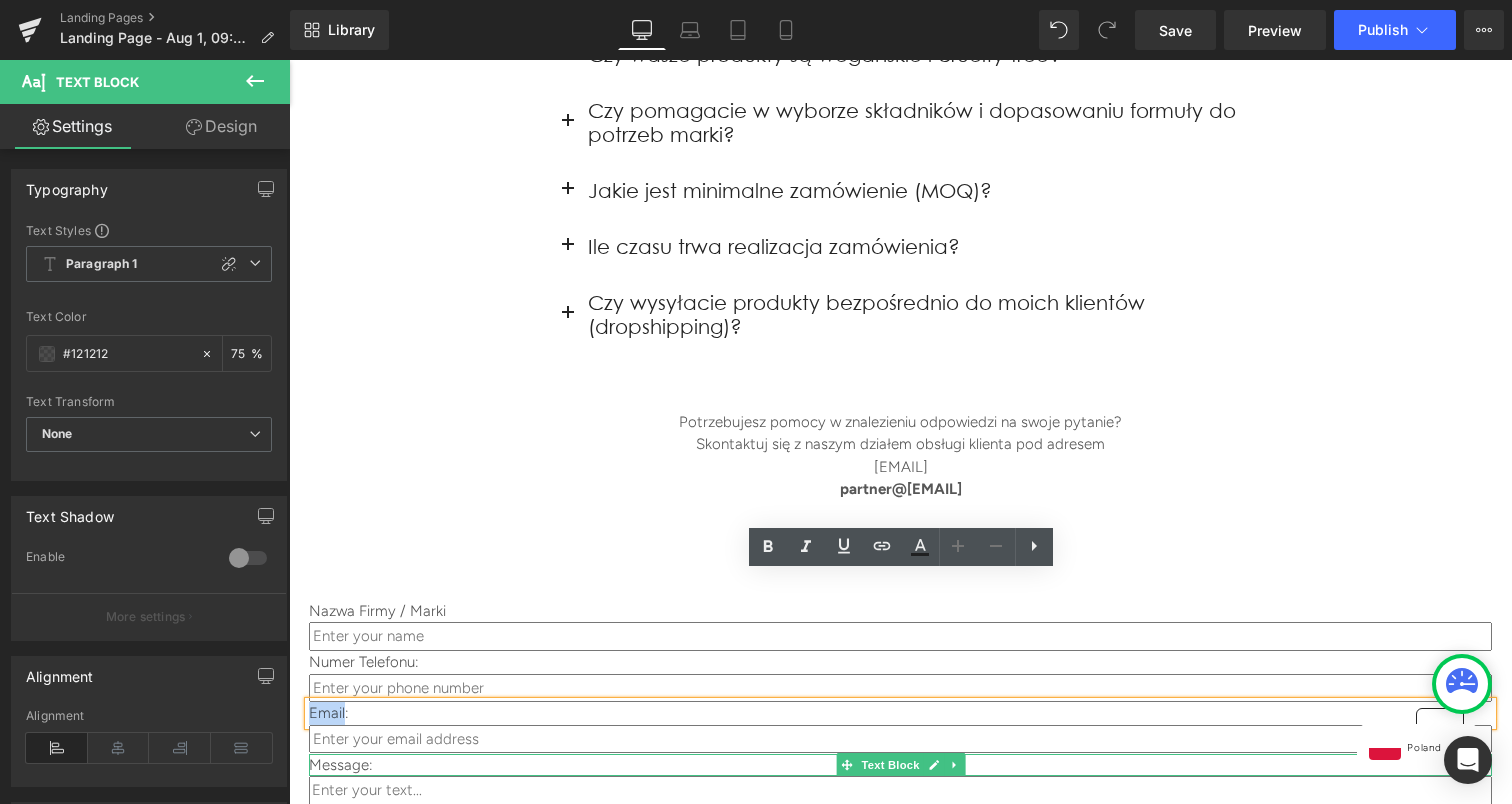 click on "Message:" at bounding box center [900, 765] 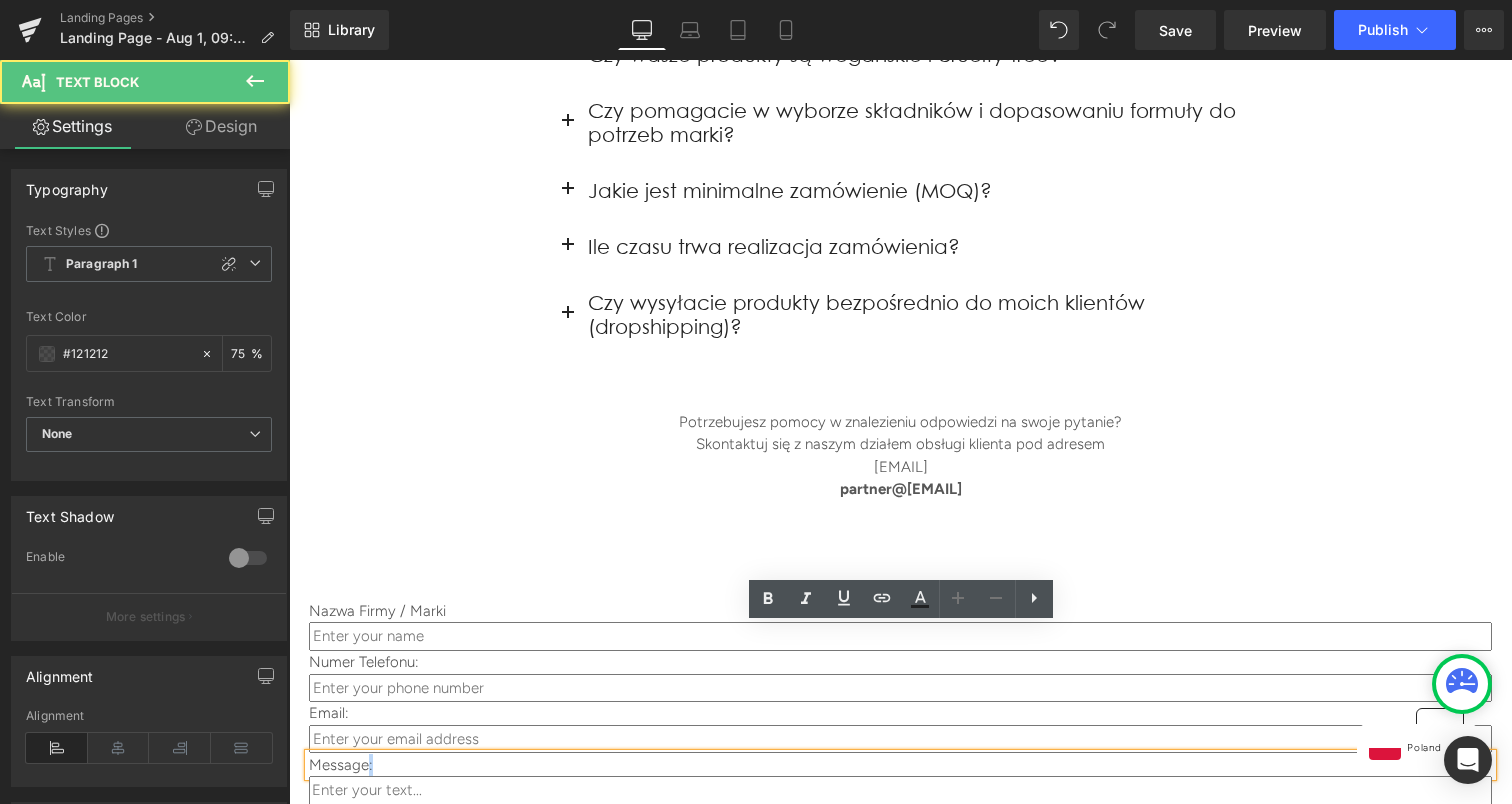 click on "Message:" at bounding box center (900, 765) 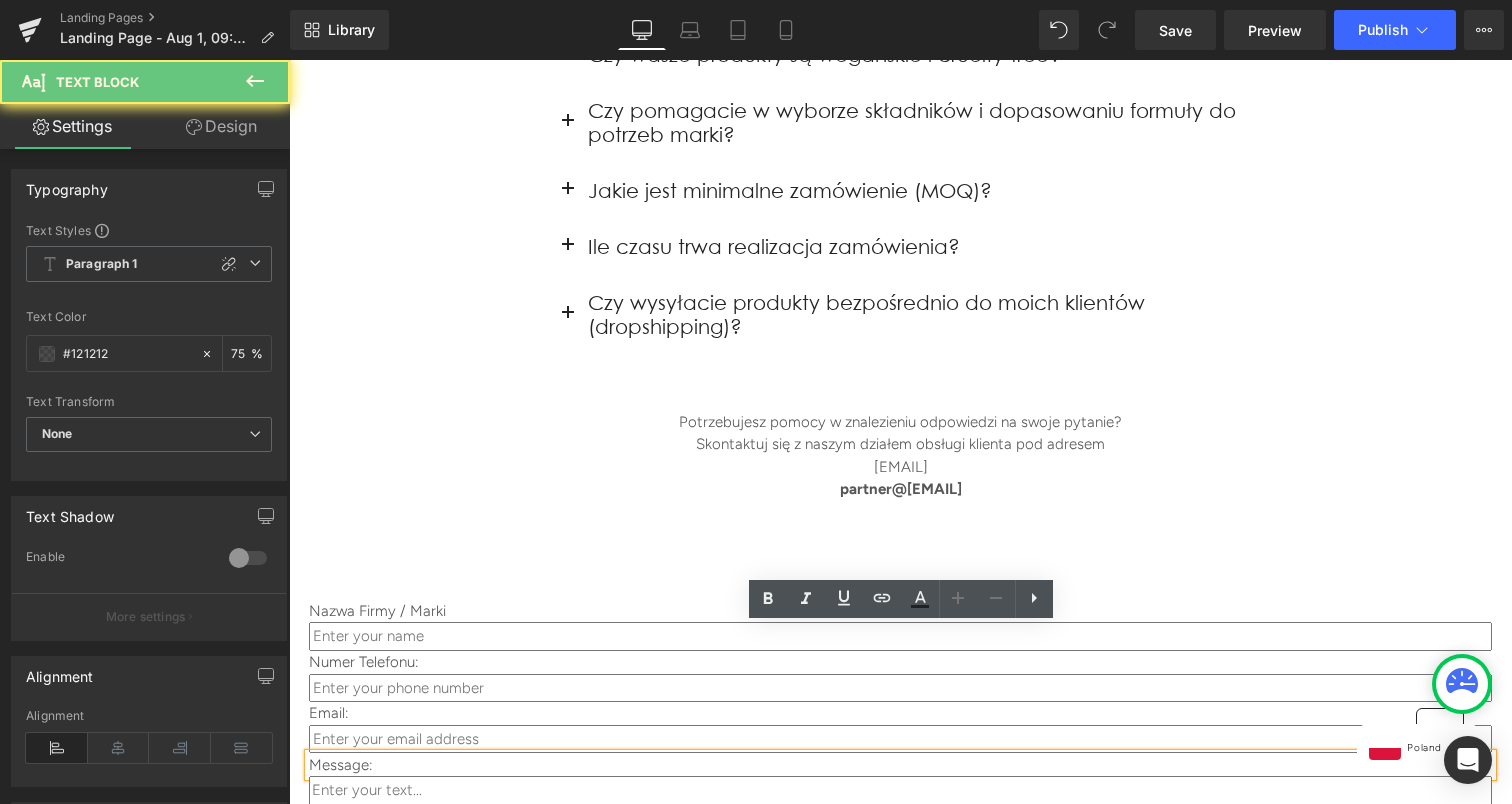 click on "Message:" at bounding box center (900, 765) 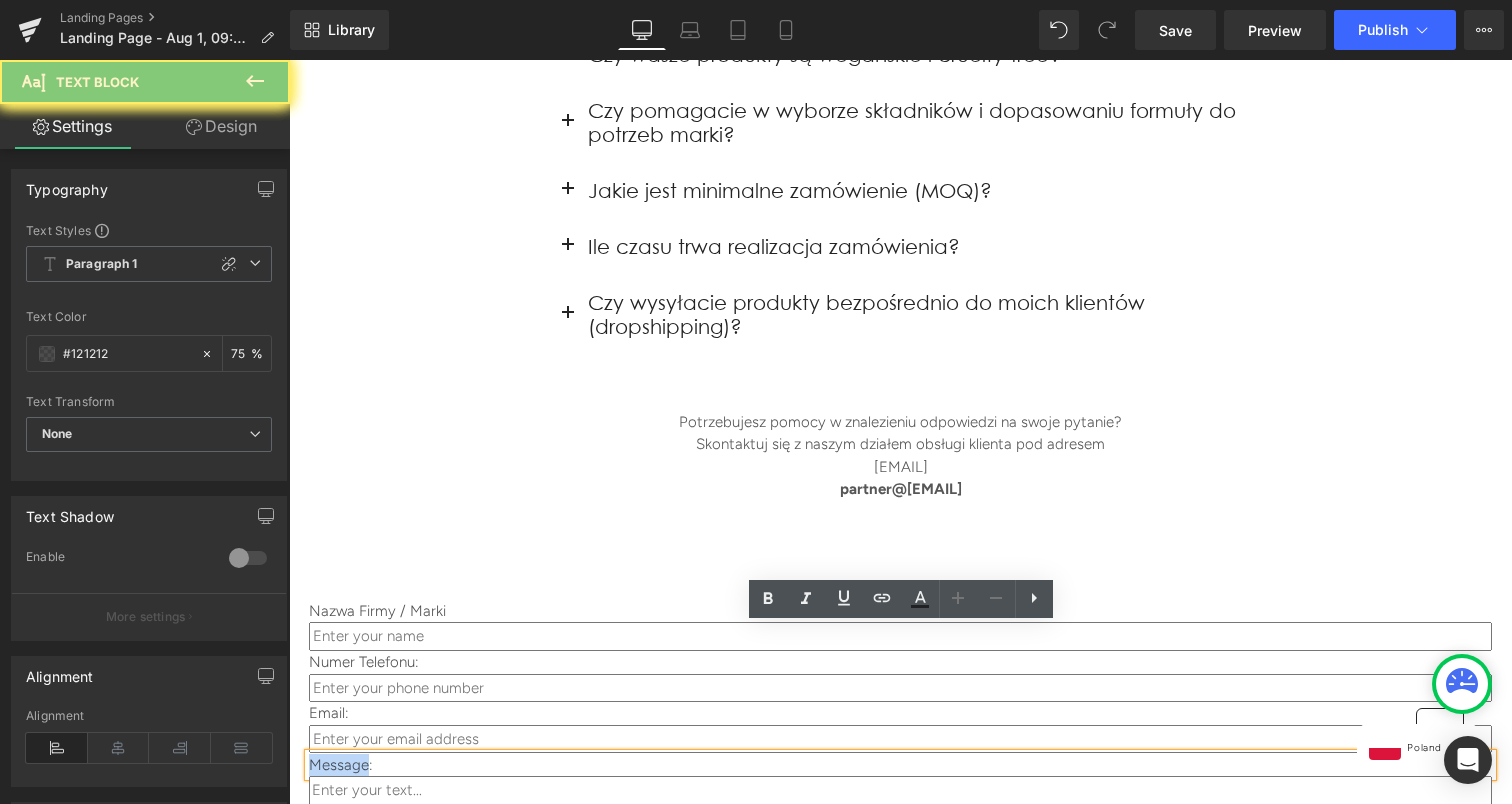 click on "Message:" at bounding box center (900, 765) 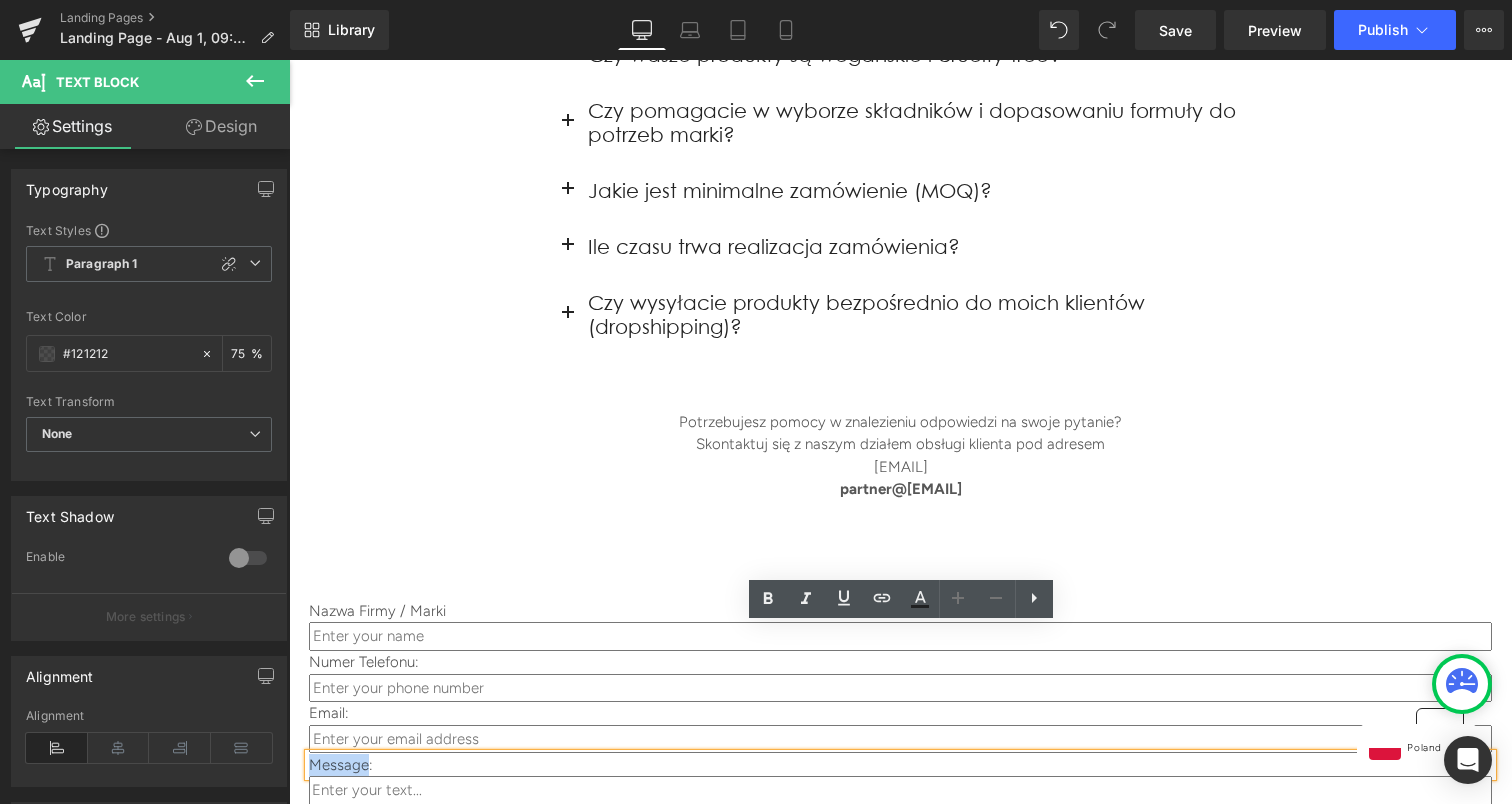 type 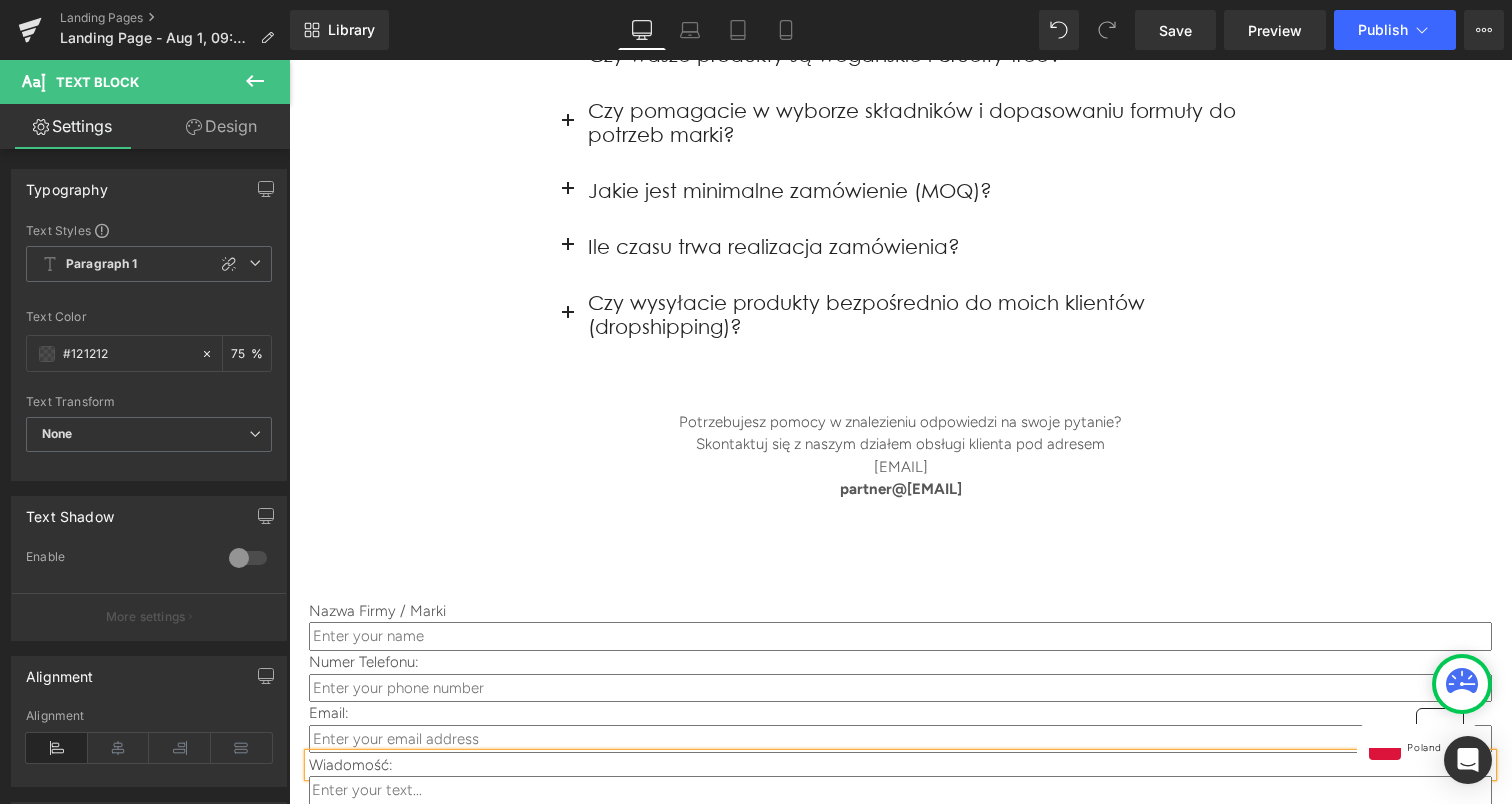 click on "Wiadomość:" at bounding box center [900, 765] 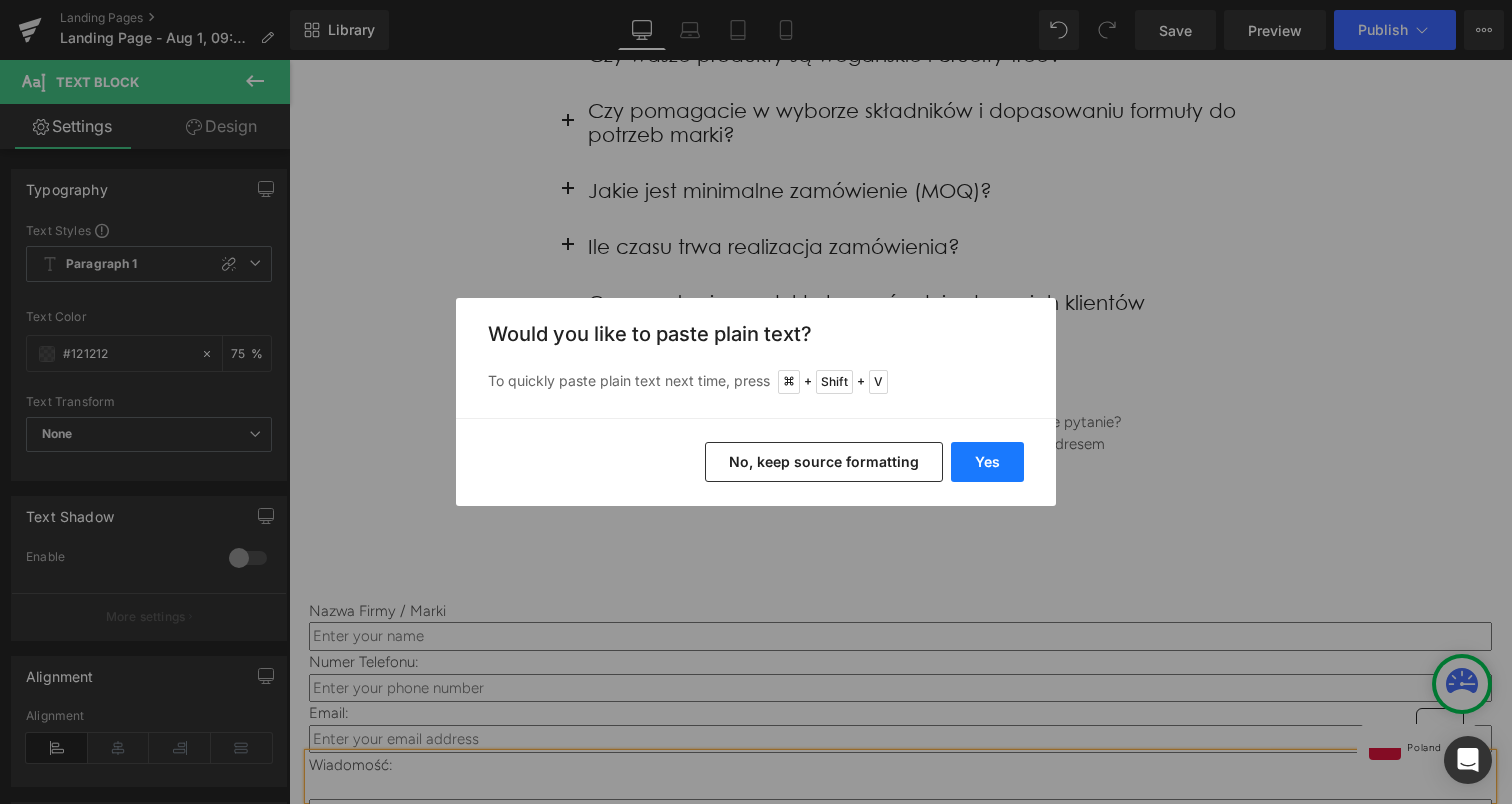 click on "Yes" at bounding box center (987, 462) 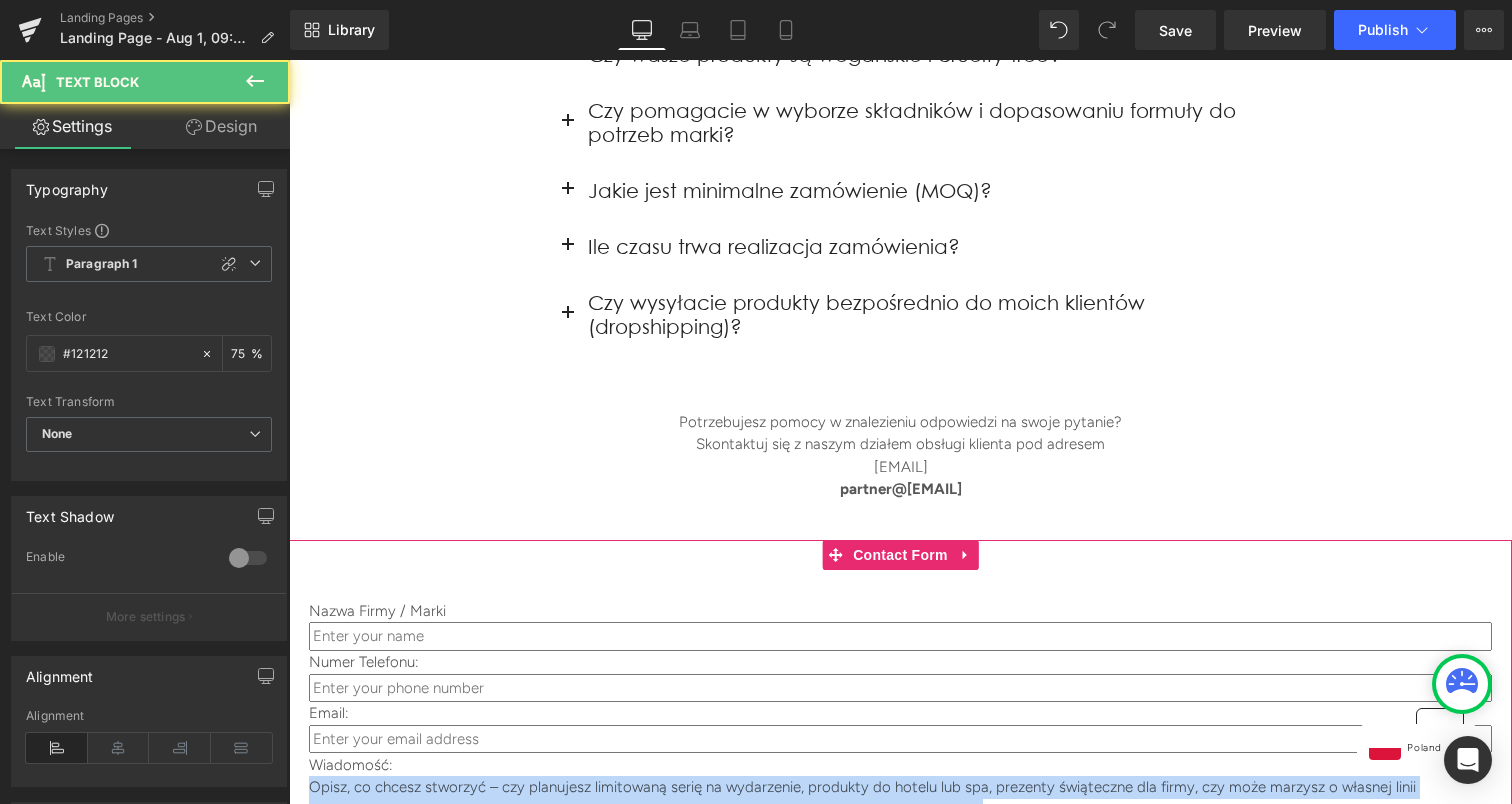 drag, startPoint x: 784, startPoint y: 679, endPoint x: 297, endPoint y: 662, distance: 487.29663 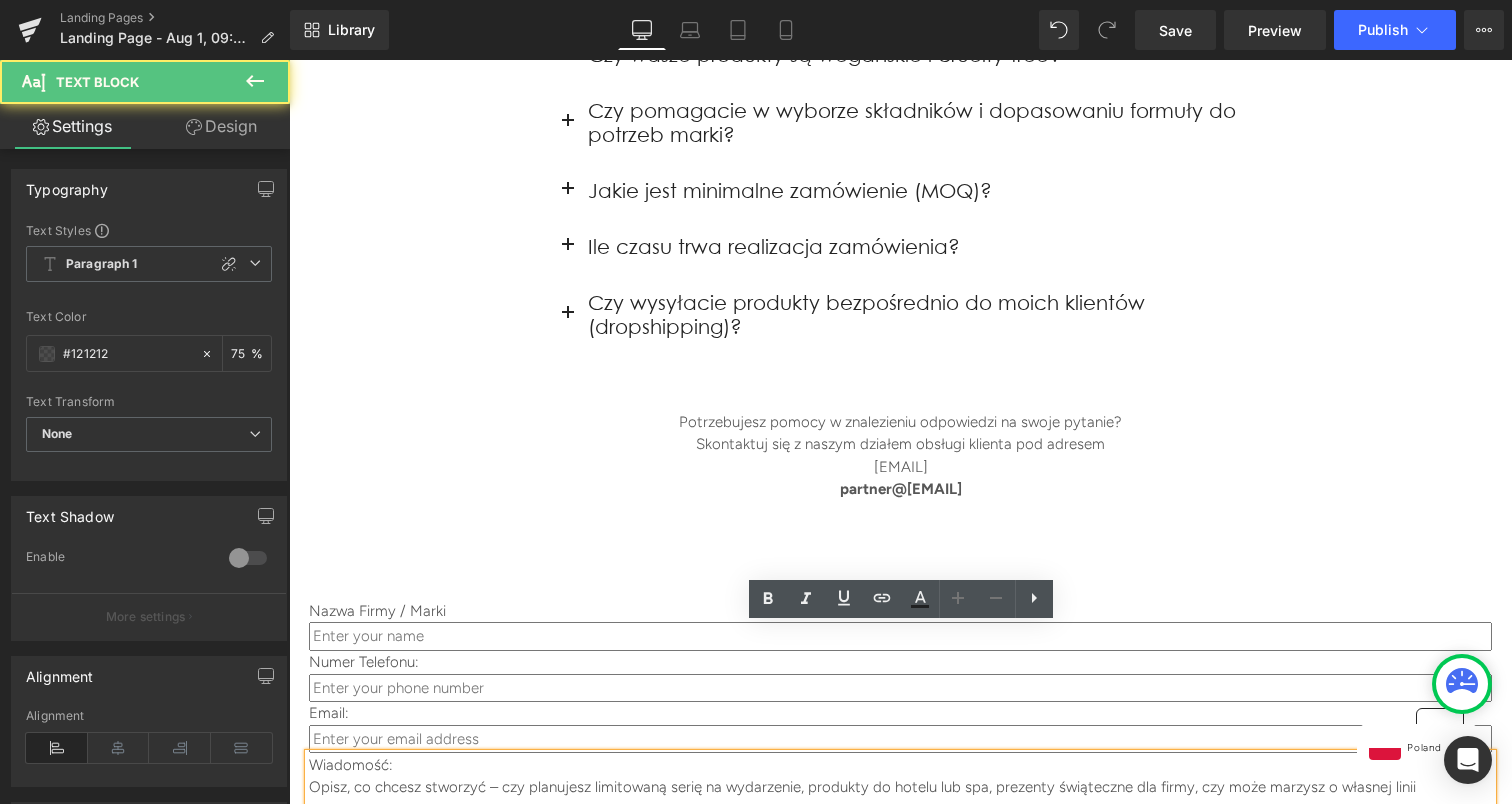 click on "Wiadomość: Opisz, co chcesz stworzyć – czy planujesz limitowaną serię na wydarzenie, produkty do hotelu lub spa, prezenty świąteczne dla firmy, czy może marzysz o własnej linii kosmetyków? Napisz nam, jakie masz potrzeby, wizję, inspiracje – a my pomożemy Ci ją zrealizować." at bounding box center [900, 788] 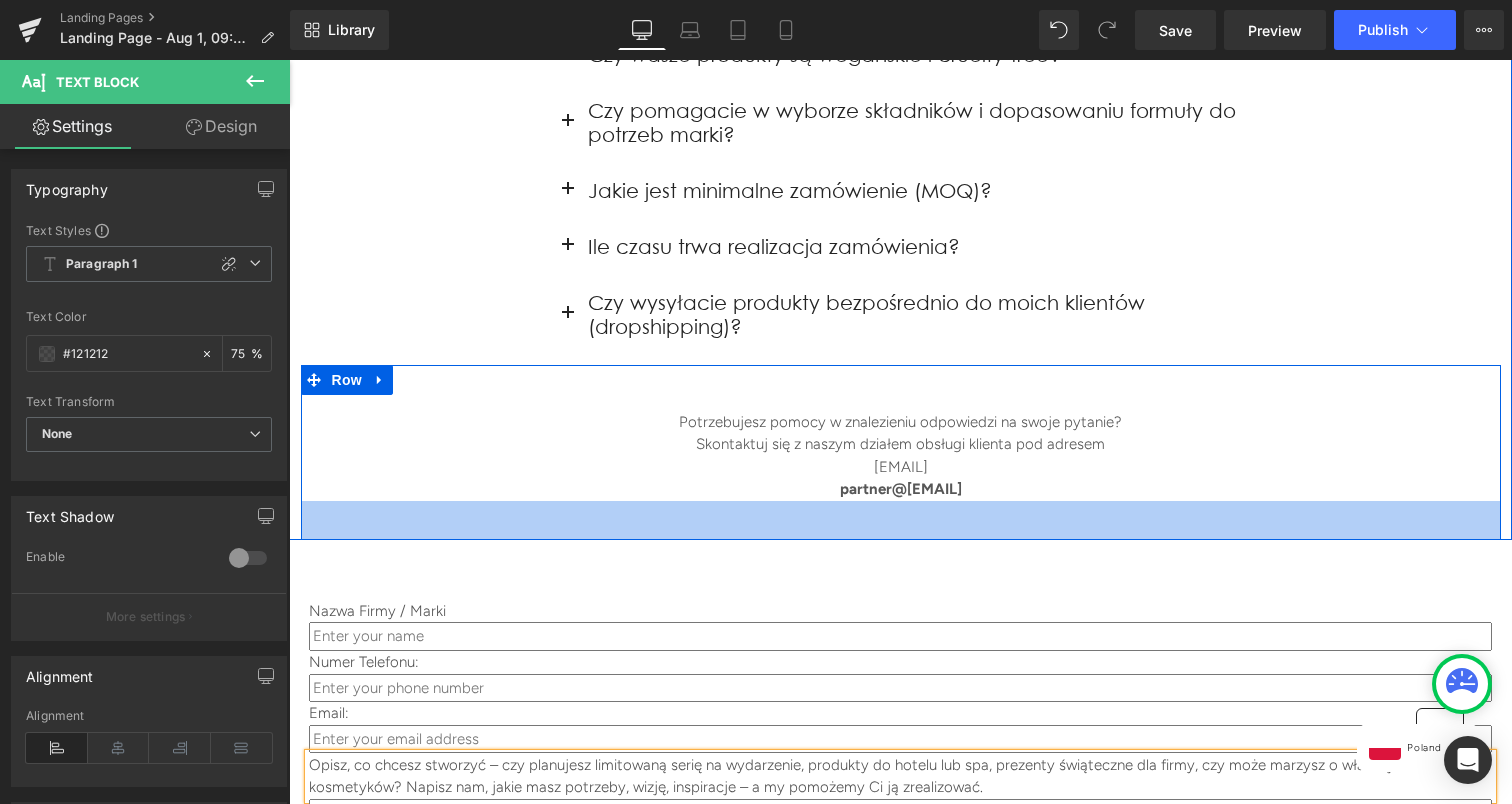click on "39px" at bounding box center [901, 520] 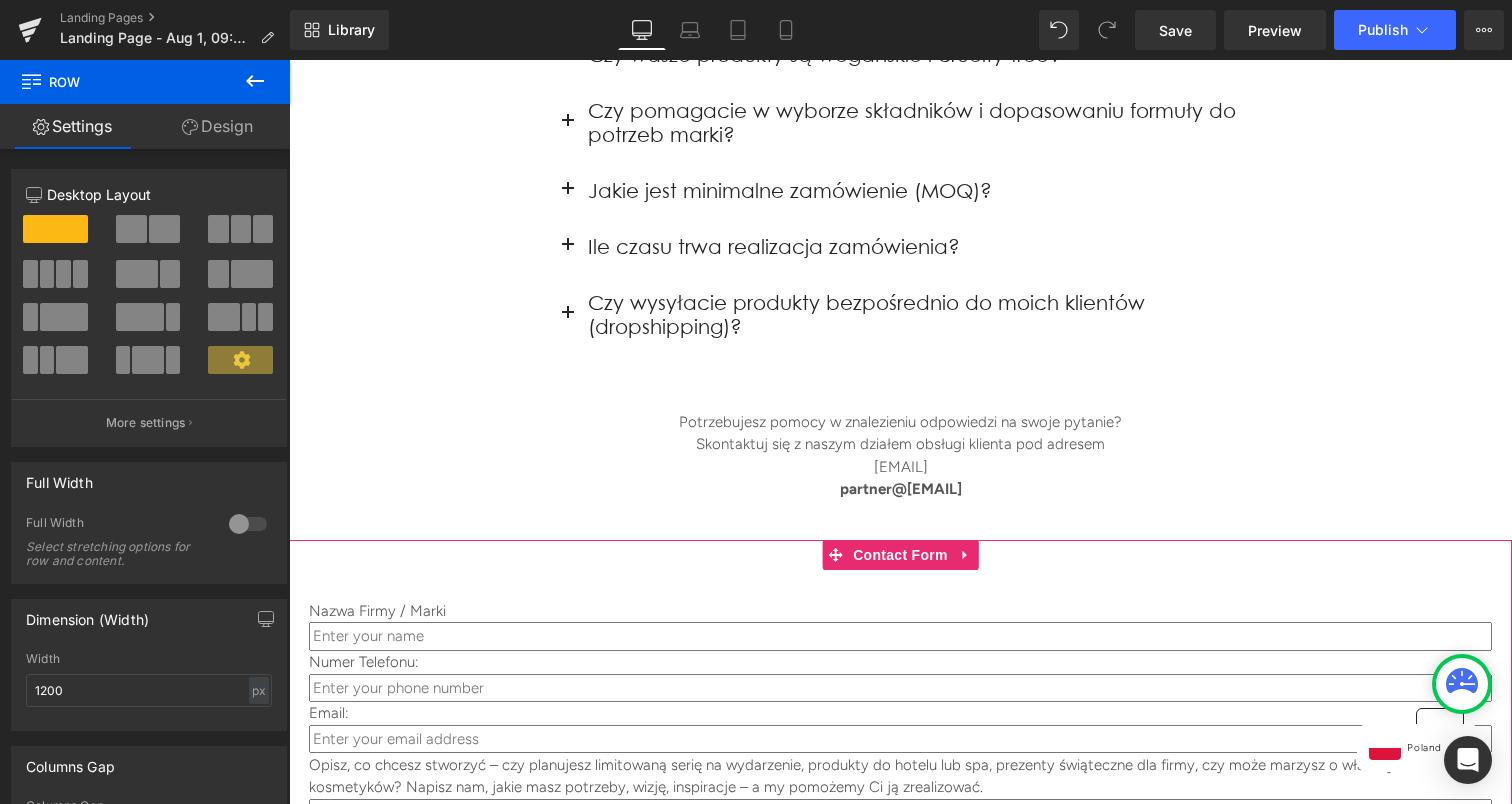 click on "Submit" at bounding box center (900, 883) 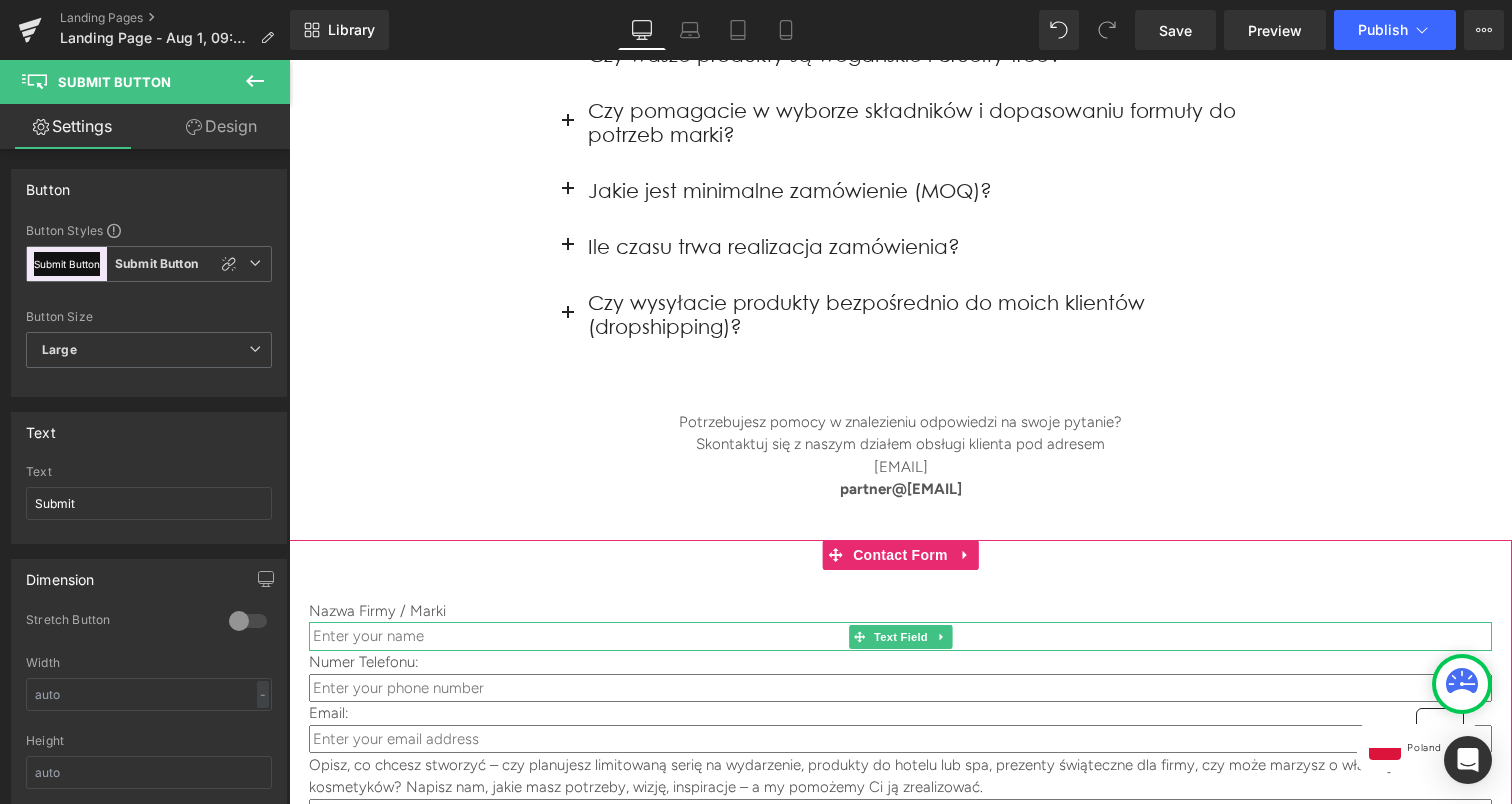 click at bounding box center [900, 636] 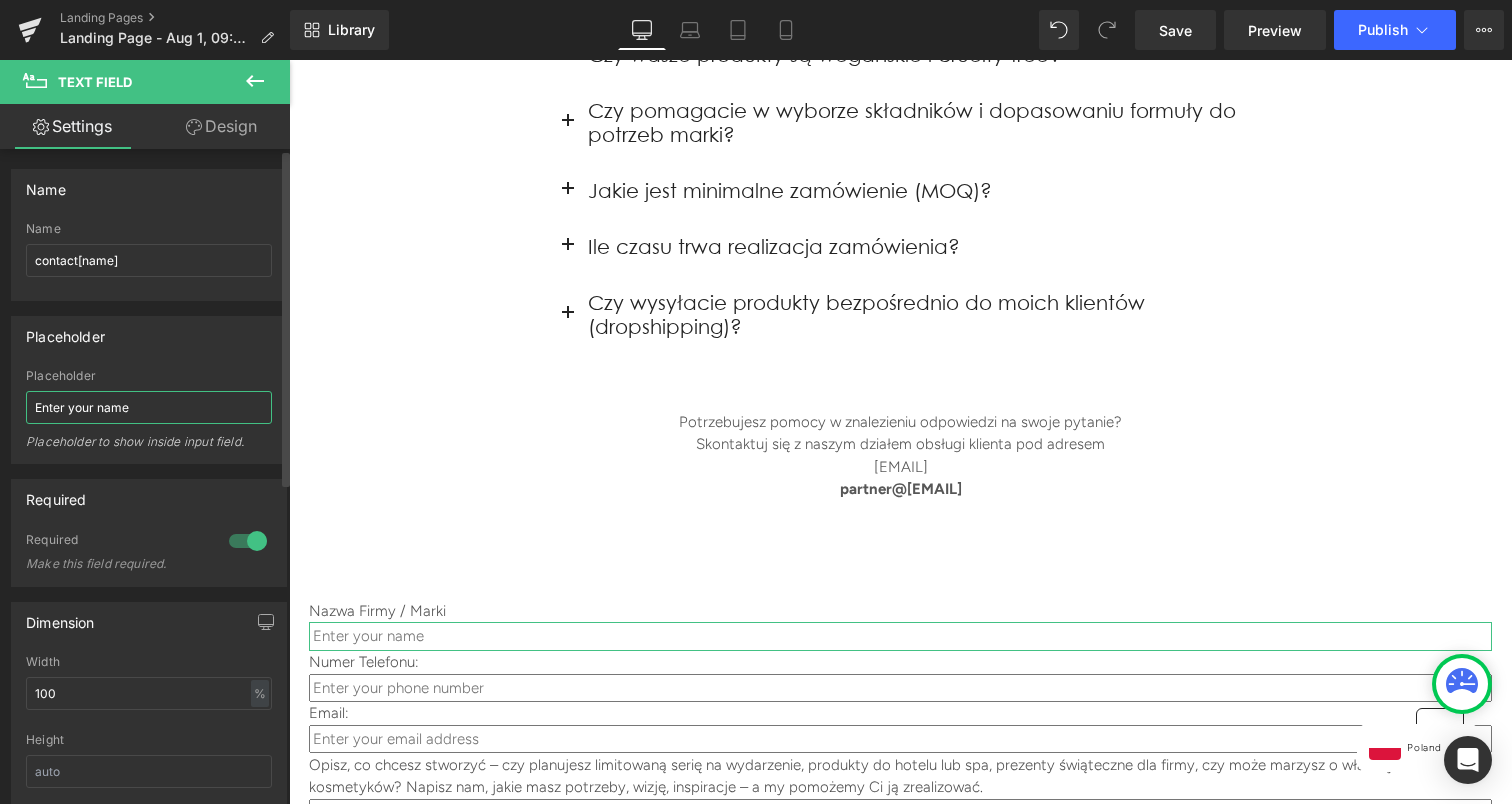 click on "Enter your name" at bounding box center (149, 407) 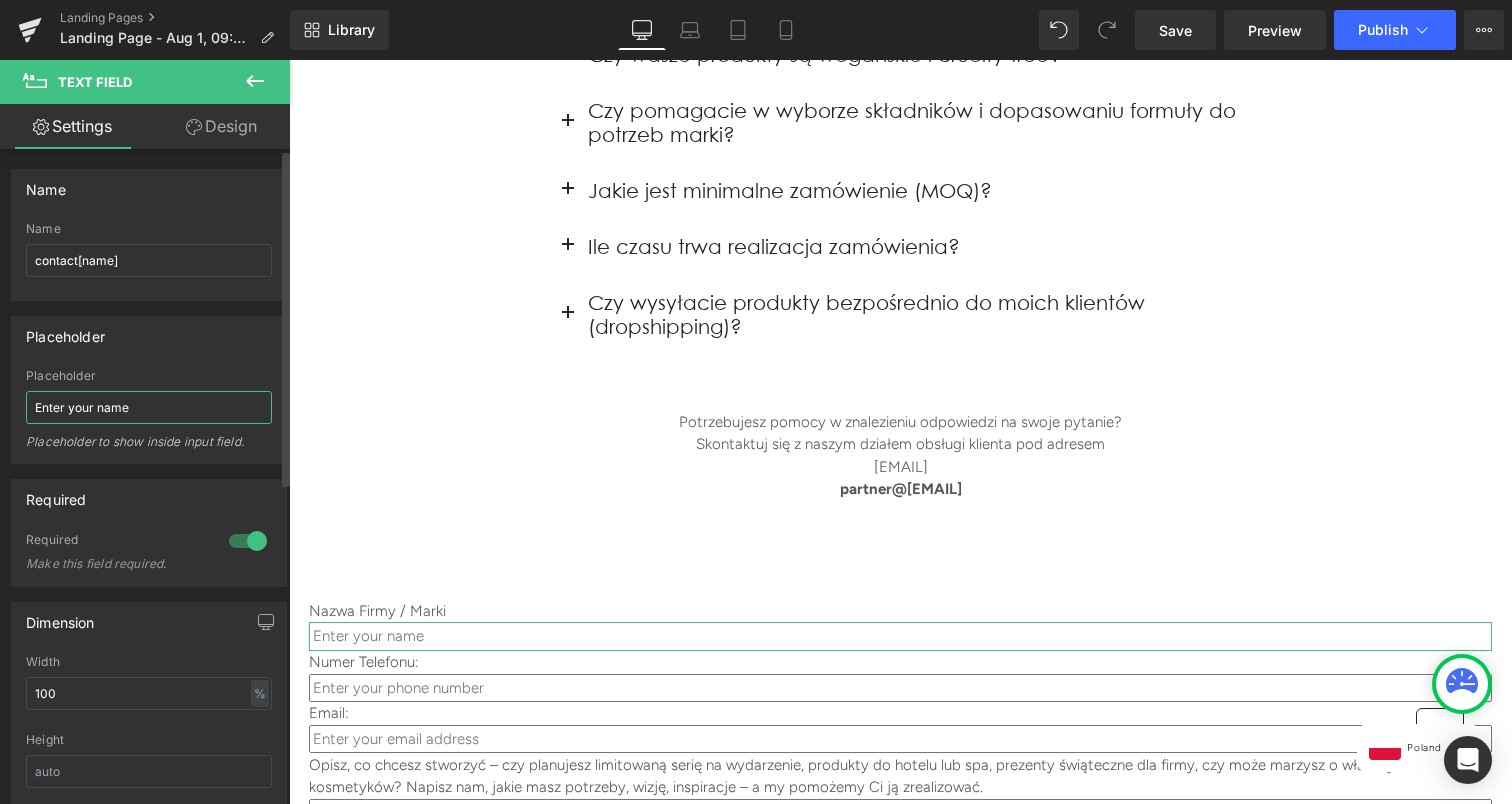 click on "Enter your name" at bounding box center [149, 407] 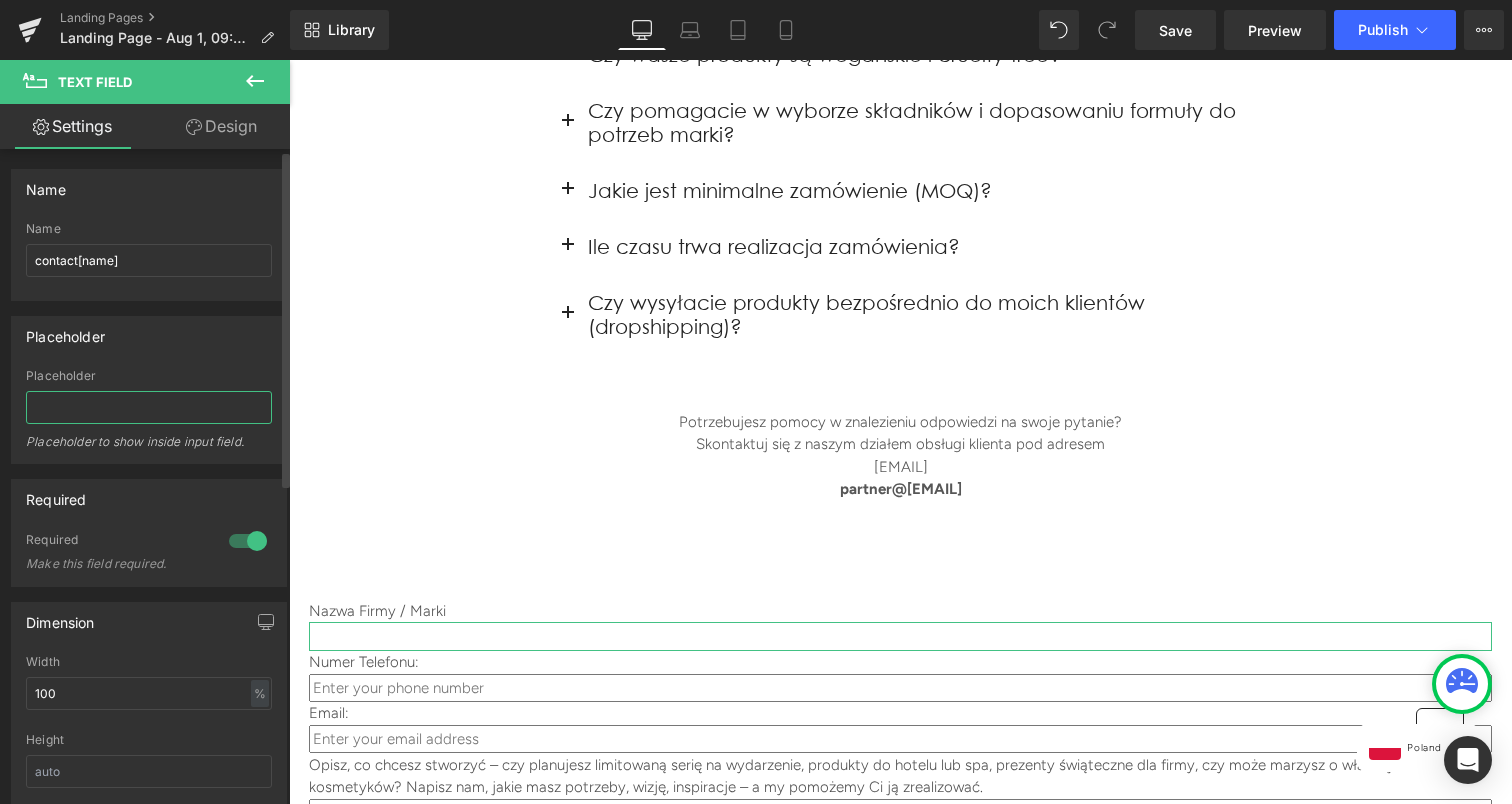 scroll, scrollTop: 5, scrollLeft: 0, axis: vertical 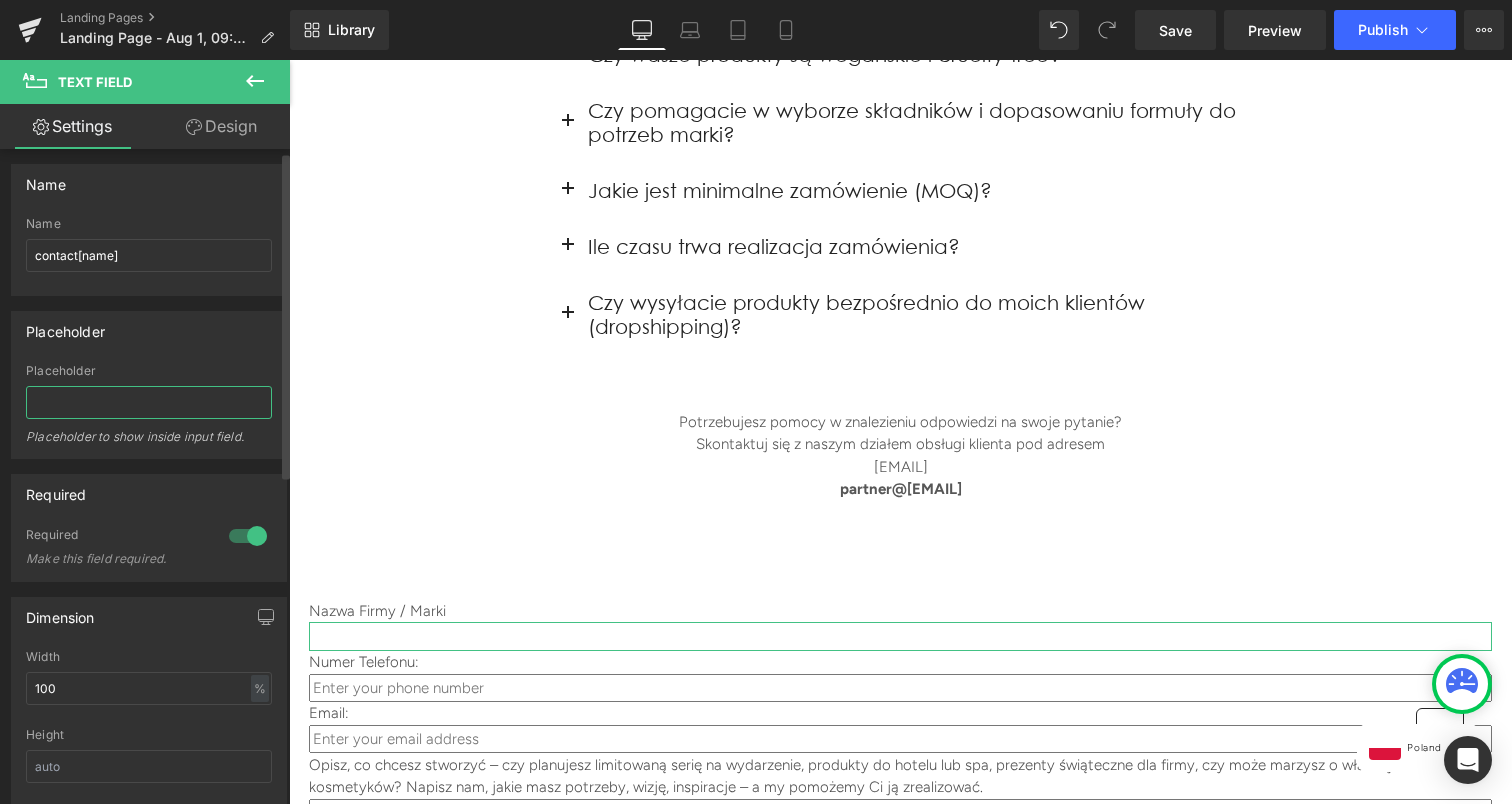 type 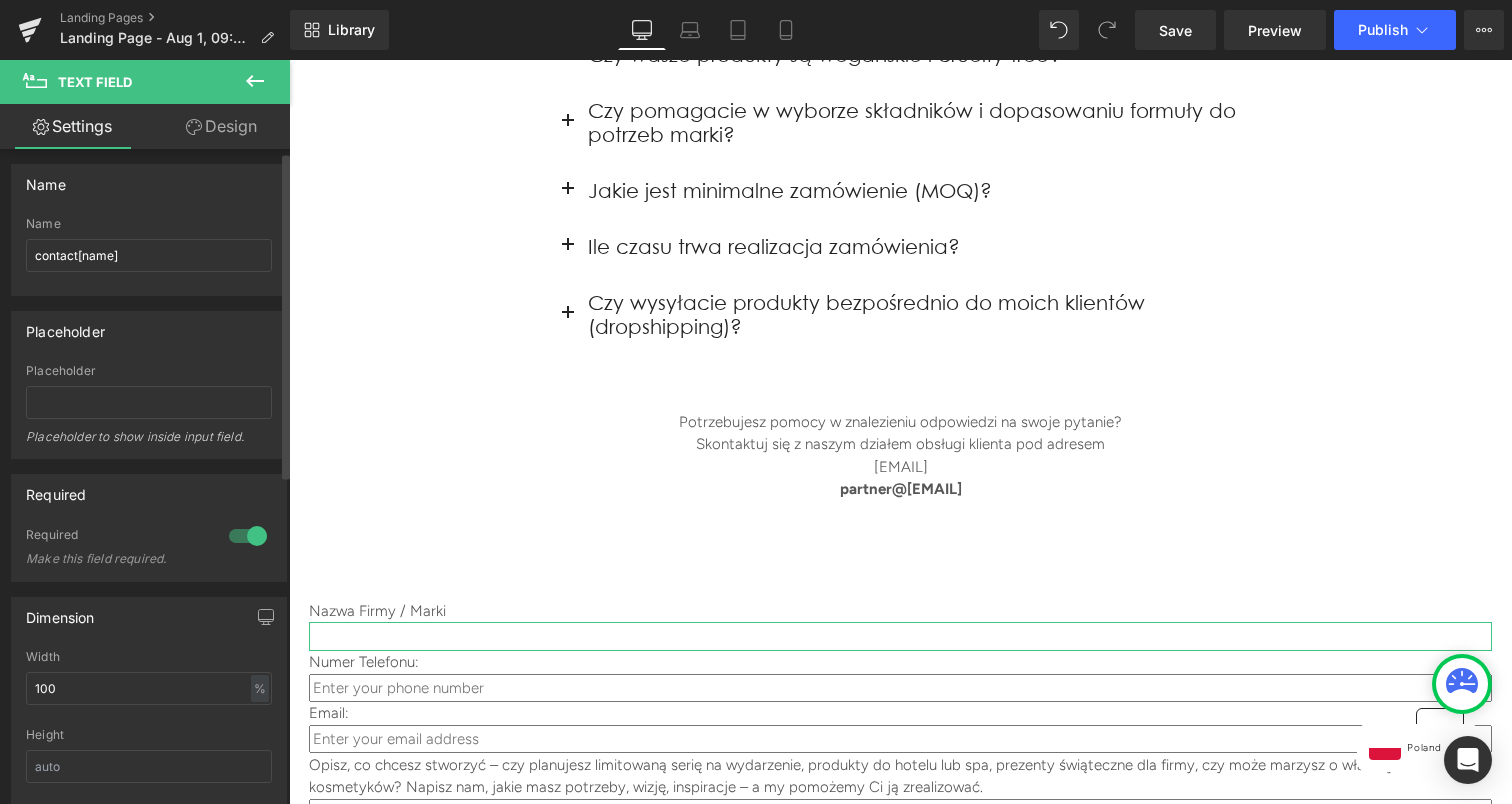 click on "Placeholder Placeholder Placeholder to show inside input field." at bounding box center (149, 385) 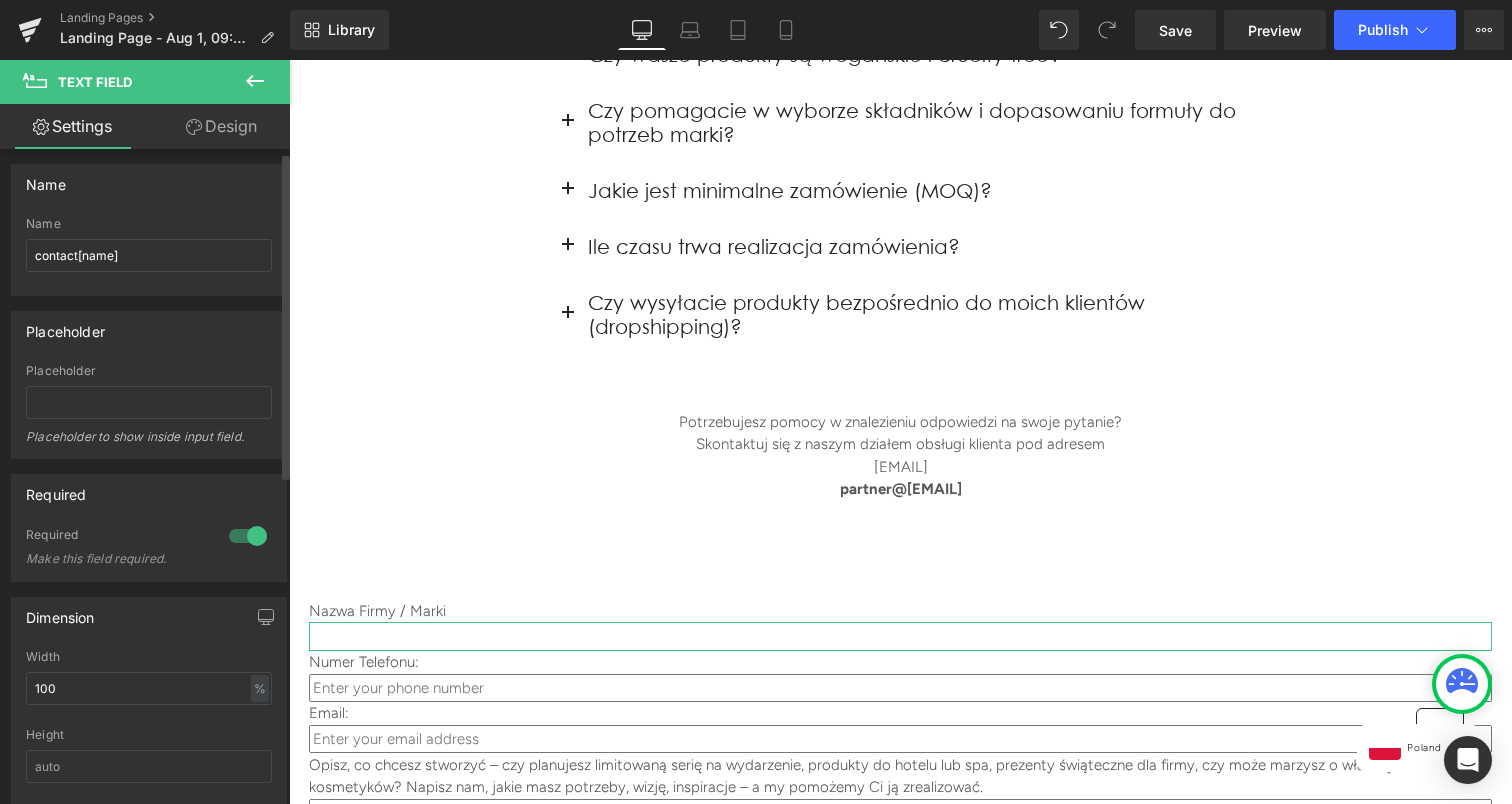 scroll, scrollTop: 6, scrollLeft: 0, axis: vertical 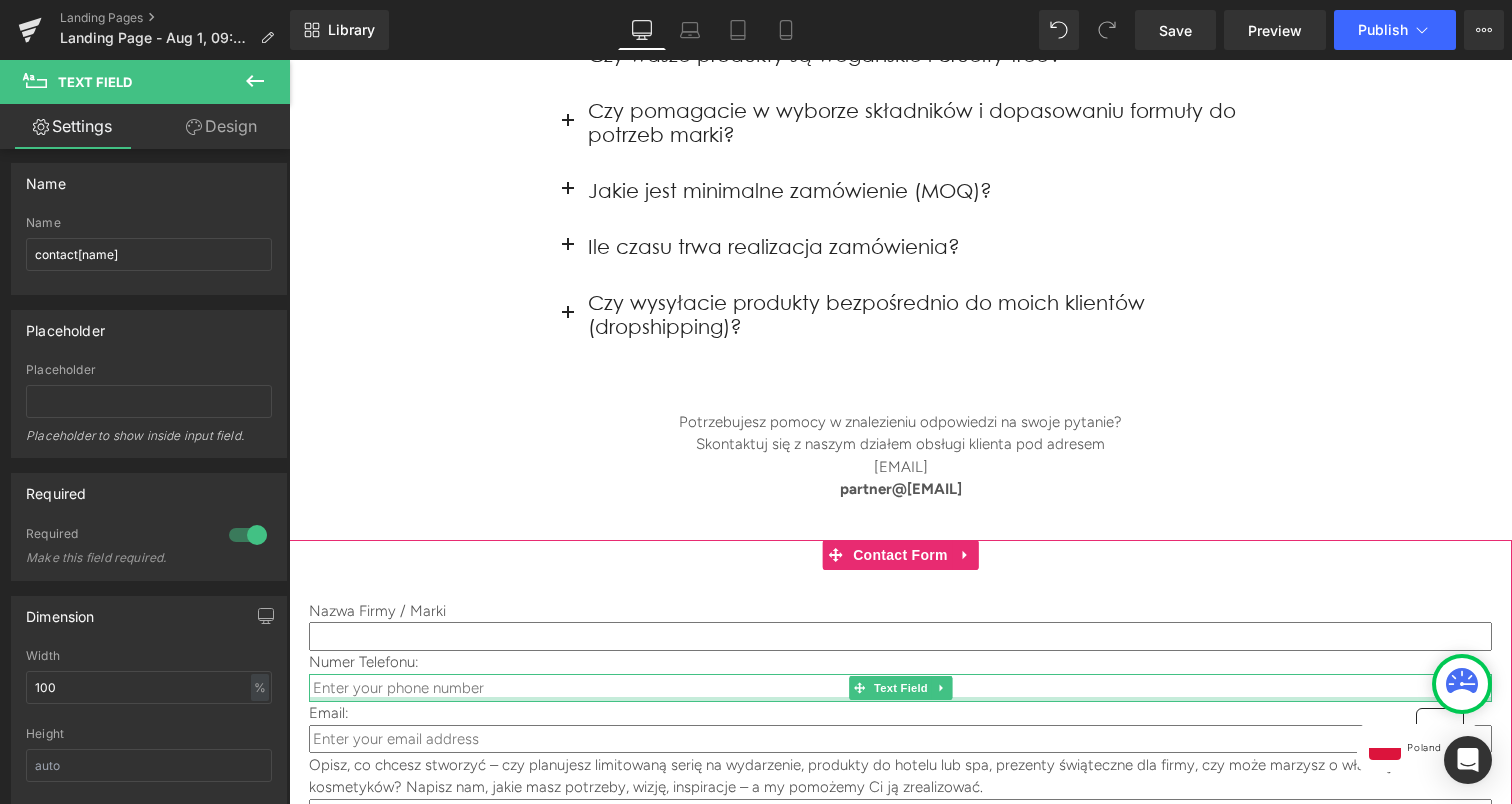 click at bounding box center (900, 699) 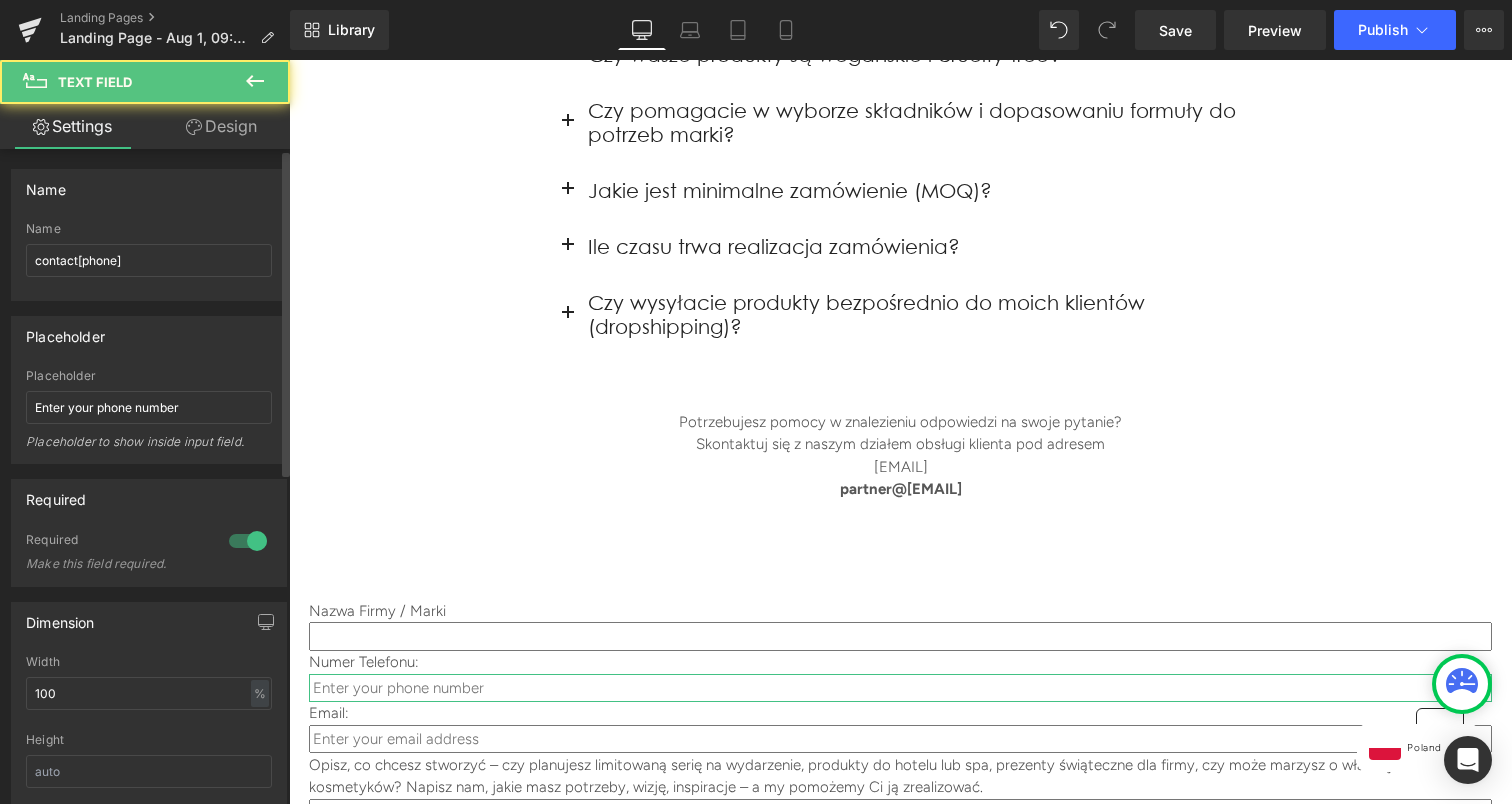 click on "Placeholder Enter your phone number Placeholder to show inside input field." at bounding box center (149, 416) 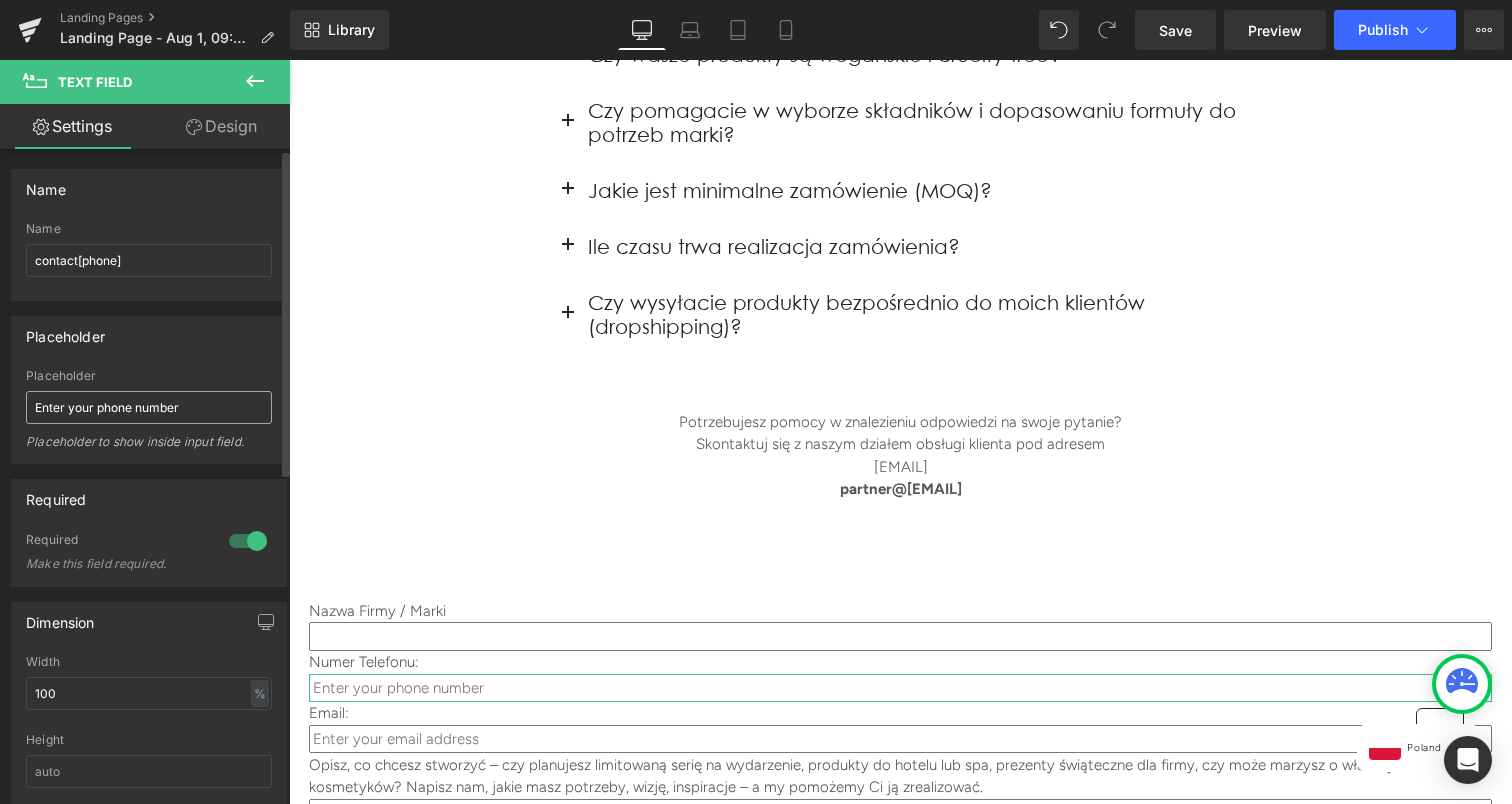 click on "Placeholder Enter your phone number Placeholder to show inside input field." at bounding box center [149, 416] 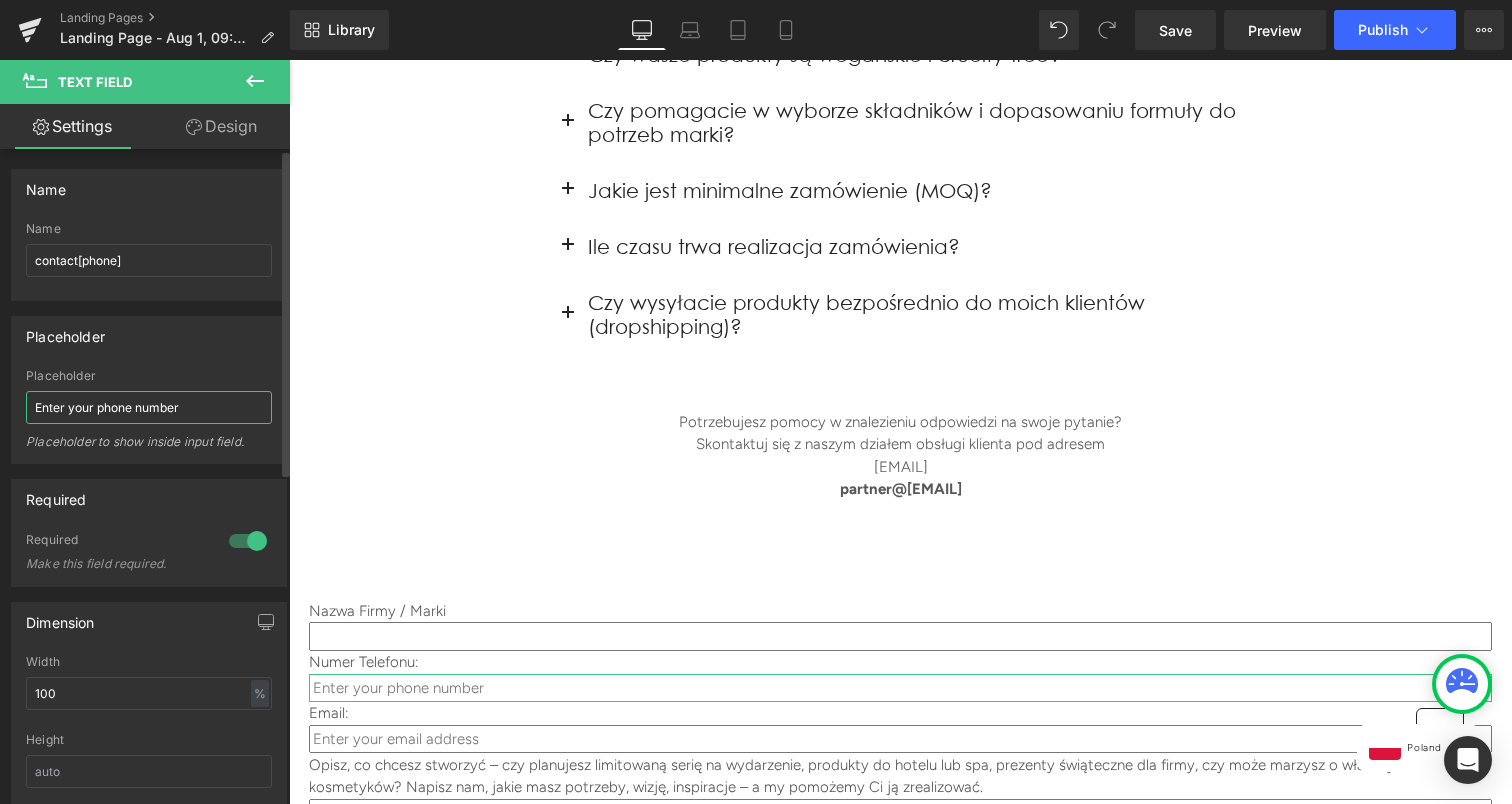 click on "Enter your phone number" at bounding box center (149, 407) 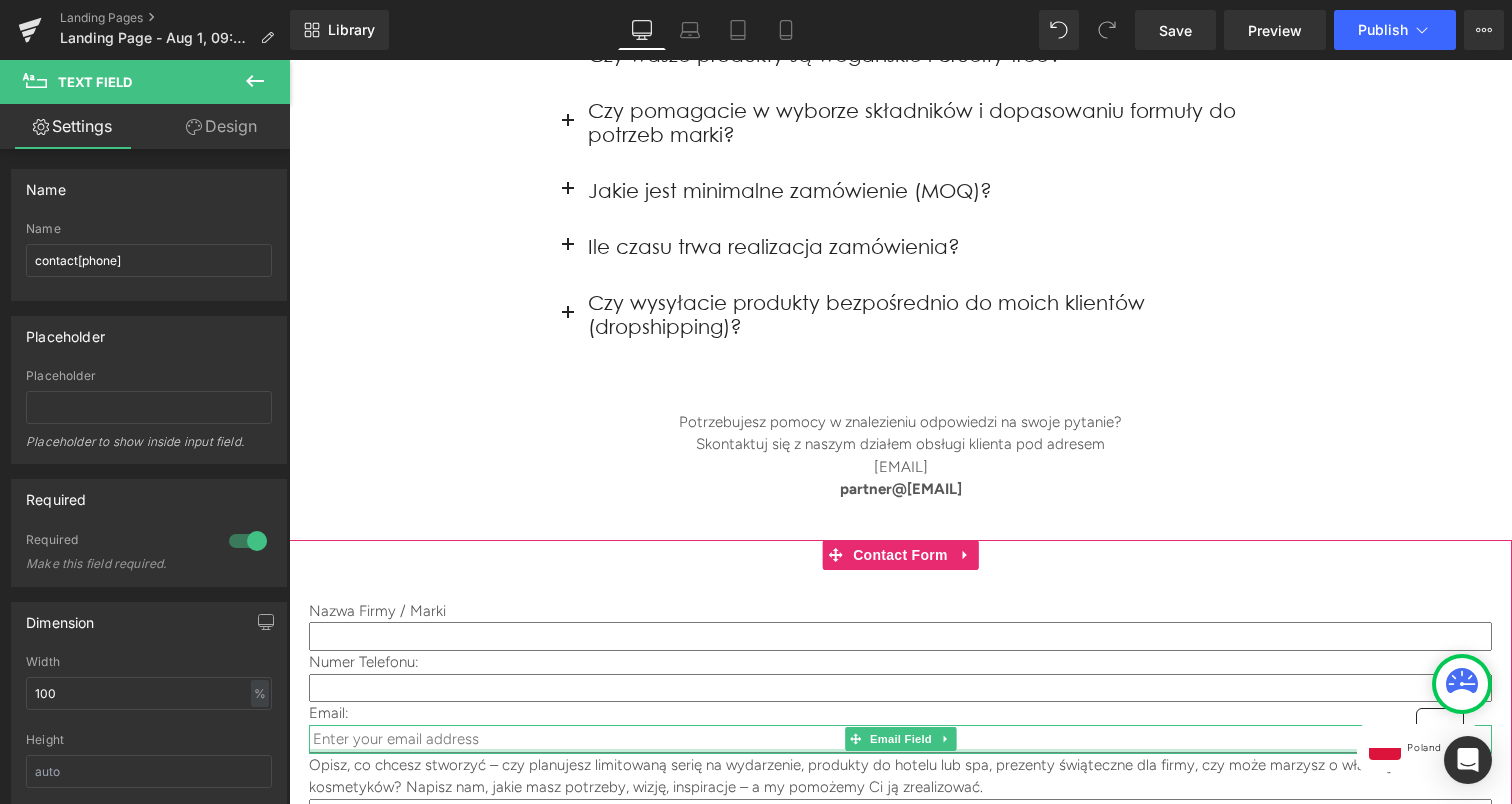 click at bounding box center [900, 751] 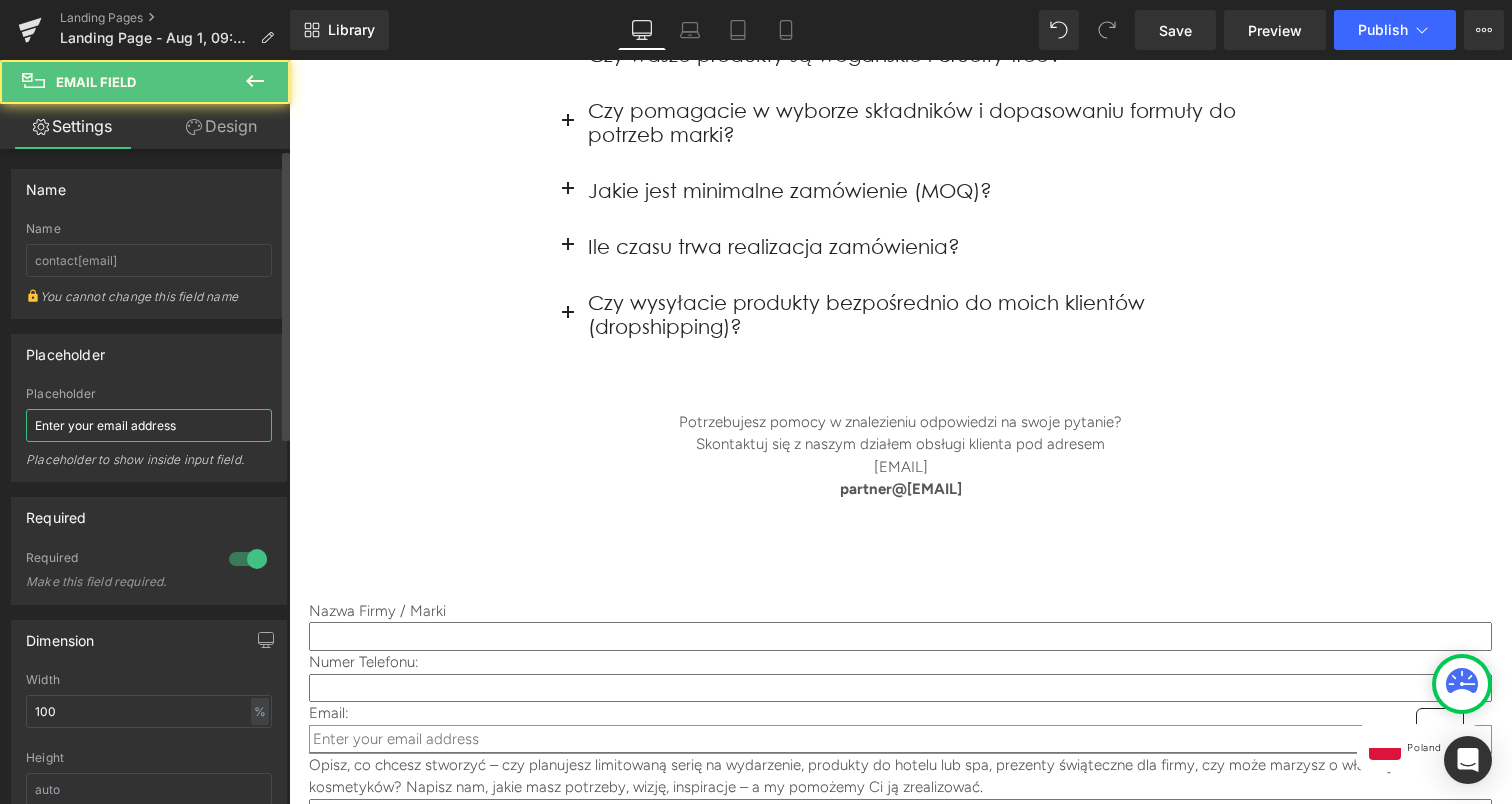 click on "Enter your email address" at bounding box center (149, 425) 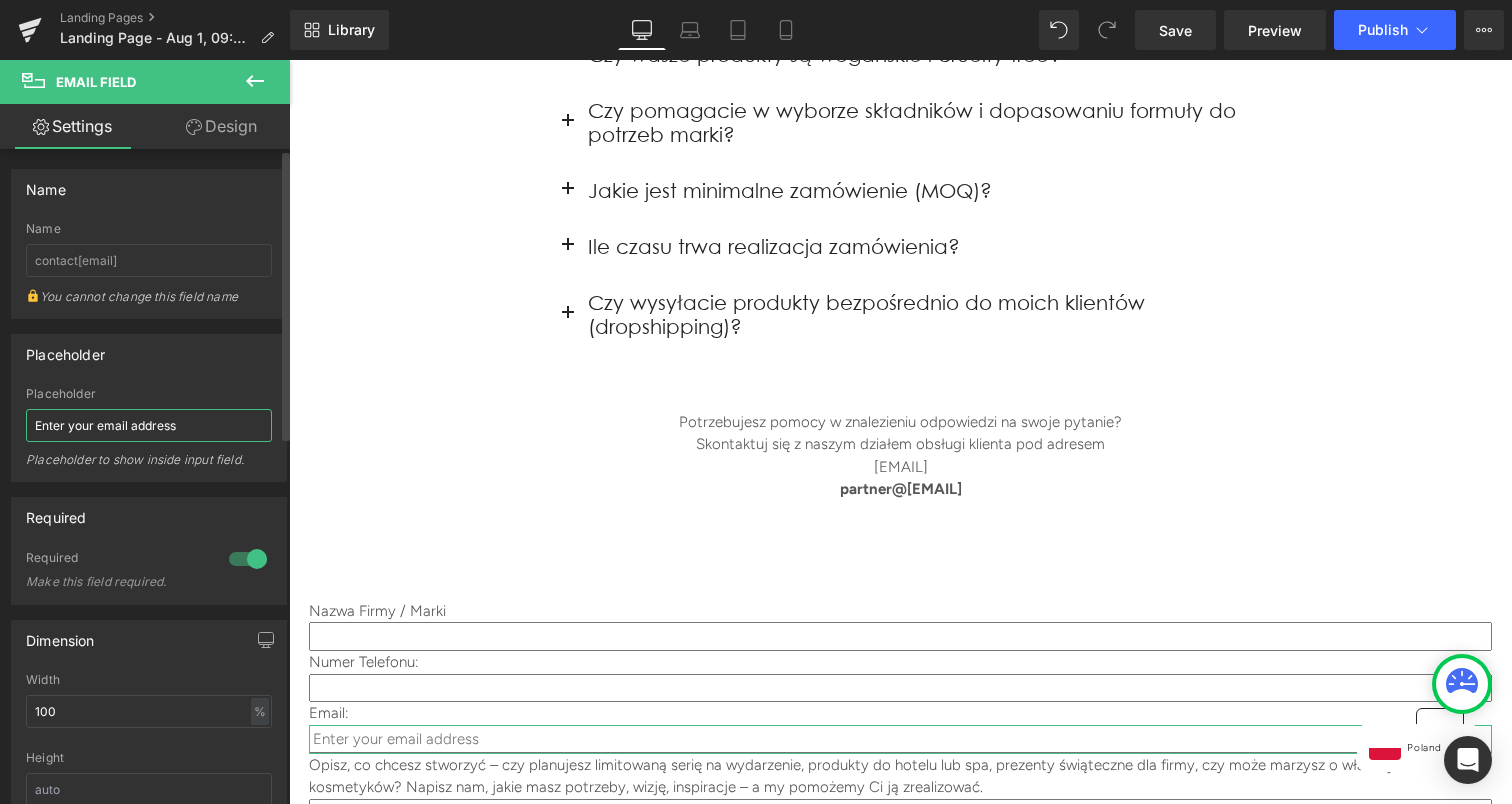 click on "Enter your email address" at bounding box center [149, 425] 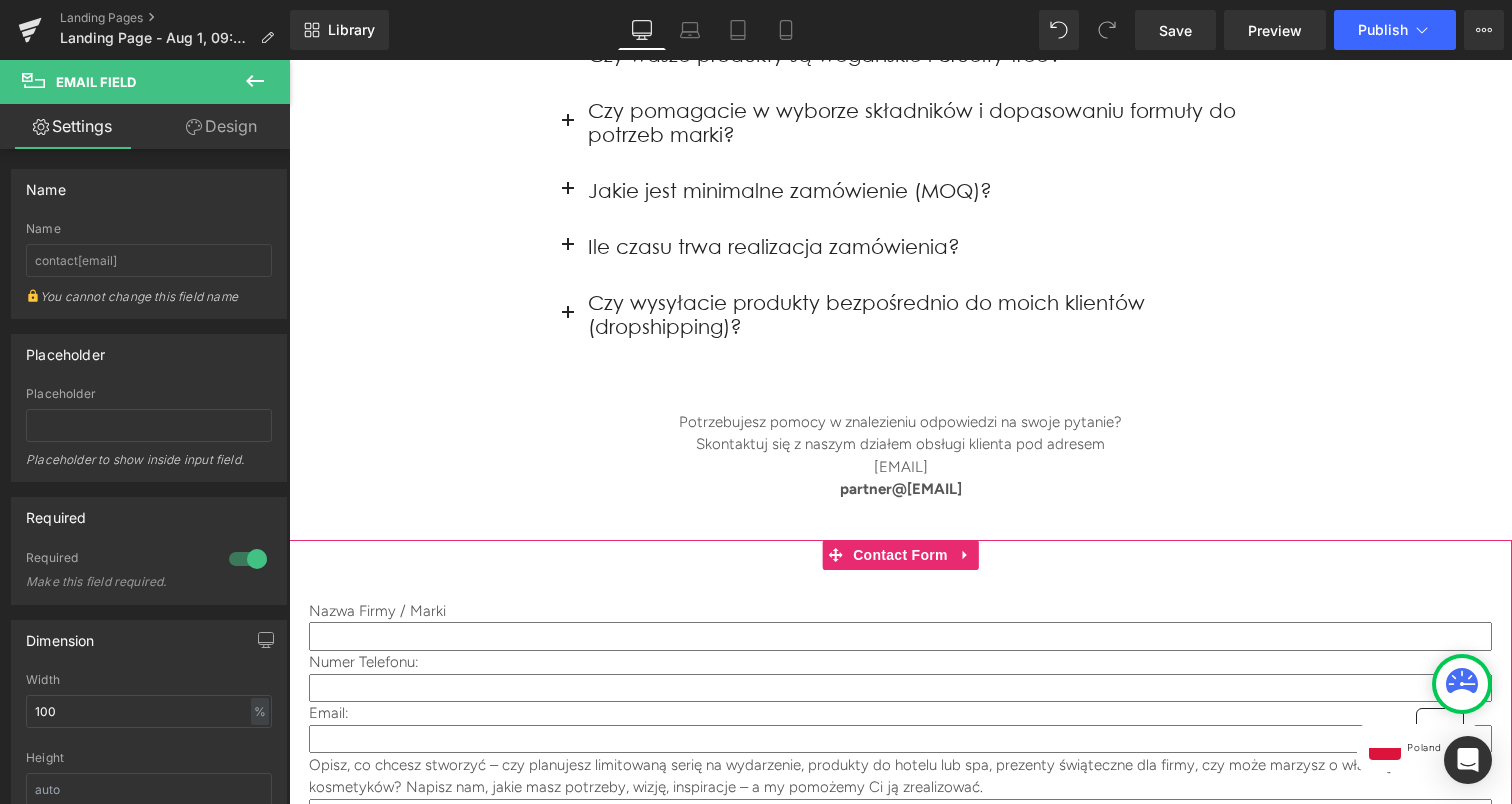 click on "Nazwa Firmy / Marki Text Block         Text Field         Numer Telefonu: Text Block         Text Field         Email: Text Block         Email Field         Opisz, co chcesz stworzyć – czy planujesz limitowaną serię na wydarzenie, produkty do hotelu lub spa, prezenty świąteczne dla firmy, czy może marzysz o własnej linii kosmetyków? Napisz nam, jakie masz potrzeby, wizję, inspiracje – a my pomożemy Ci ją zrealizować. Text Block           Text Area           Submit   Submit Button
Contact Form" at bounding box center (900, 738) 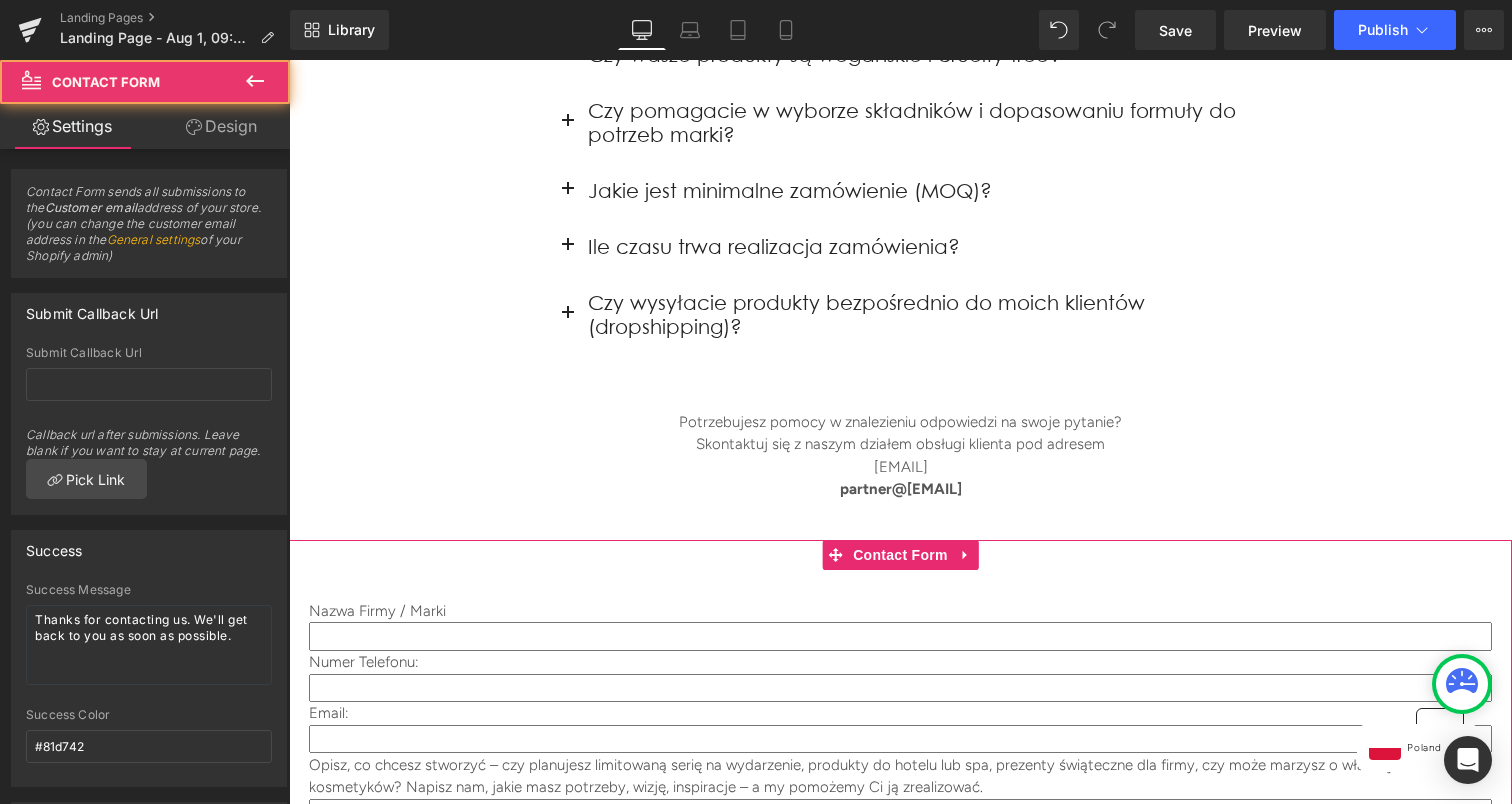 click at bounding box center (900, 824) 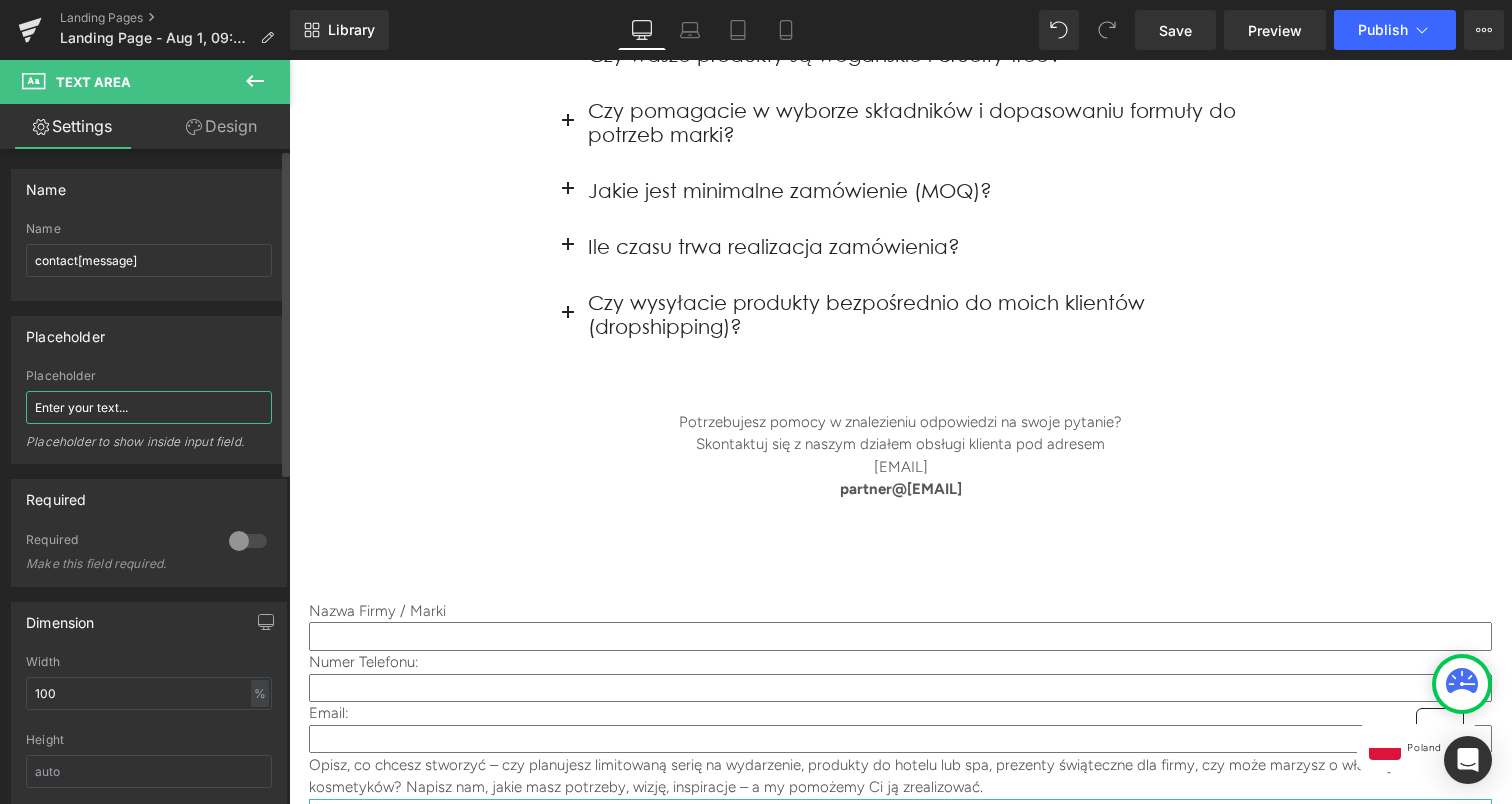 click on "Enter your text..." at bounding box center (149, 407) 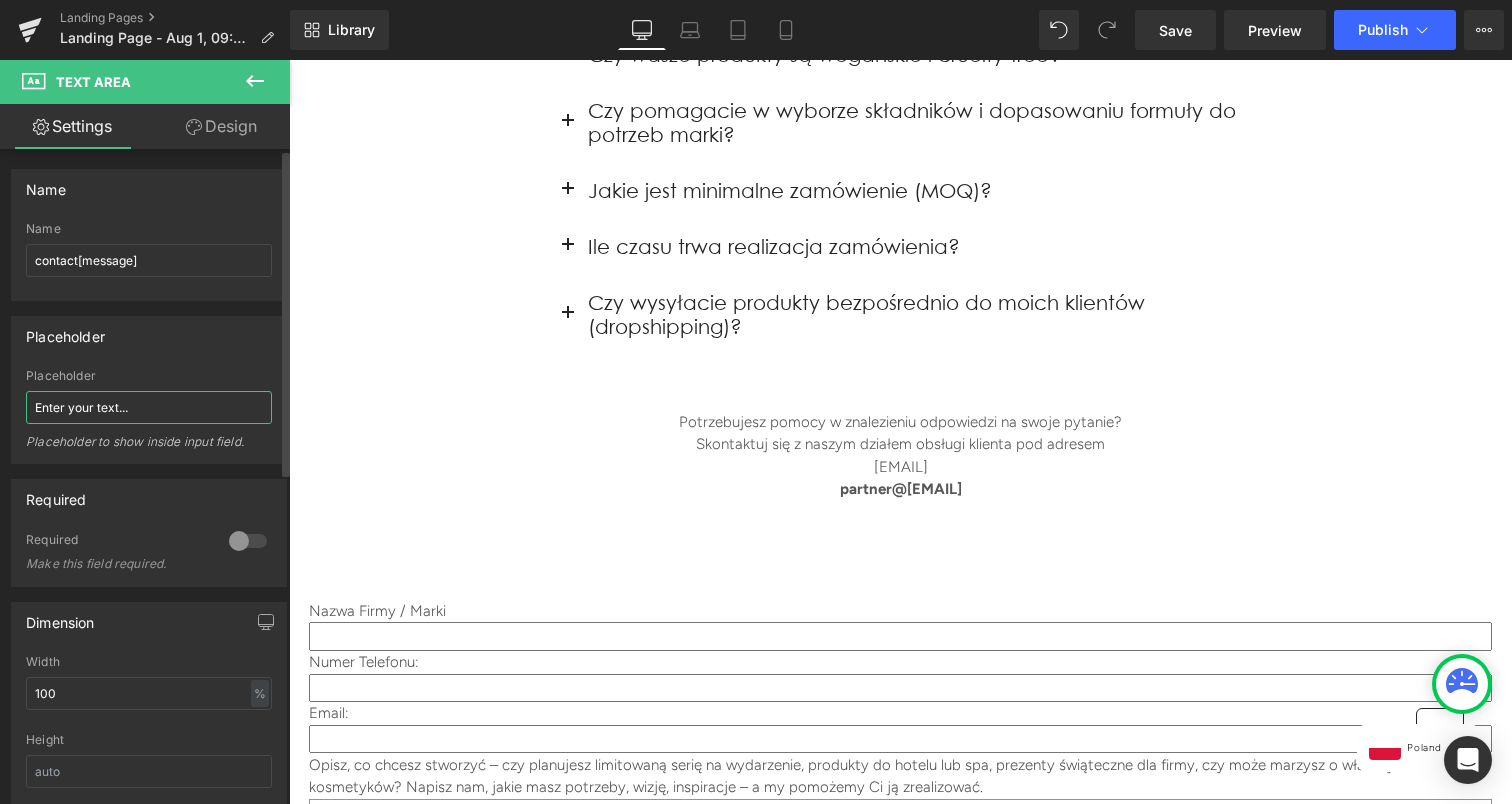 click on "Enter your text..." at bounding box center (149, 407) 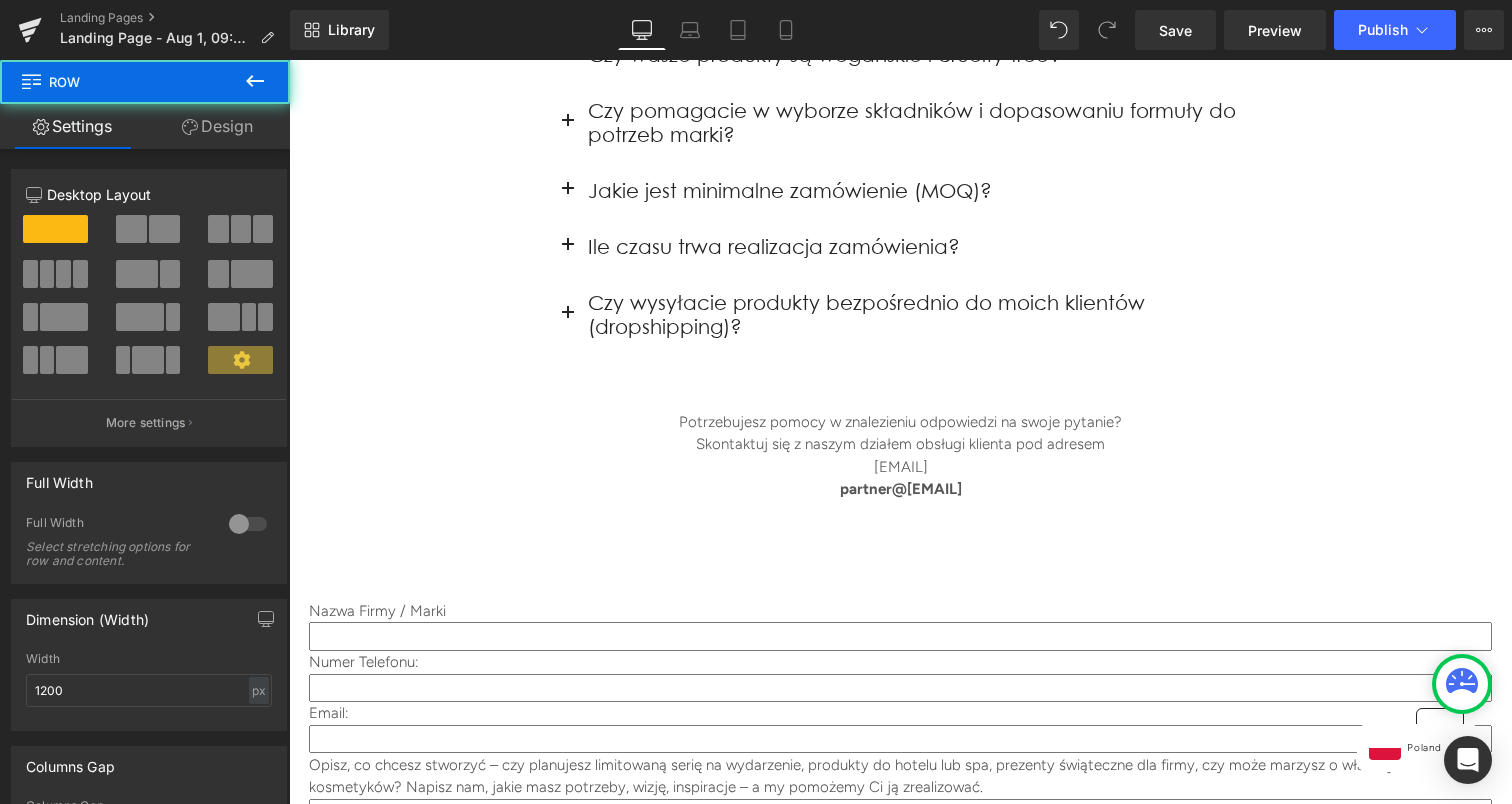 click on "Potrzebujesz pomocy w znalezieniu odpowiedzi na swoje pytanie? Skontaktuj się z naszym działem obsługi klienta pod adresem  partner@[EMAIL] Text Block         Row" at bounding box center [901, 448] 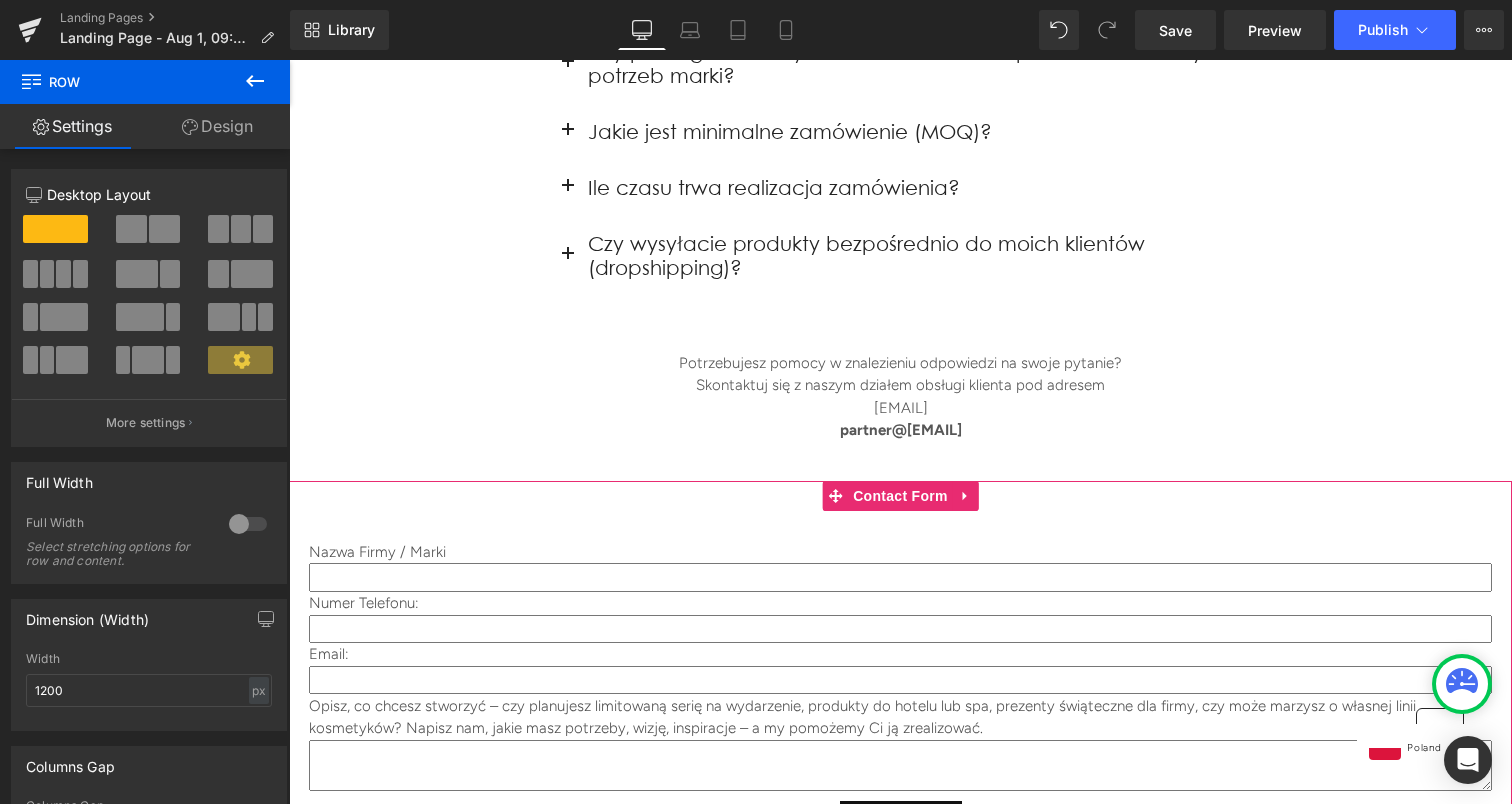 scroll, scrollTop: 4680, scrollLeft: 0, axis: vertical 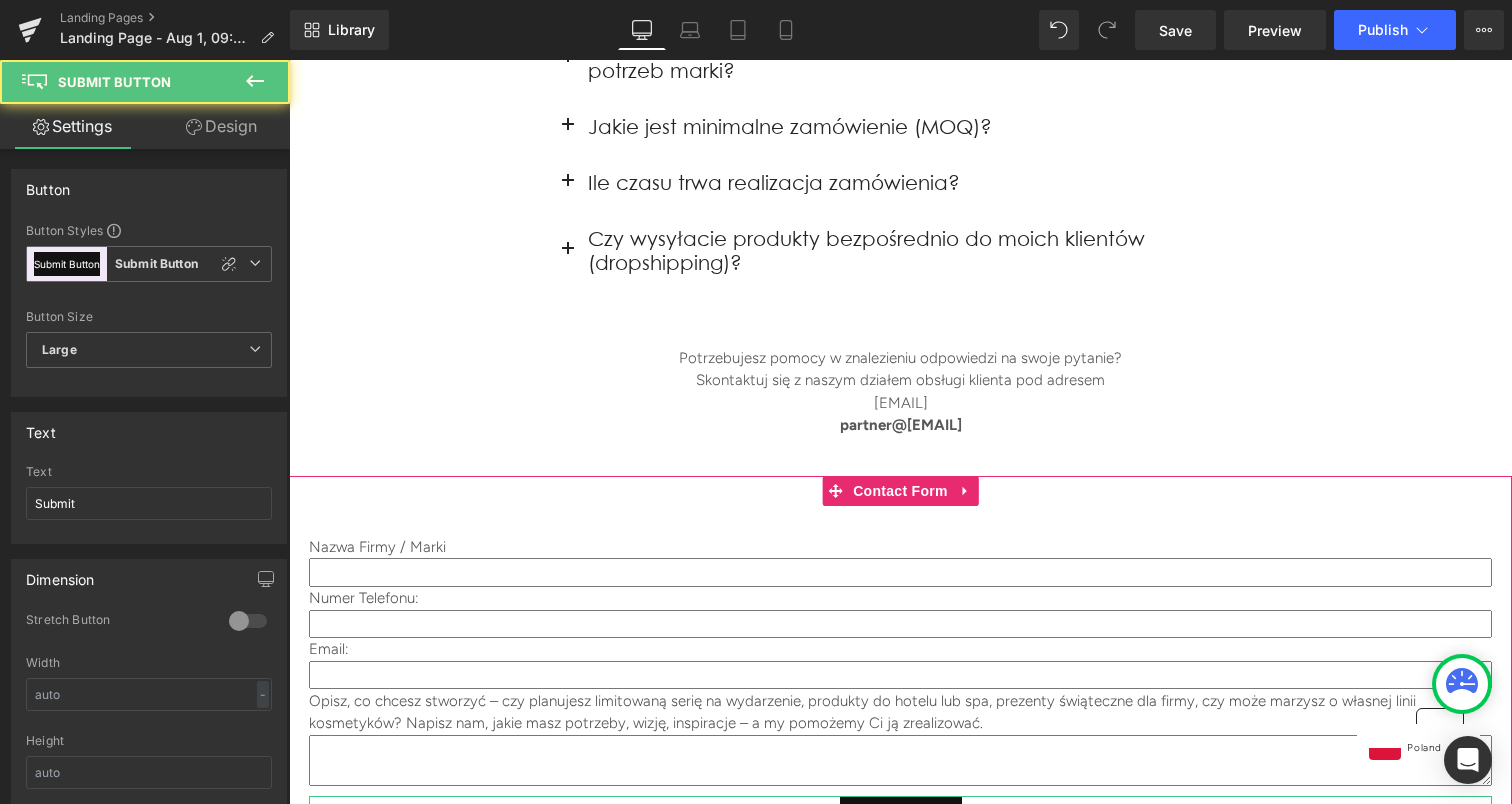 click on "Submit" at bounding box center (900, 819) 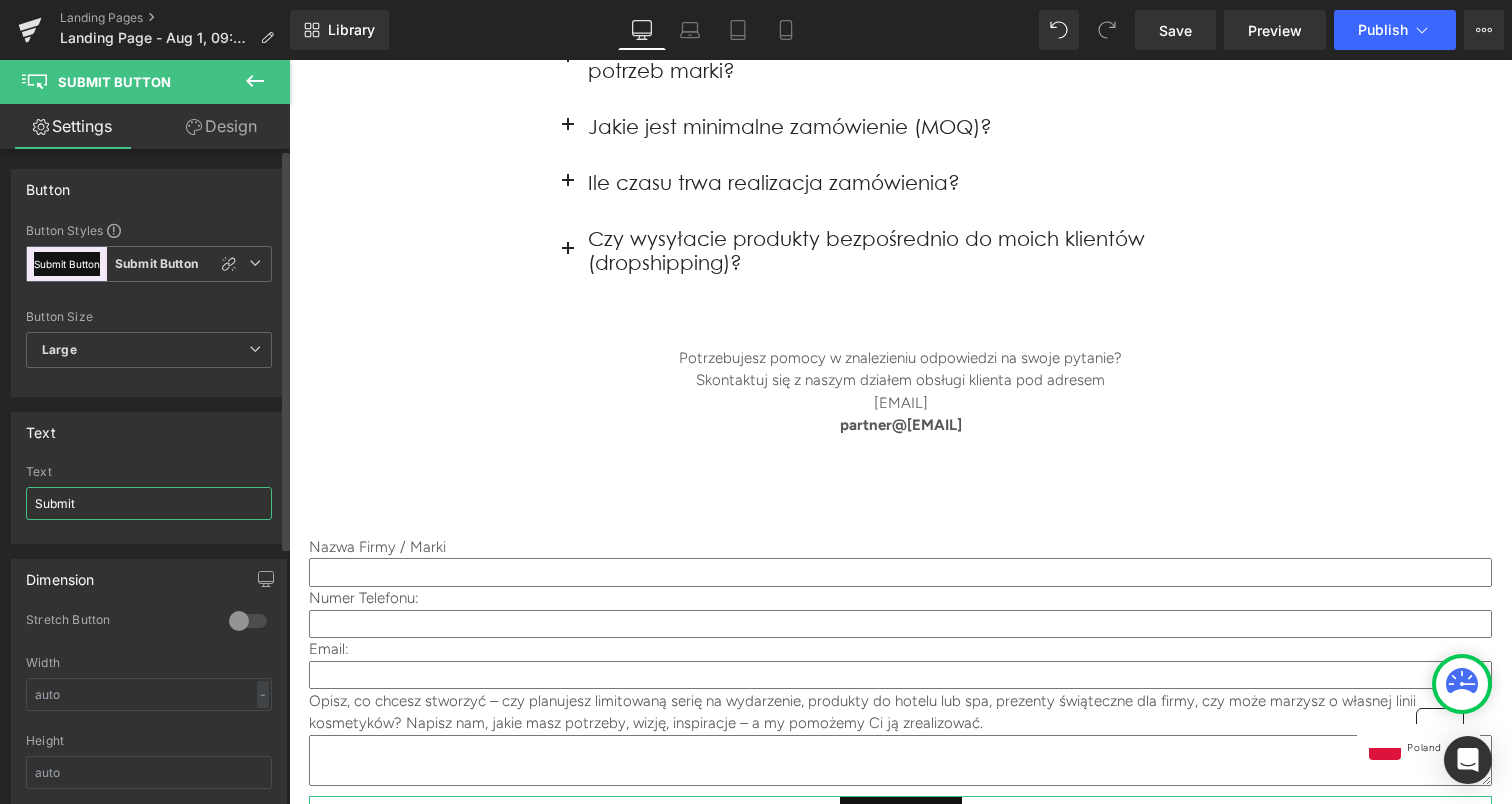 click on "Submit" at bounding box center [149, 503] 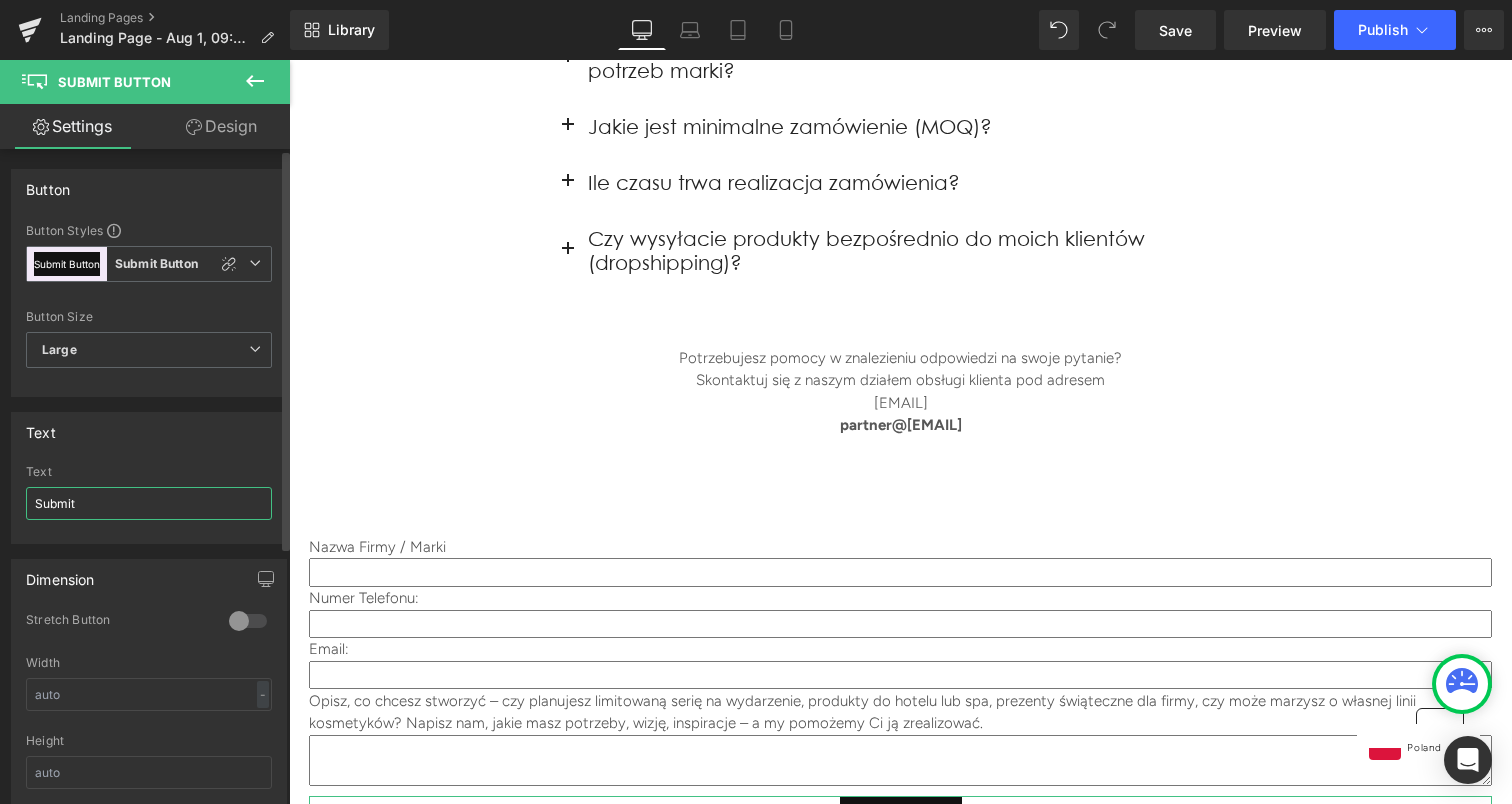 click on "Submit" at bounding box center [149, 503] 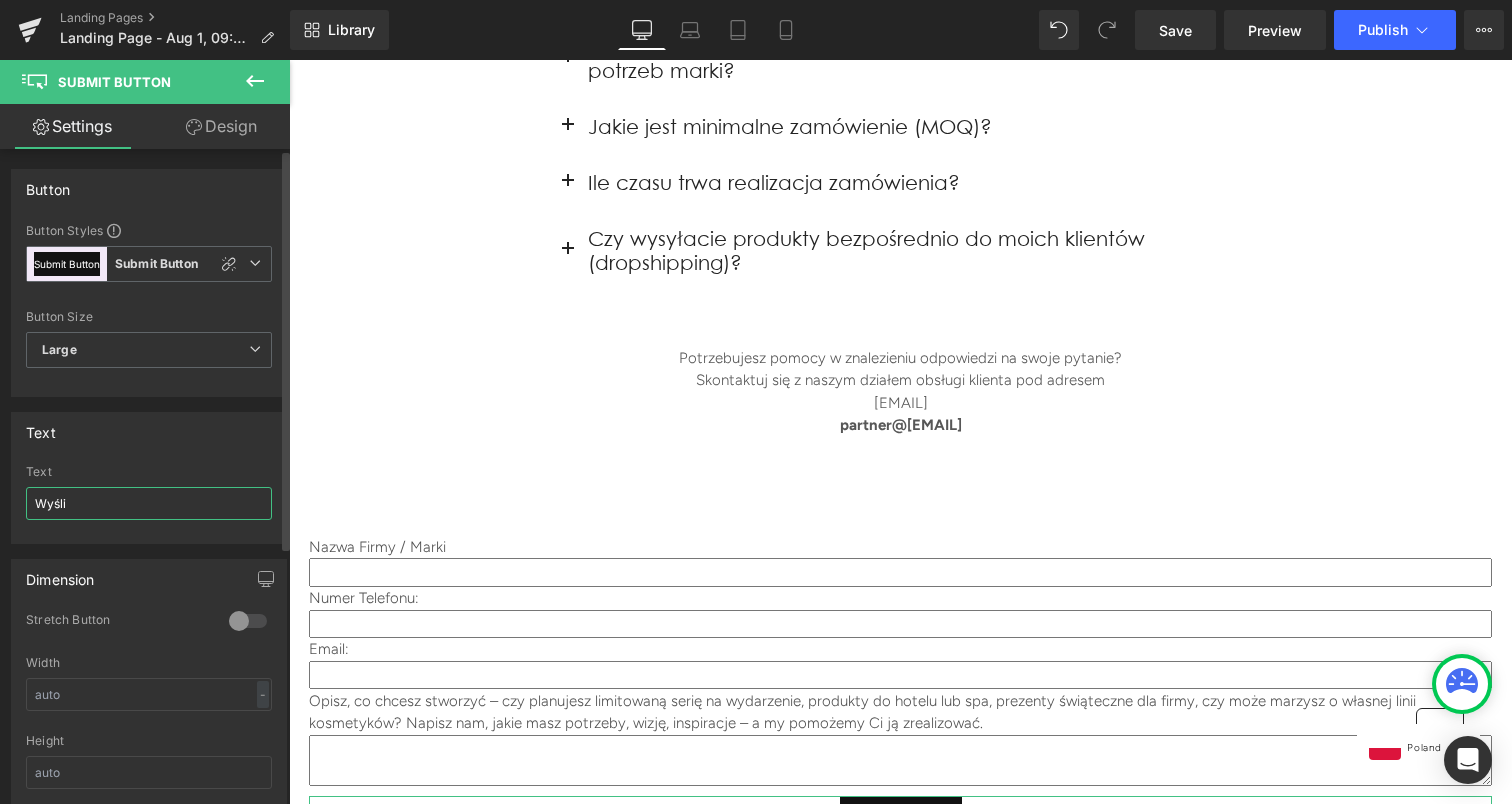 type on "Wyślij" 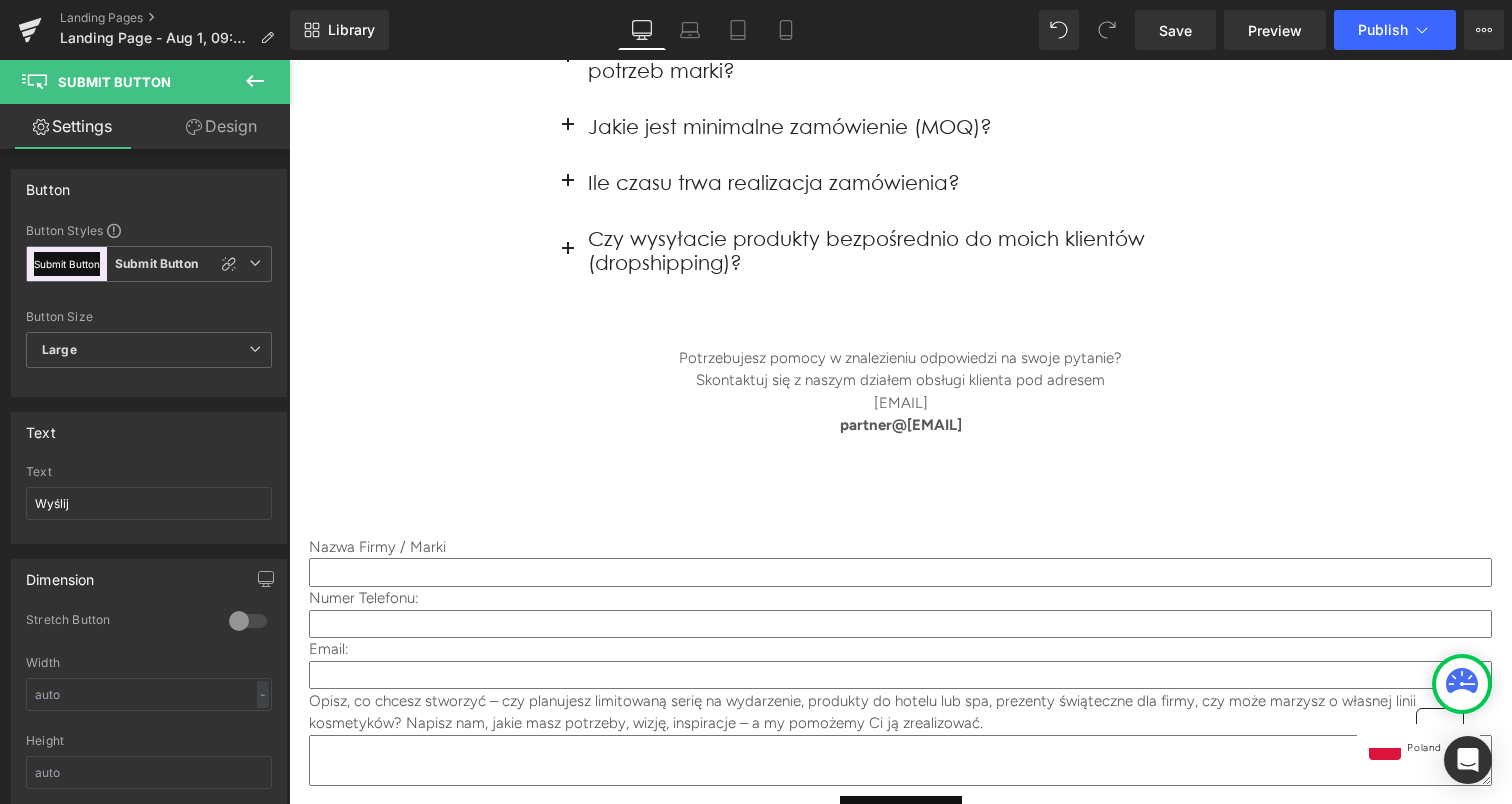 click on "39px" at bounding box center (289, 60) 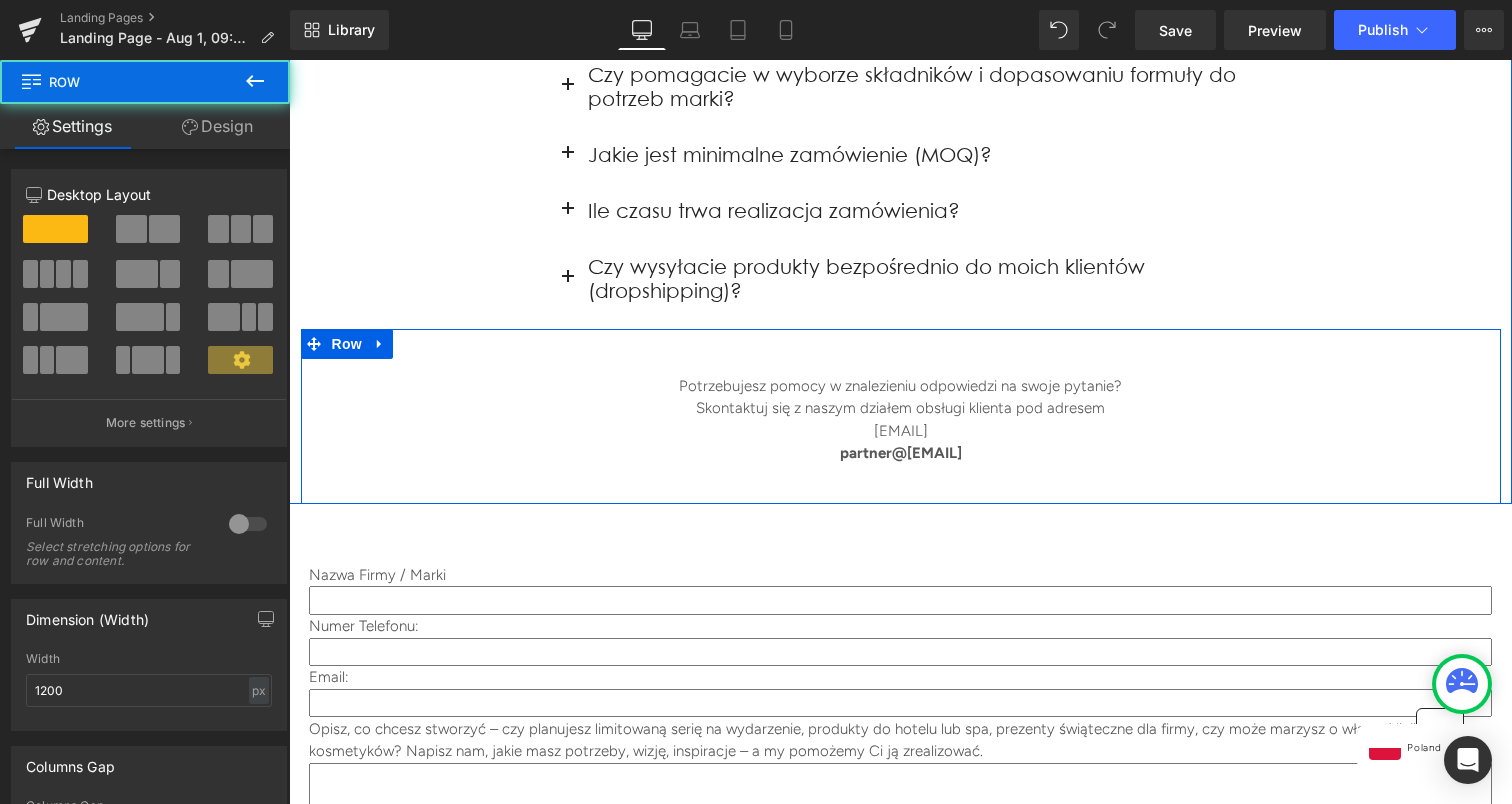 scroll, scrollTop: 4651, scrollLeft: 0, axis: vertical 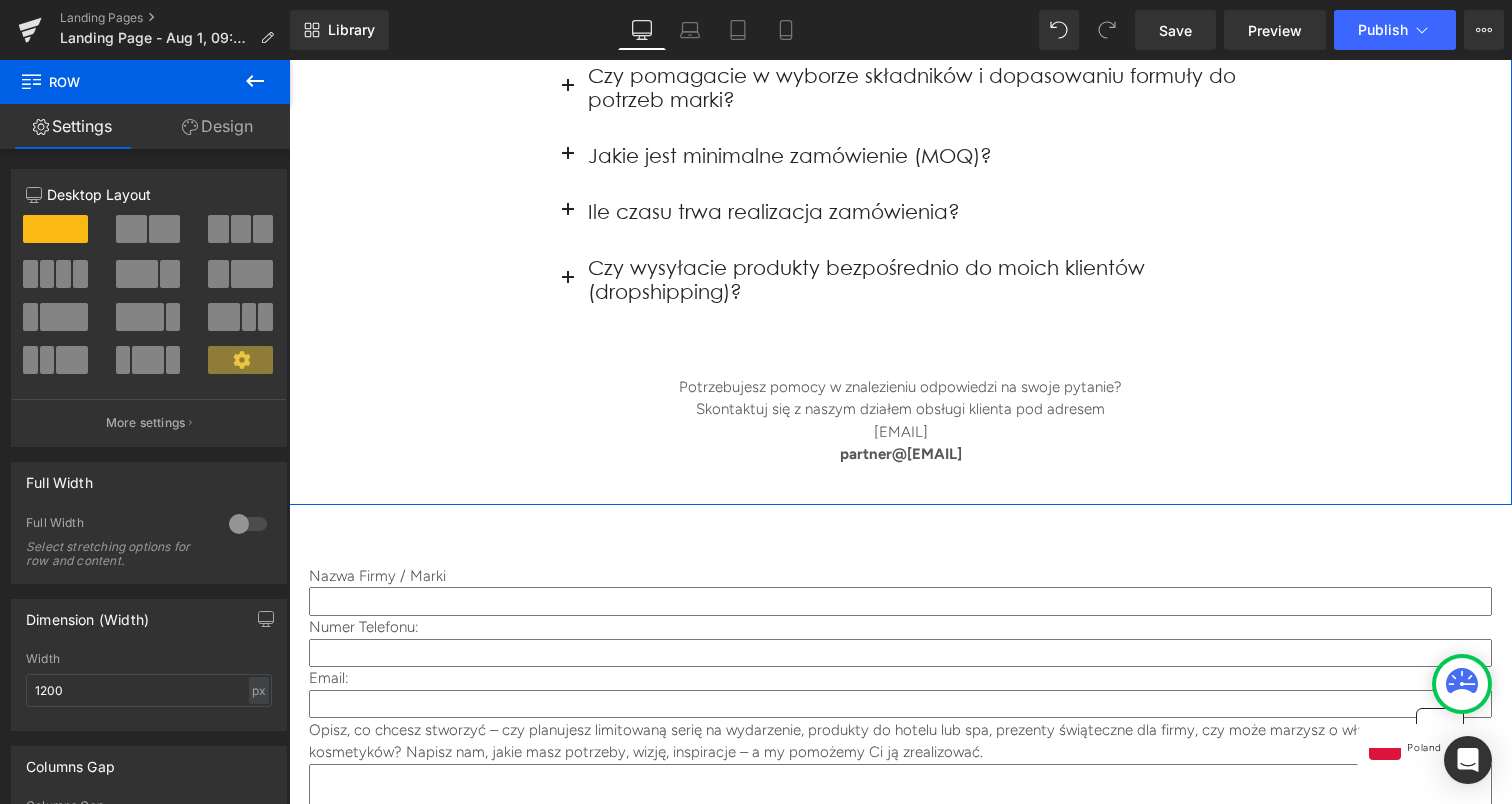 click on "Często zadawane pytania Heading
Czym jest private label I jak działa ten model współpracy?
Heading
Private label to model współpracy, w którym gotowe lub spersonalizowane produkty (np. kosmetyki) są wytwarzane przez producenta, ale sprzedawane pod Twoją własną marką. Ty decydujesz o nazwie, opakowaniu i identyfikacji wizualnej, a my zajmujemy się produkcją, dokumentacją i logistyką. To szybki sposób na wejście na rynek z autorską linią kosmetyków.
Text Block
Czy wasze produkty są wegańskie i cruelty-free? Heading" at bounding box center [900, 124] 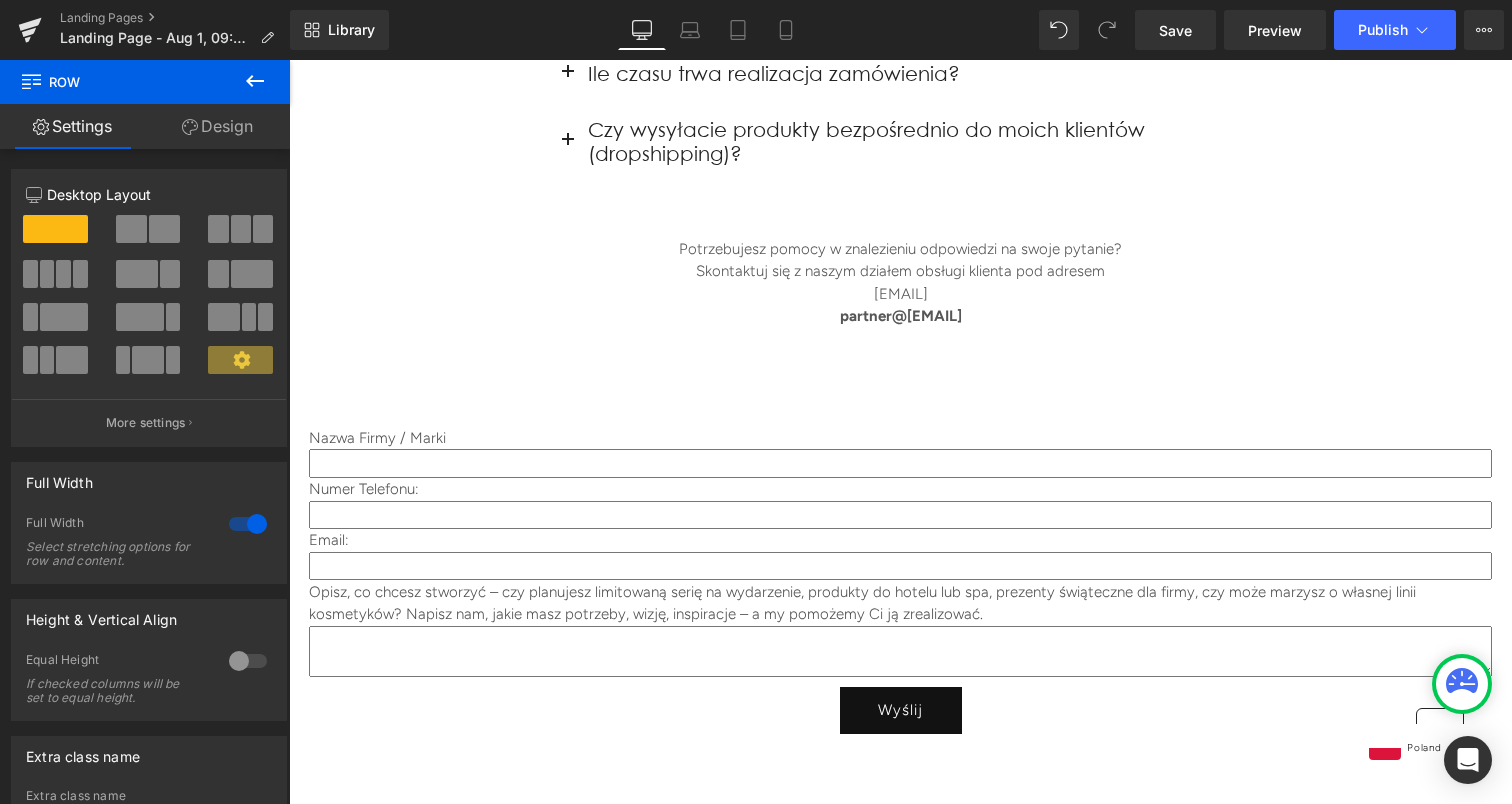 scroll, scrollTop: 4681, scrollLeft: 0, axis: vertical 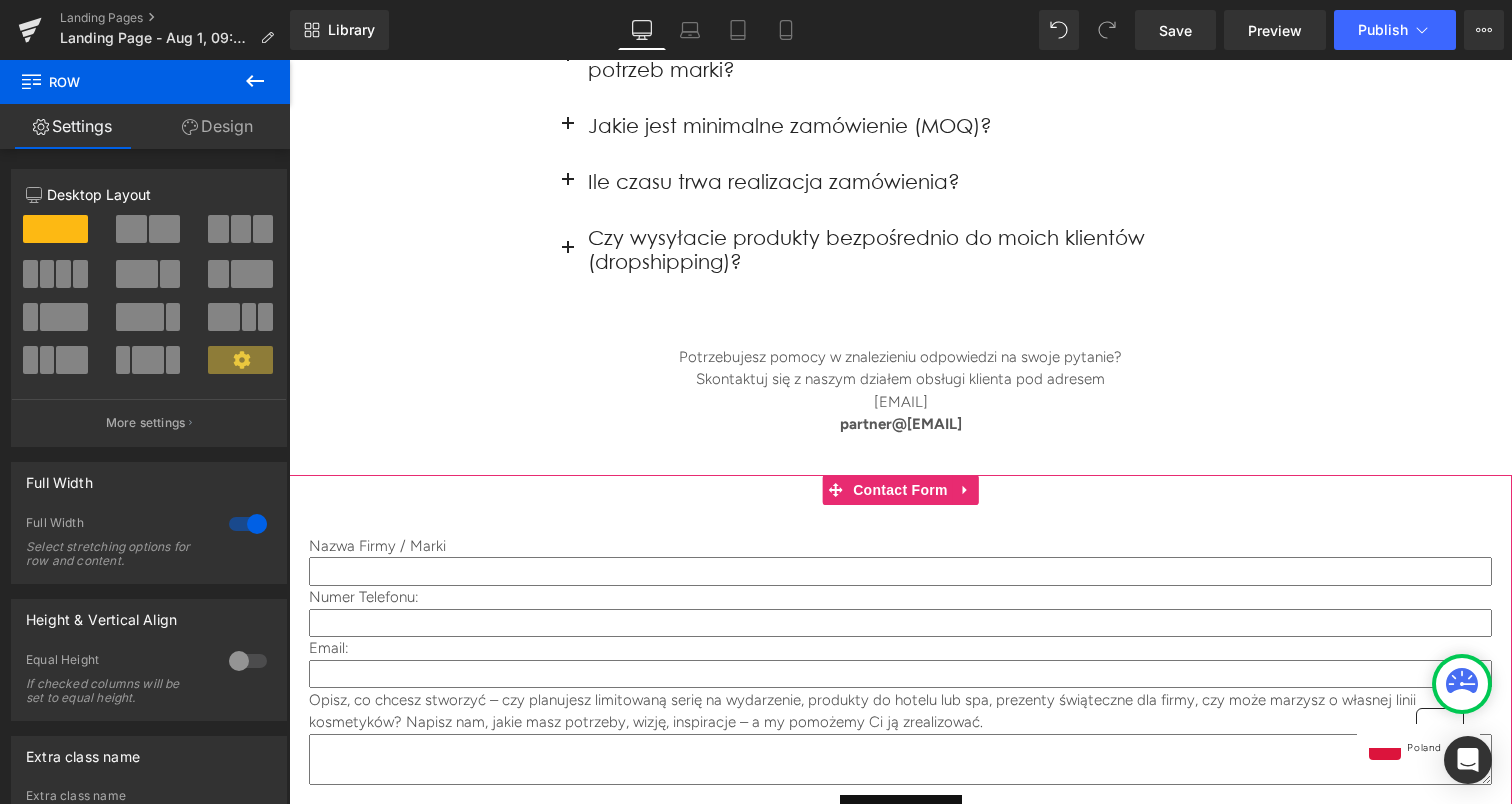 click on "Nazwa Firmy / Marki Text Block         Text Field         Numer Telefonu: Text Block         Text Field         Email: Text Block         Email Field         Opisz, co chcesz stworzyć – czy planujesz limitowaną serię na wydarzenie, produkty do hotelu lub spa, prezenty świąteczne dla firmy, czy może marzysz o własnej linii kosmetyków? Napisz nam, jakie masz potrzeby, wizję, inspiracje – a my pomożemy Ci ją zrealizować. Text Block           Text Area           Wyślij   Submit Button
Contact Form" at bounding box center [900, 673] 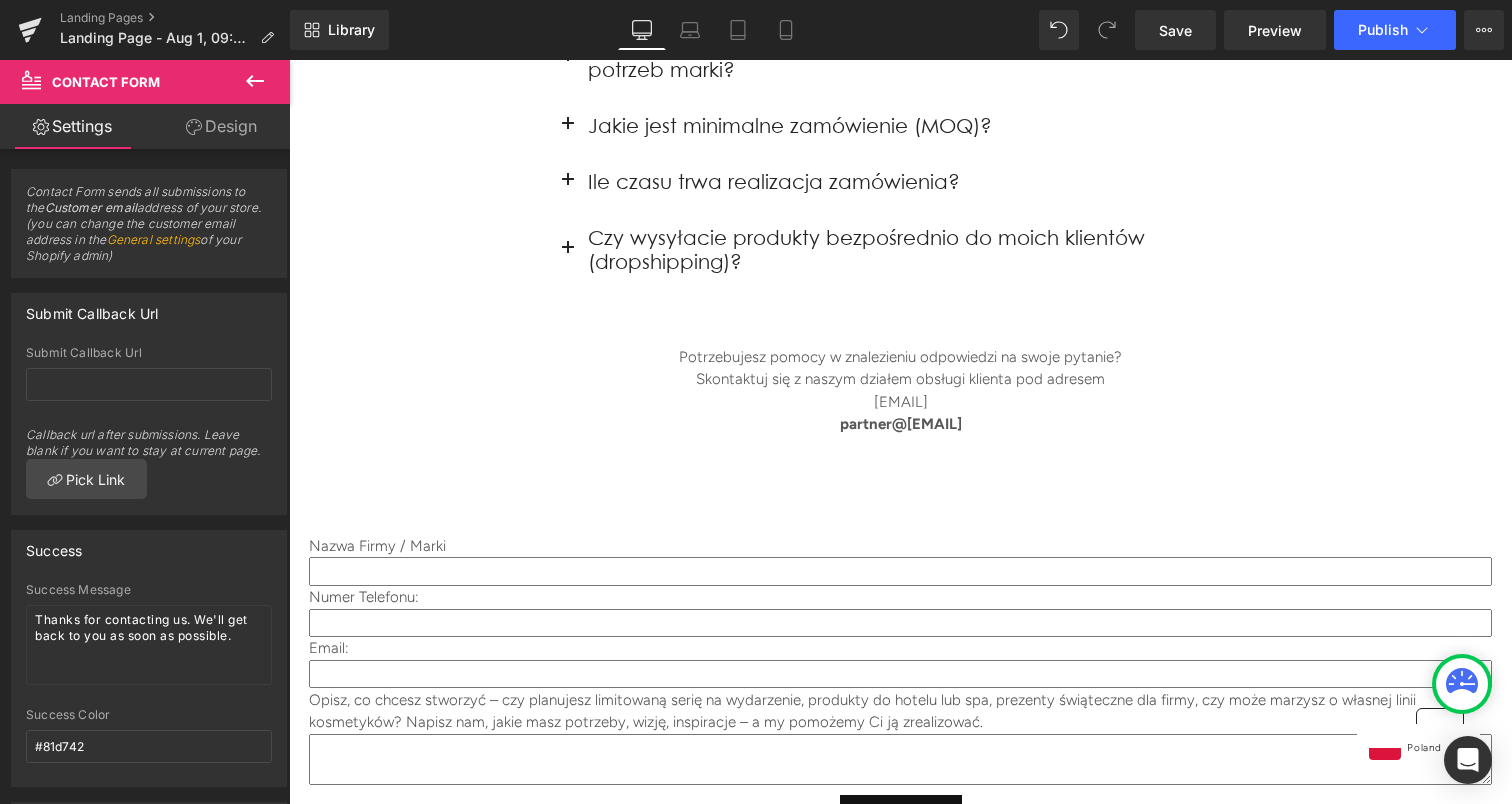 click 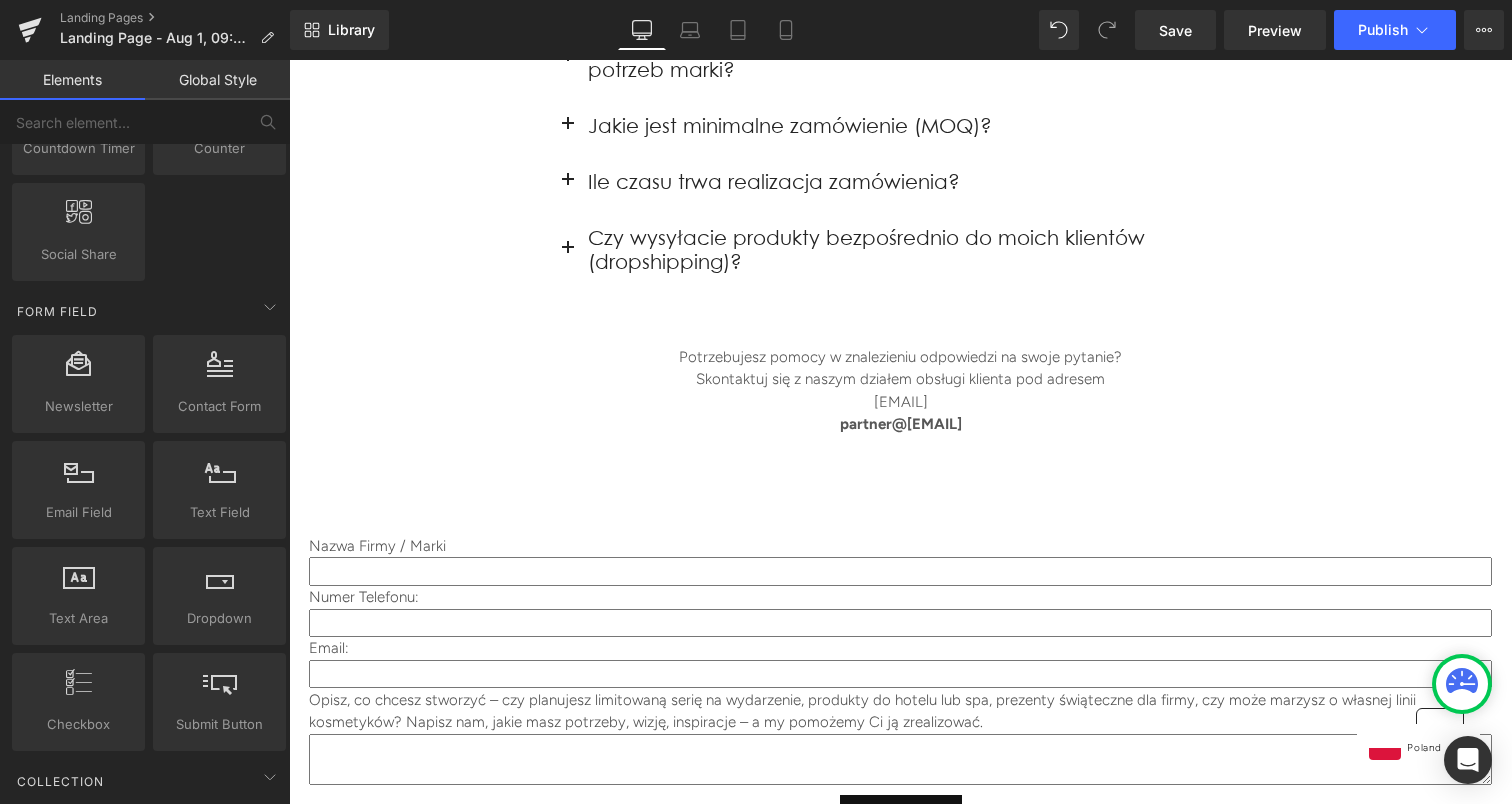 scroll, scrollTop: 2864, scrollLeft: 0, axis: vertical 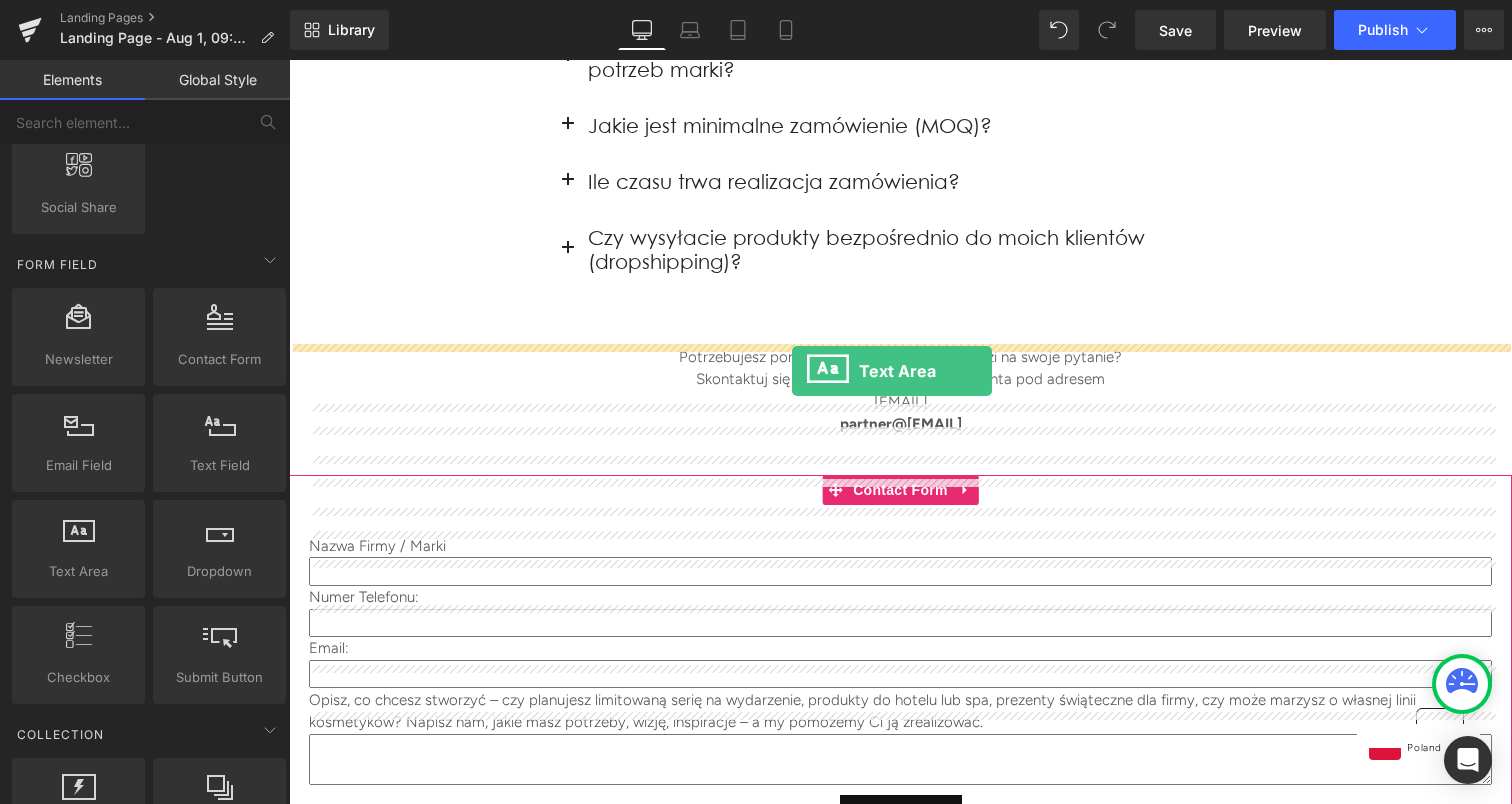 drag, startPoint x: 367, startPoint y: 622, endPoint x: 792, endPoint y: 371, distance: 493.58484 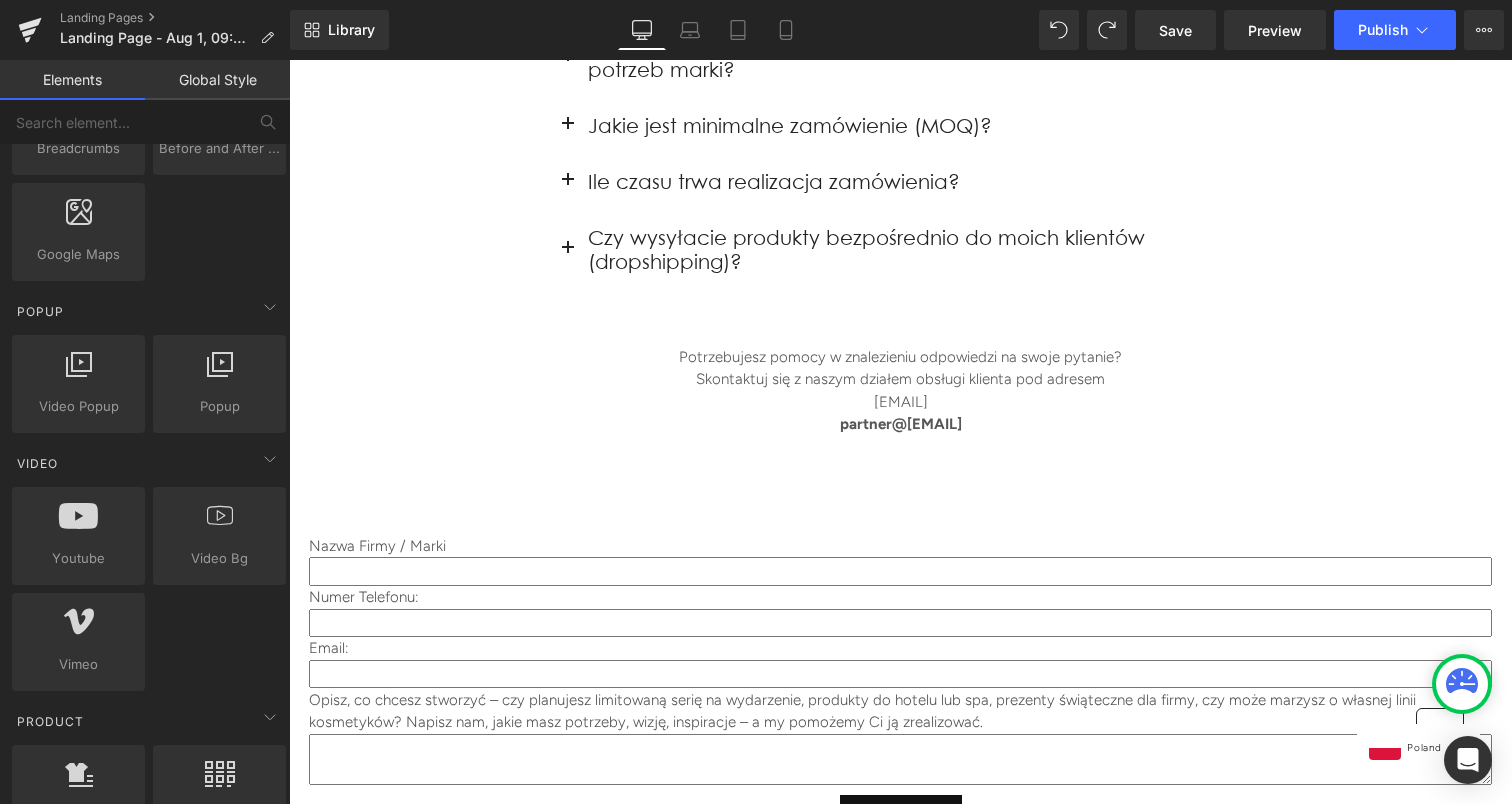 scroll, scrollTop: 0, scrollLeft: 0, axis: both 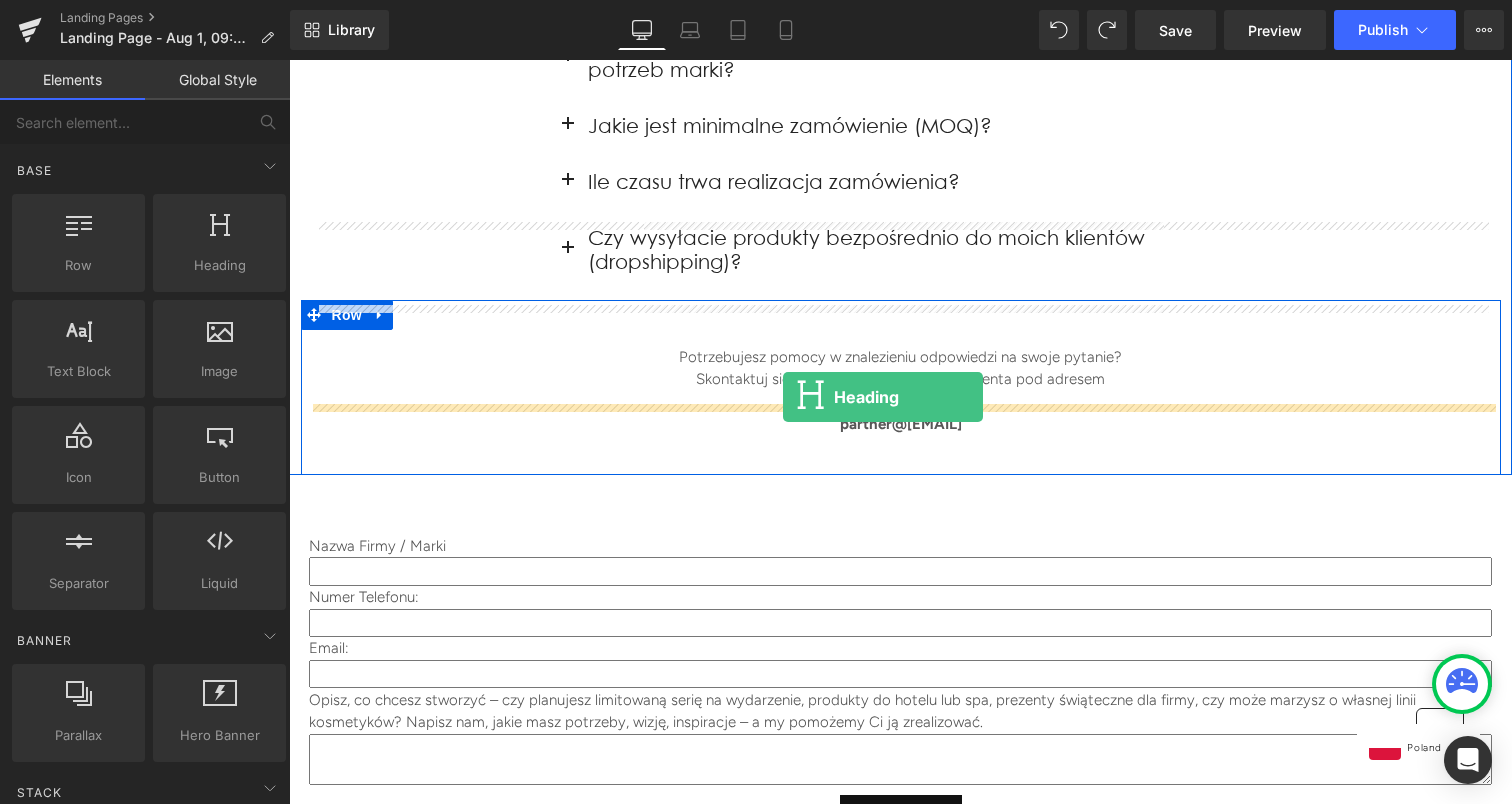 drag, startPoint x: 492, startPoint y: 312, endPoint x: 783, endPoint y: 397, distance: 303.16003 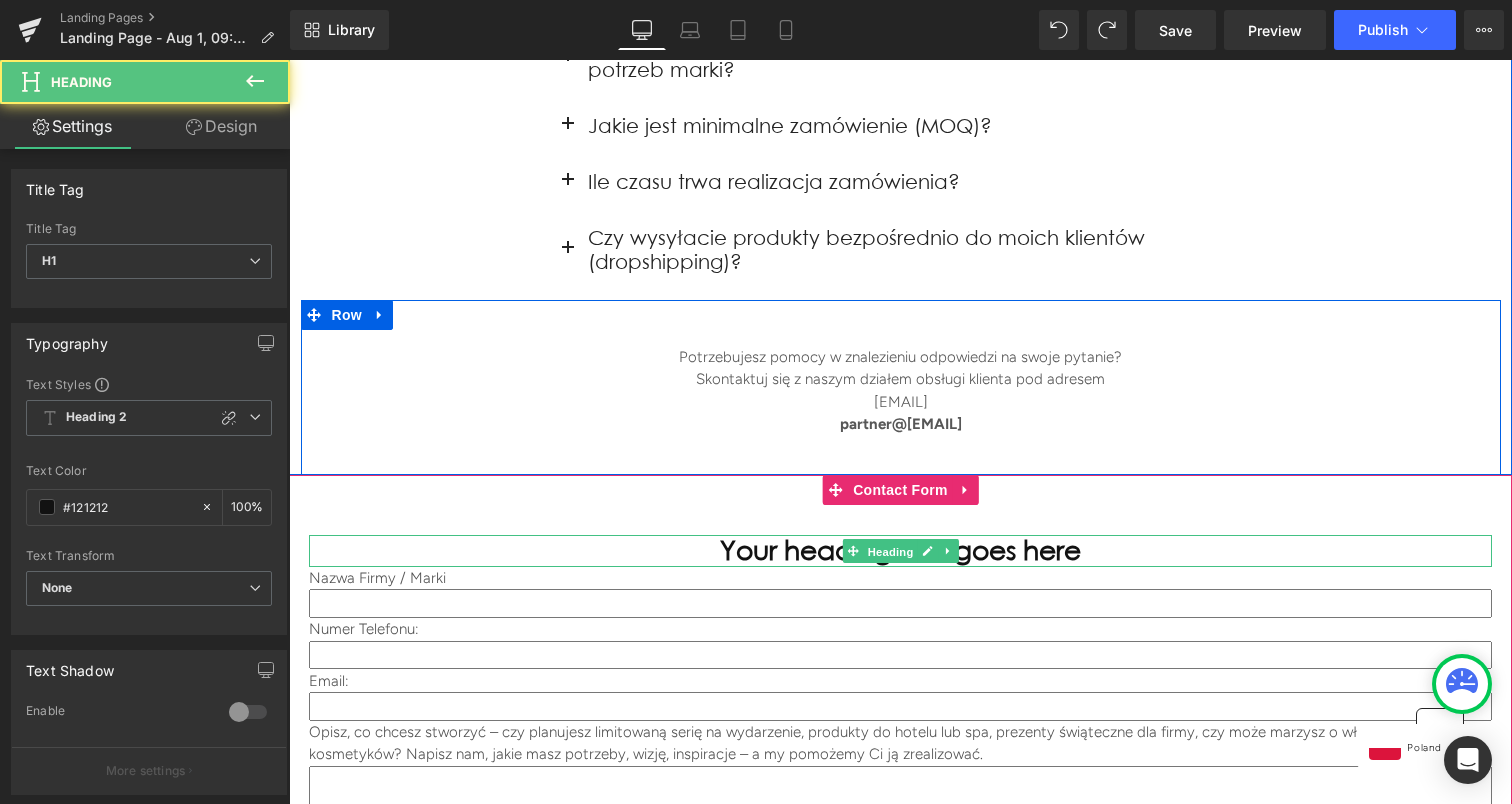 click on "Heading" at bounding box center (890, 552) 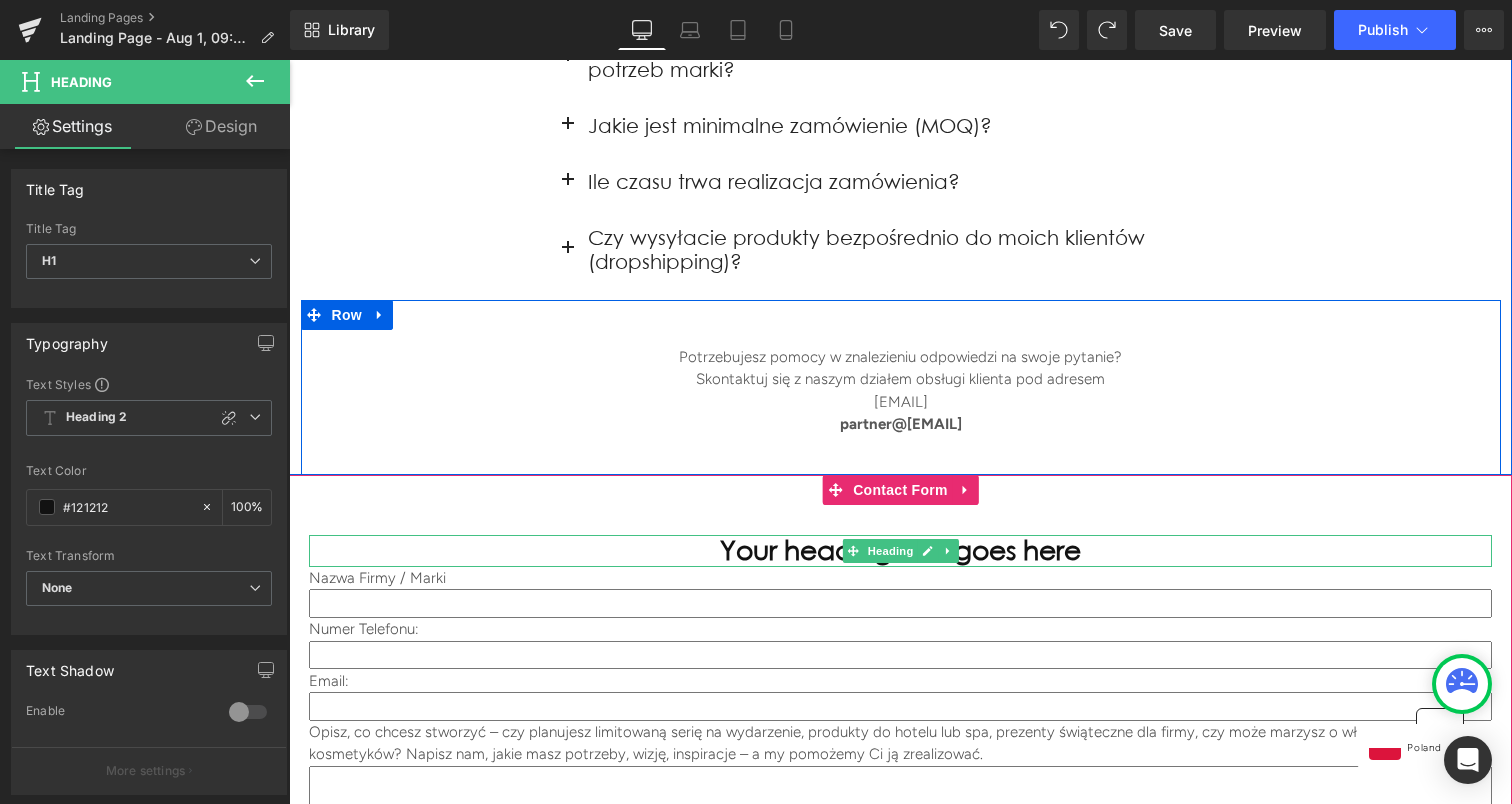 click on "Your heading text goes here" at bounding box center (900, 551) 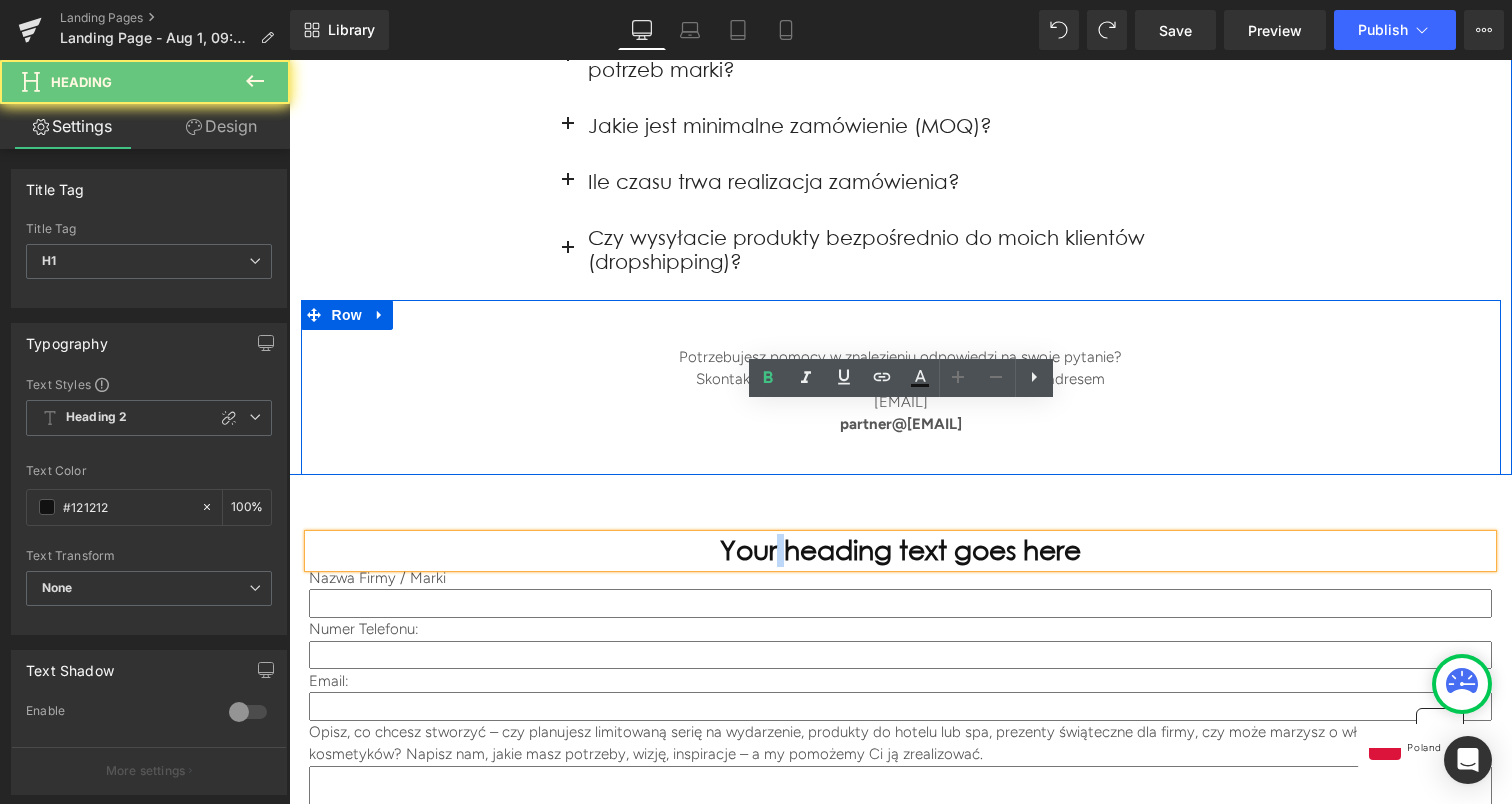 click on "Your heading text goes here" at bounding box center [900, 551] 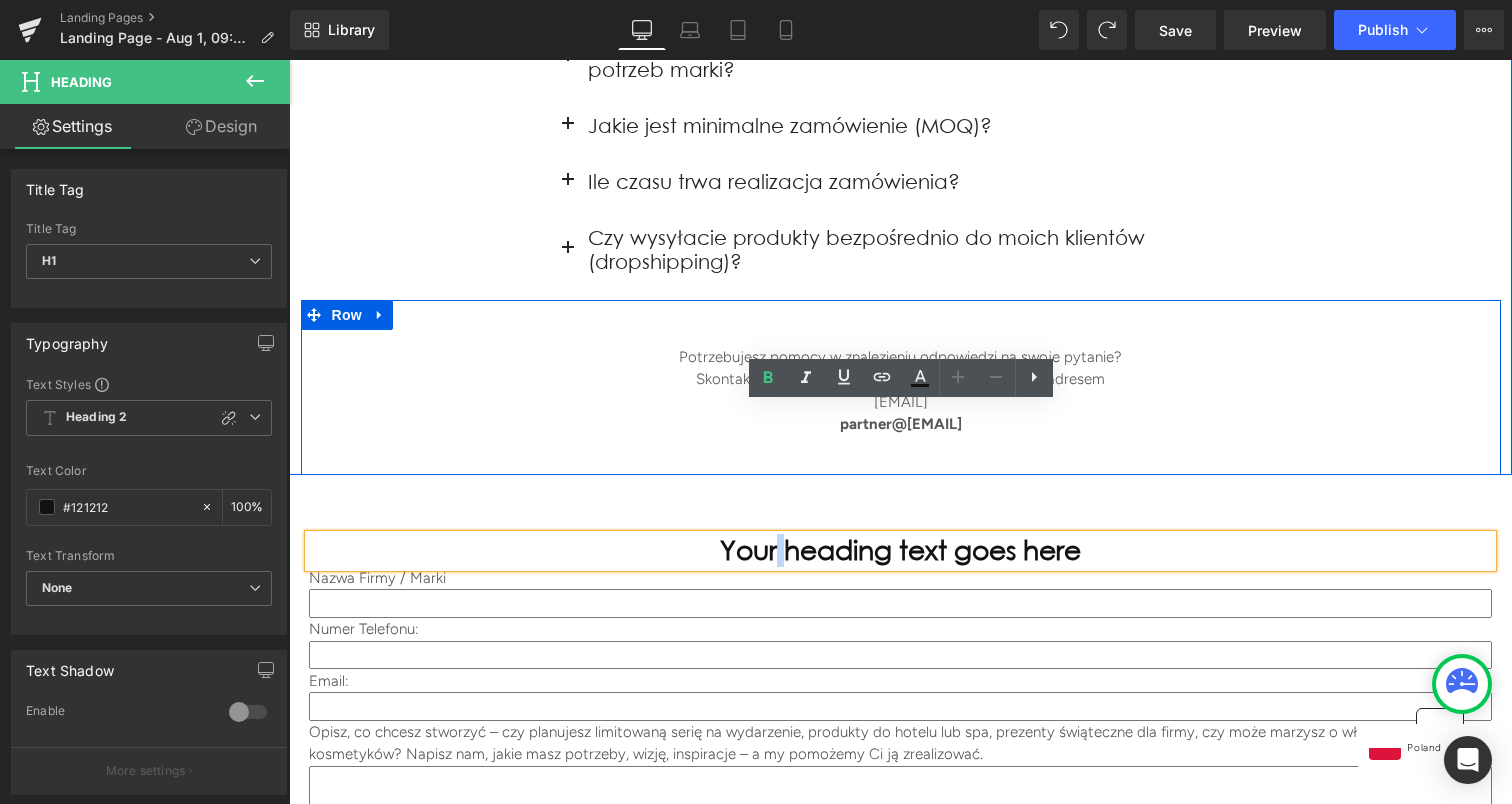 click on "Your heading text goes here" at bounding box center (900, 551) 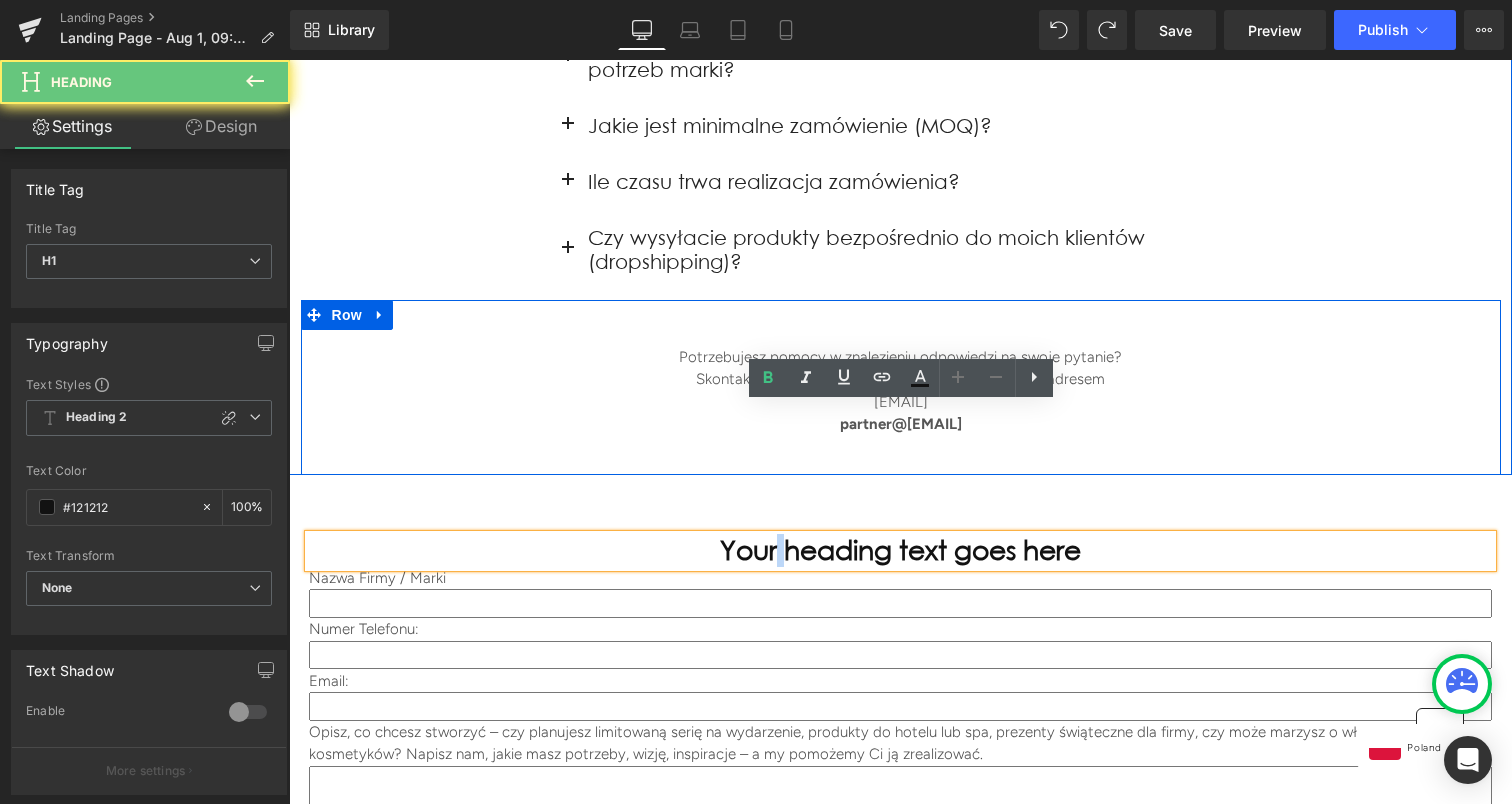 click on "Your heading text goes here" at bounding box center (900, 551) 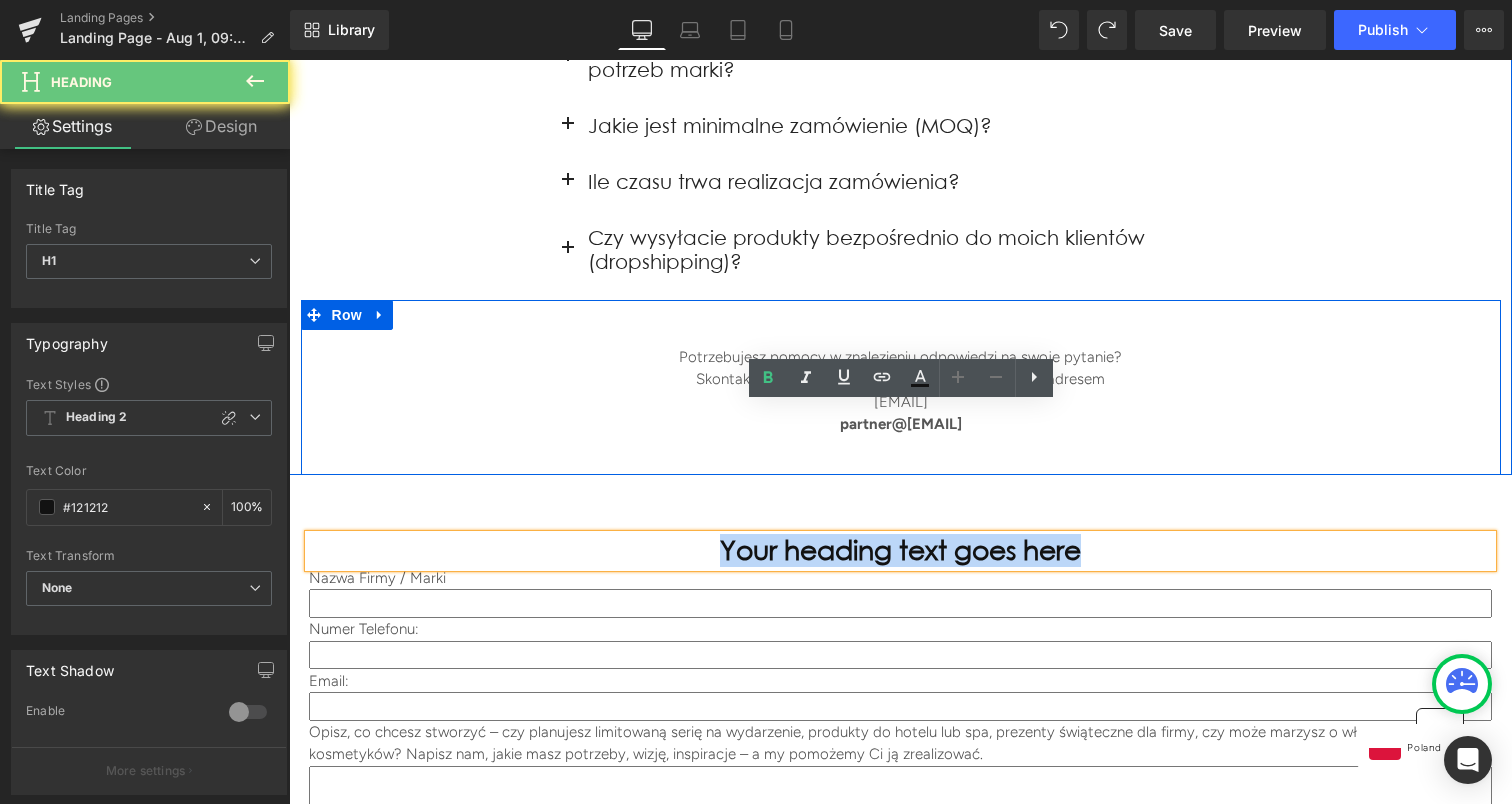 click on "Your heading text goes here" at bounding box center [900, 551] 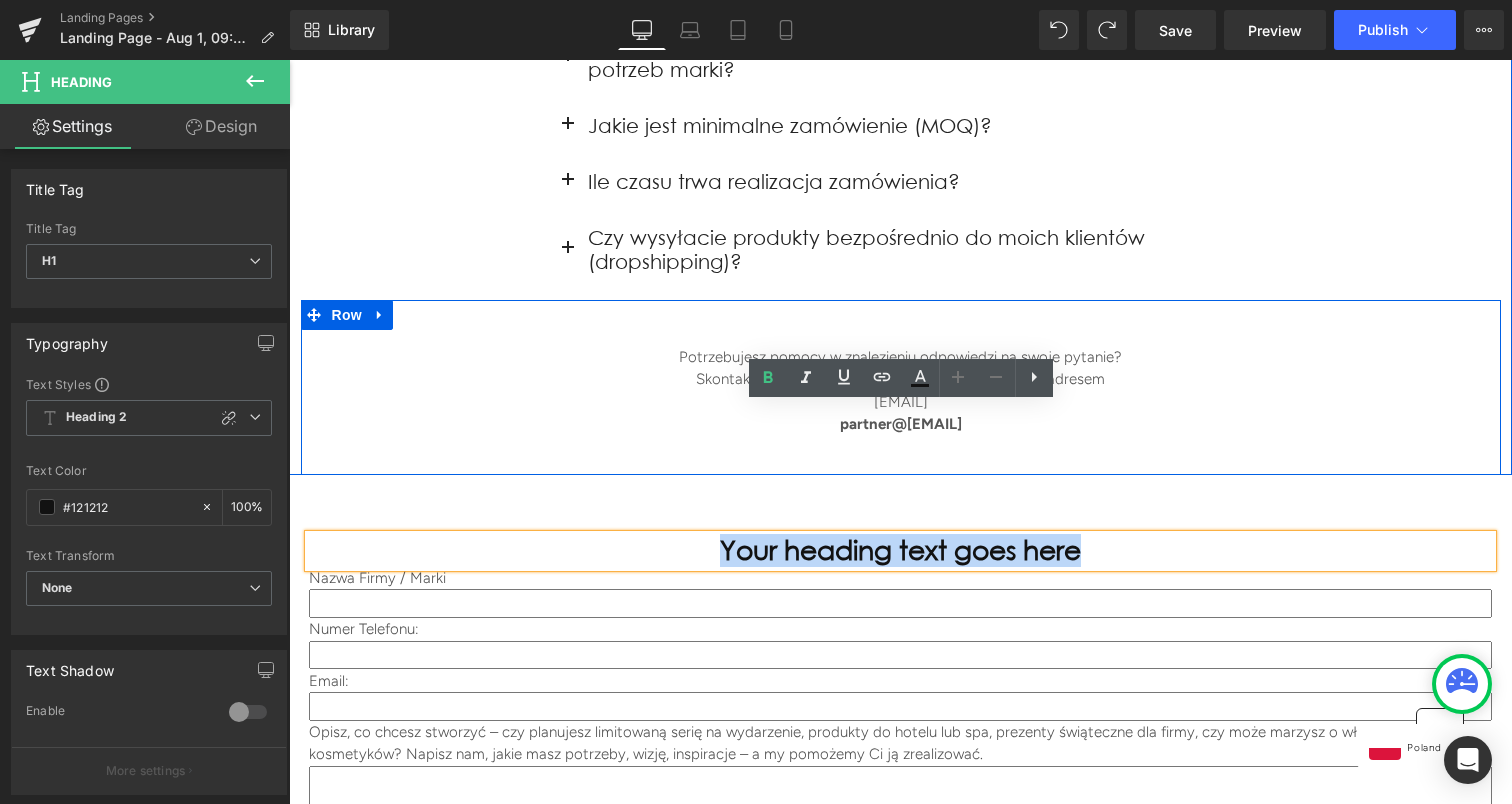 scroll, scrollTop: 4683, scrollLeft: 0, axis: vertical 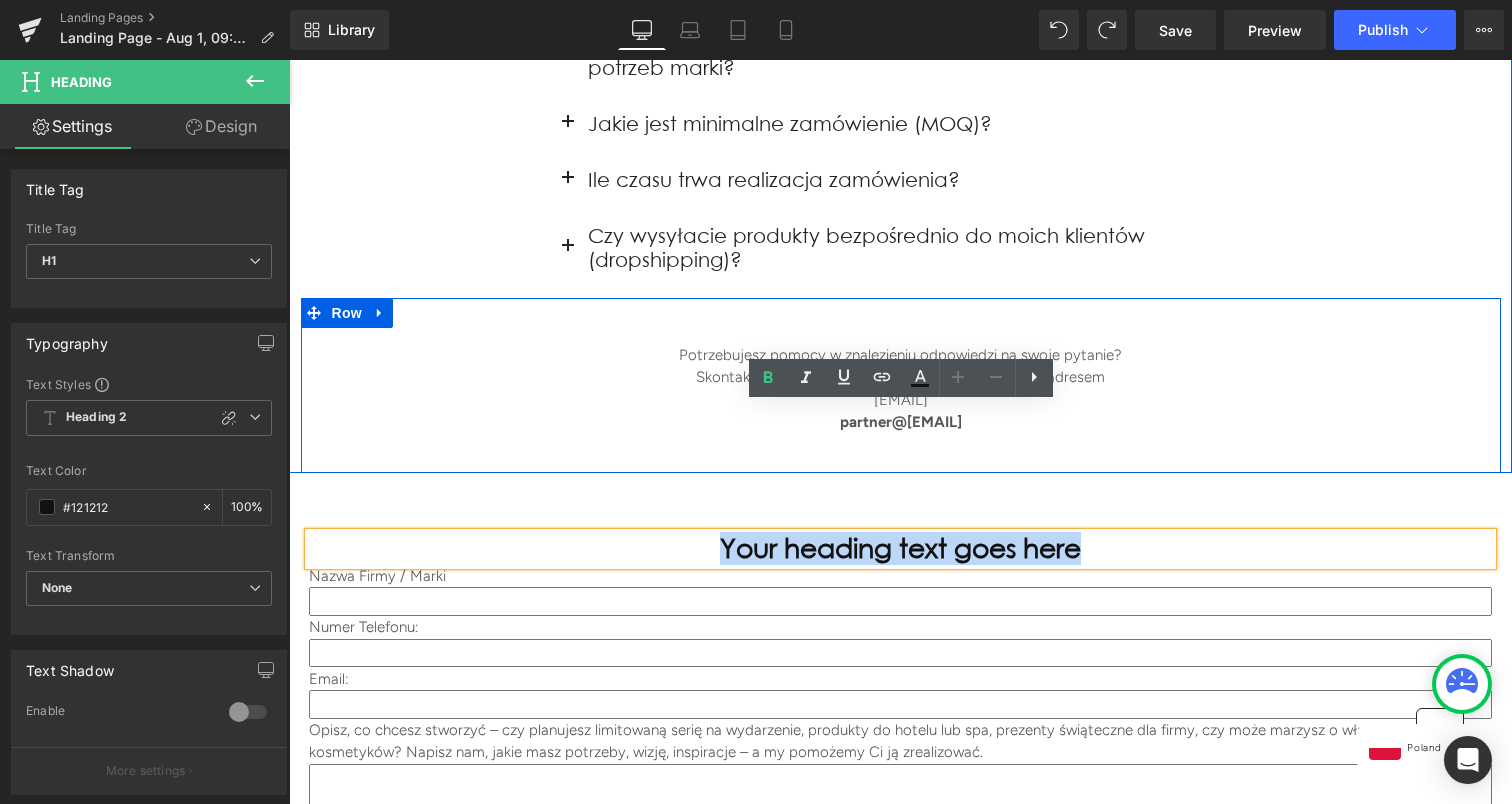 type 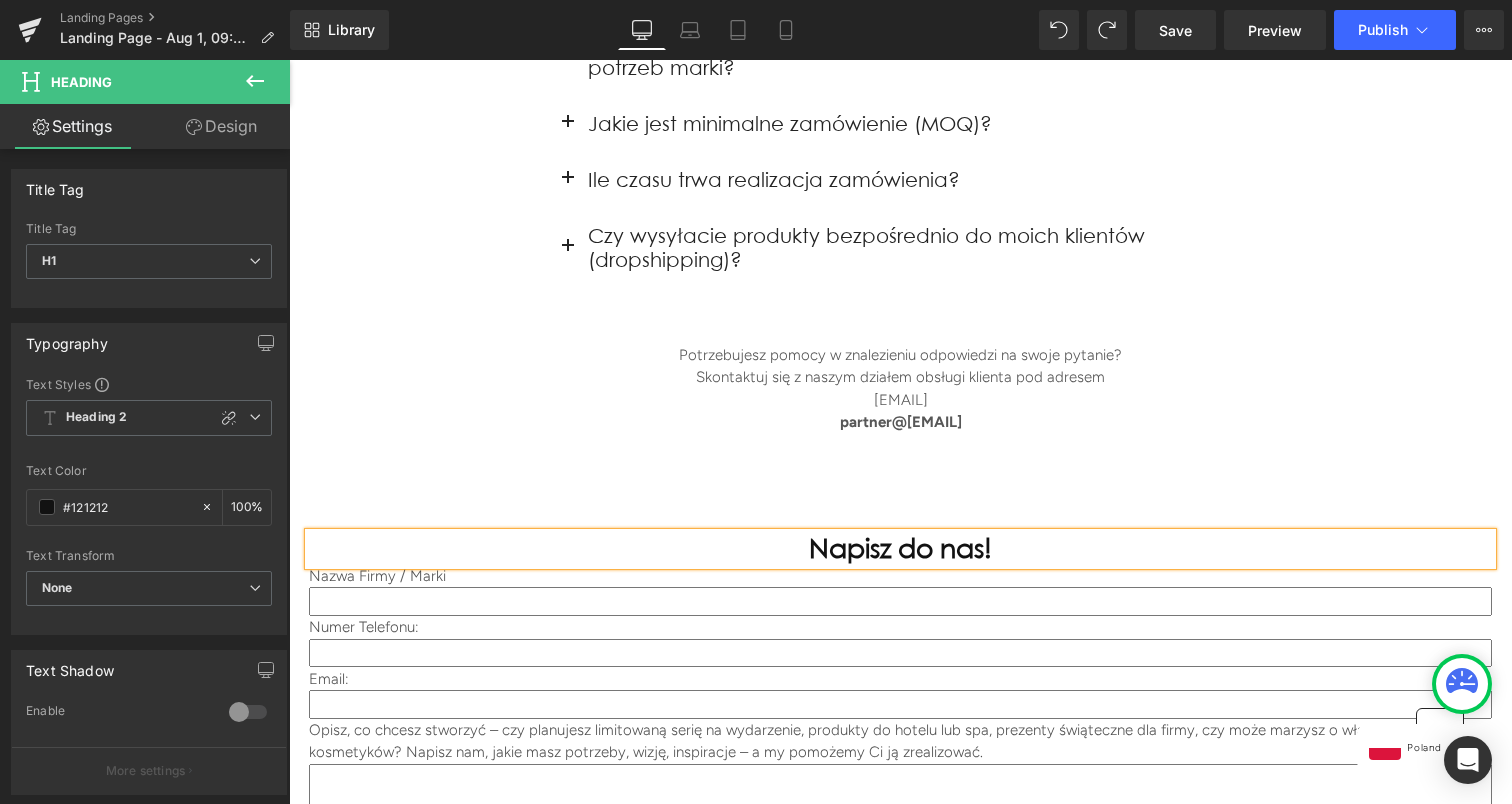click on "Napisz do nas!
Heading         Nazwa Firmy / Marki Text Block         Text Field         Numer Telefonu: Text Block         Text Field         Email: Text Block         Email Field         Opisz, co chcesz stworzyć – czy planujesz limitowaną serię na wydarzenie, produkty do hotelu lub spa, prezenty świąteczne dla firmy, czy może marzysz o własnej linii kosmetyków? Napisz nam, jakie masz potrzeby, wizję, inspiracje – a my pomożemy Ci ją zrealizować. Text Block           Text Area           Wyślij   Submit Button
Contact Form" at bounding box center [900, 687] 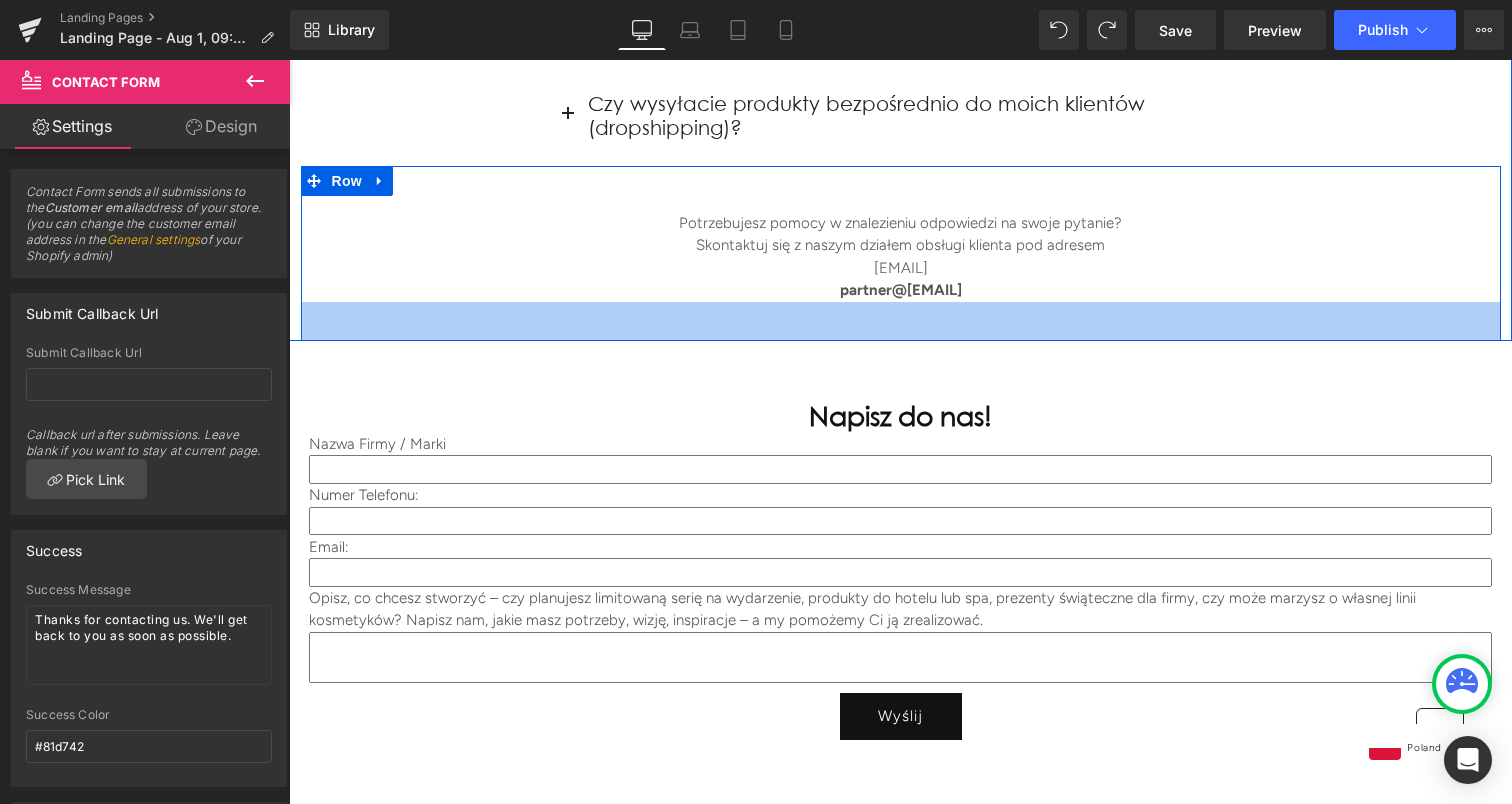 scroll, scrollTop: 4834, scrollLeft: 0, axis: vertical 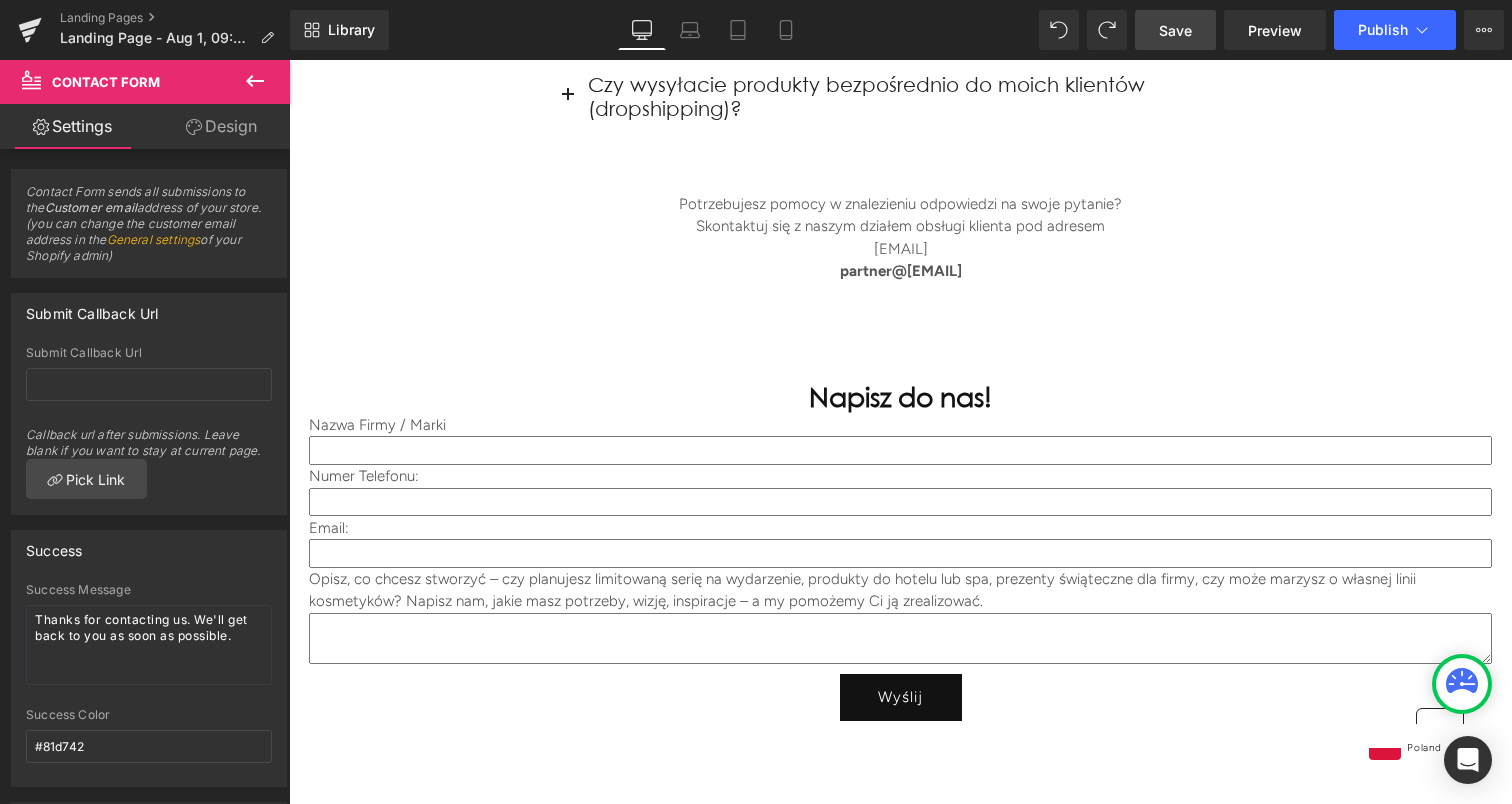 click on "Save" at bounding box center (1175, 30) 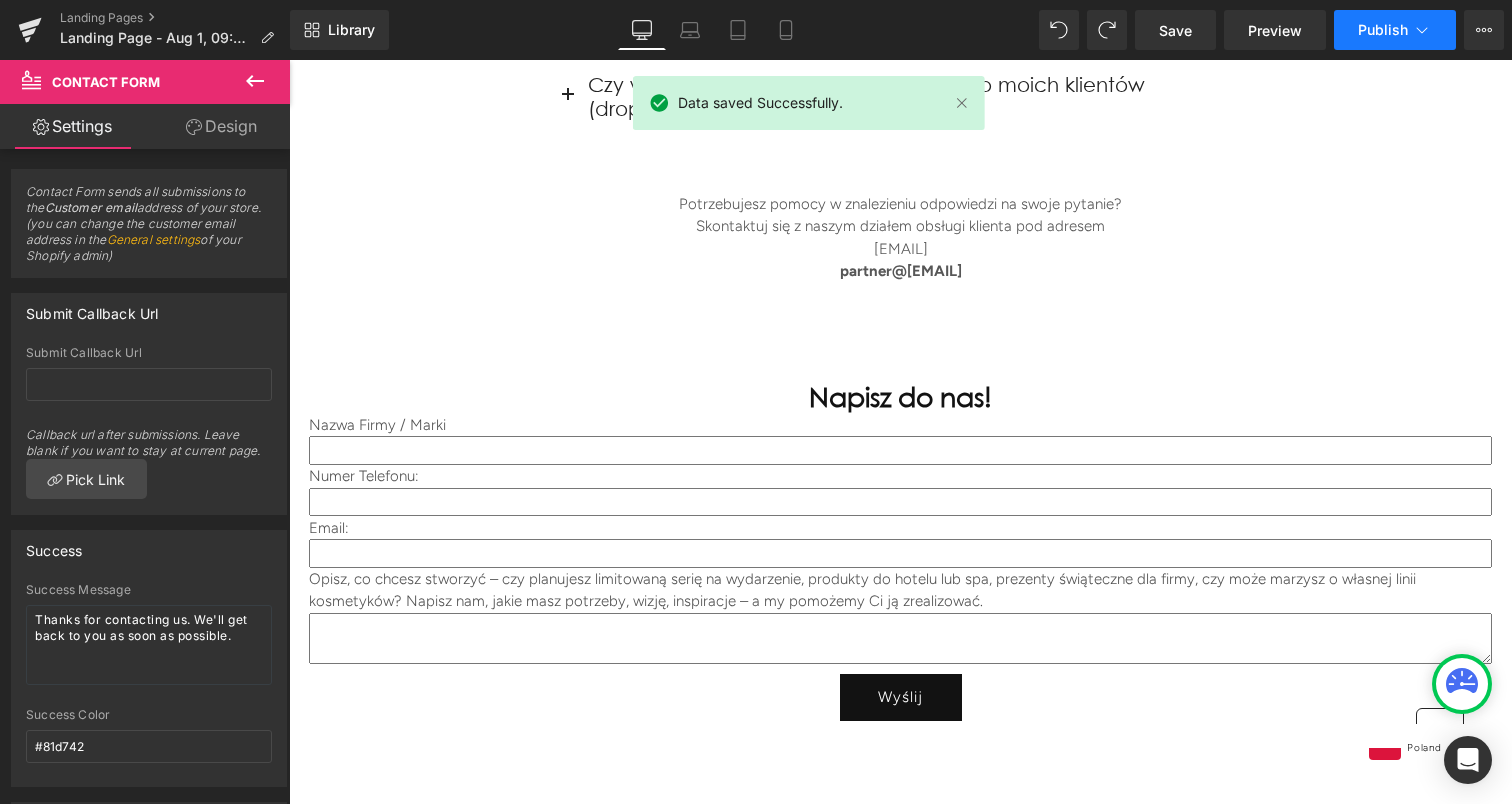 click on "Publish" at bounding box center [1383, 30] 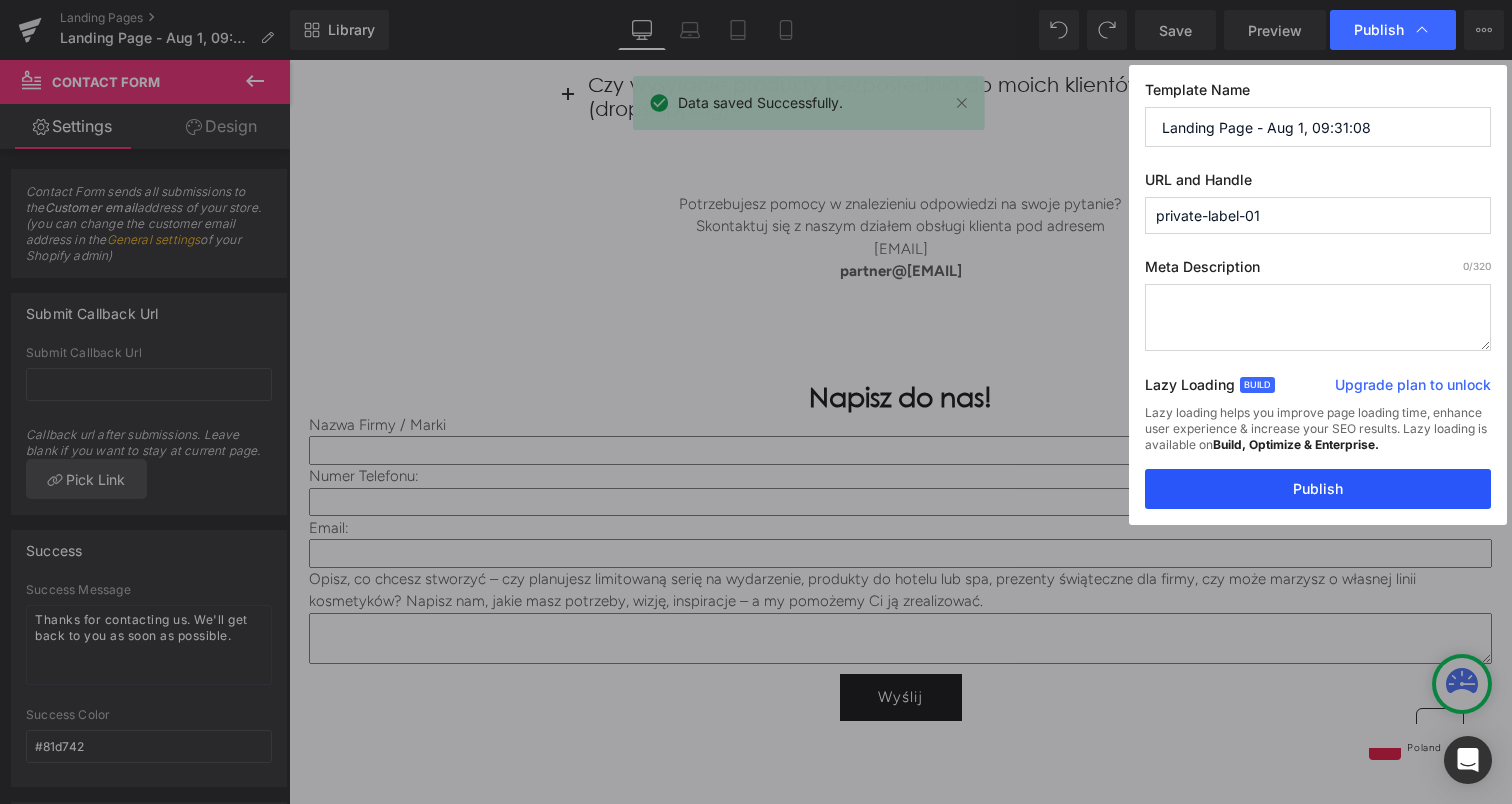 click on "Publish" at bounding box center (1318, 489) 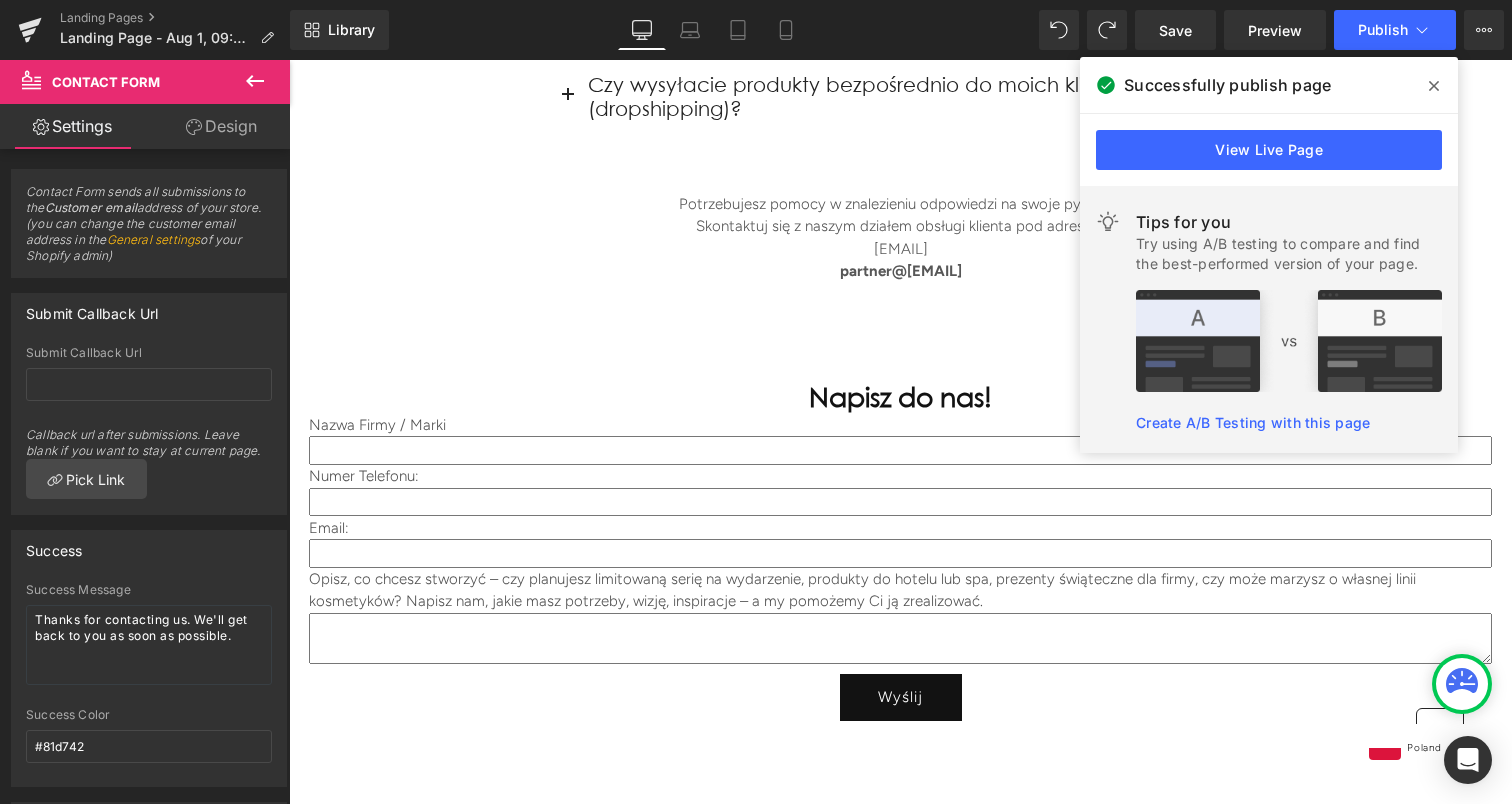 click 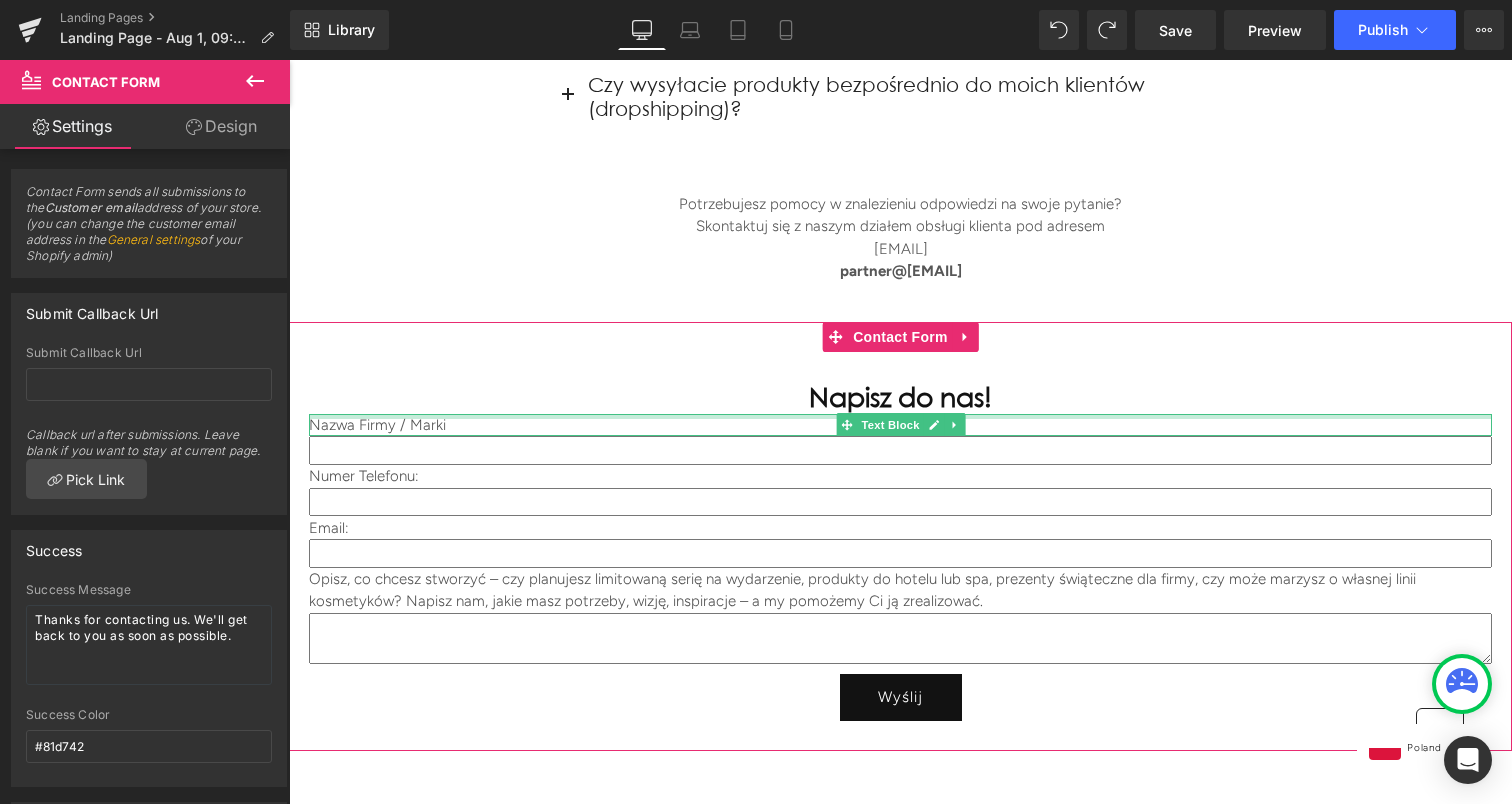 scroll, scrollTop: 4760, scrollLeft: 0, axis: vertical 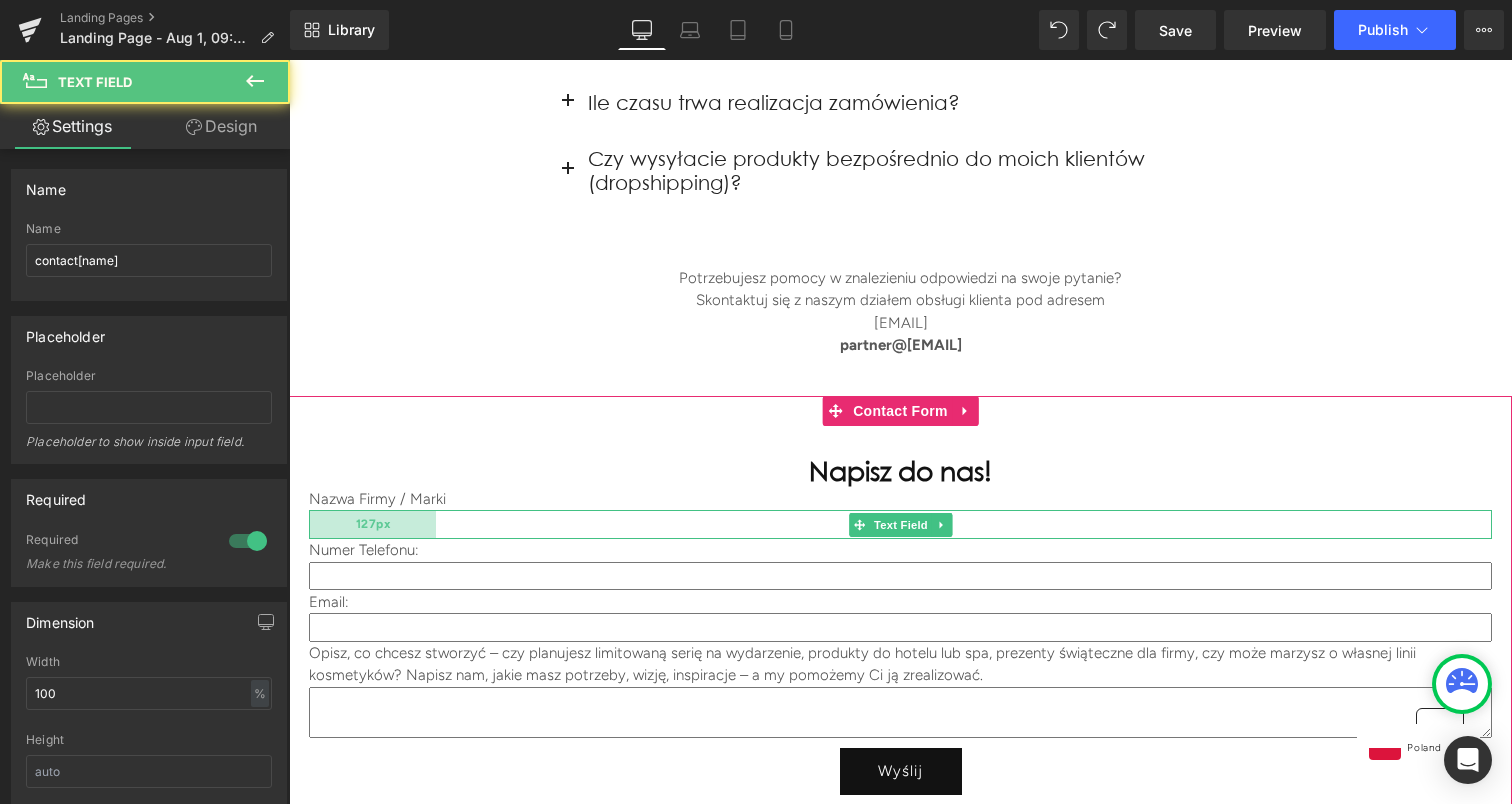 drag, startPoint x: 310, startPoint y: 399, endPoint x: 435, endPoint y: 399, distance: 125 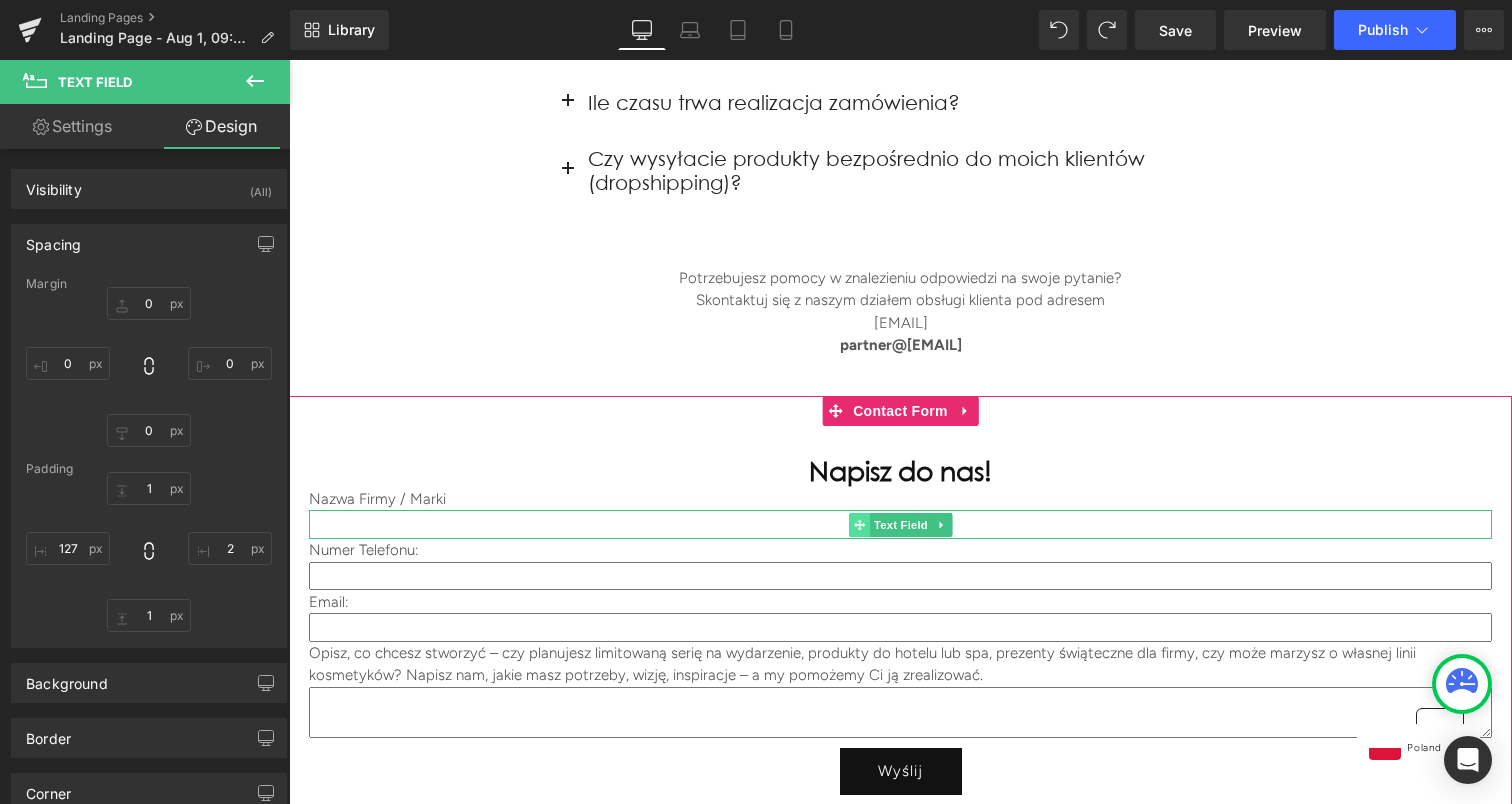 click 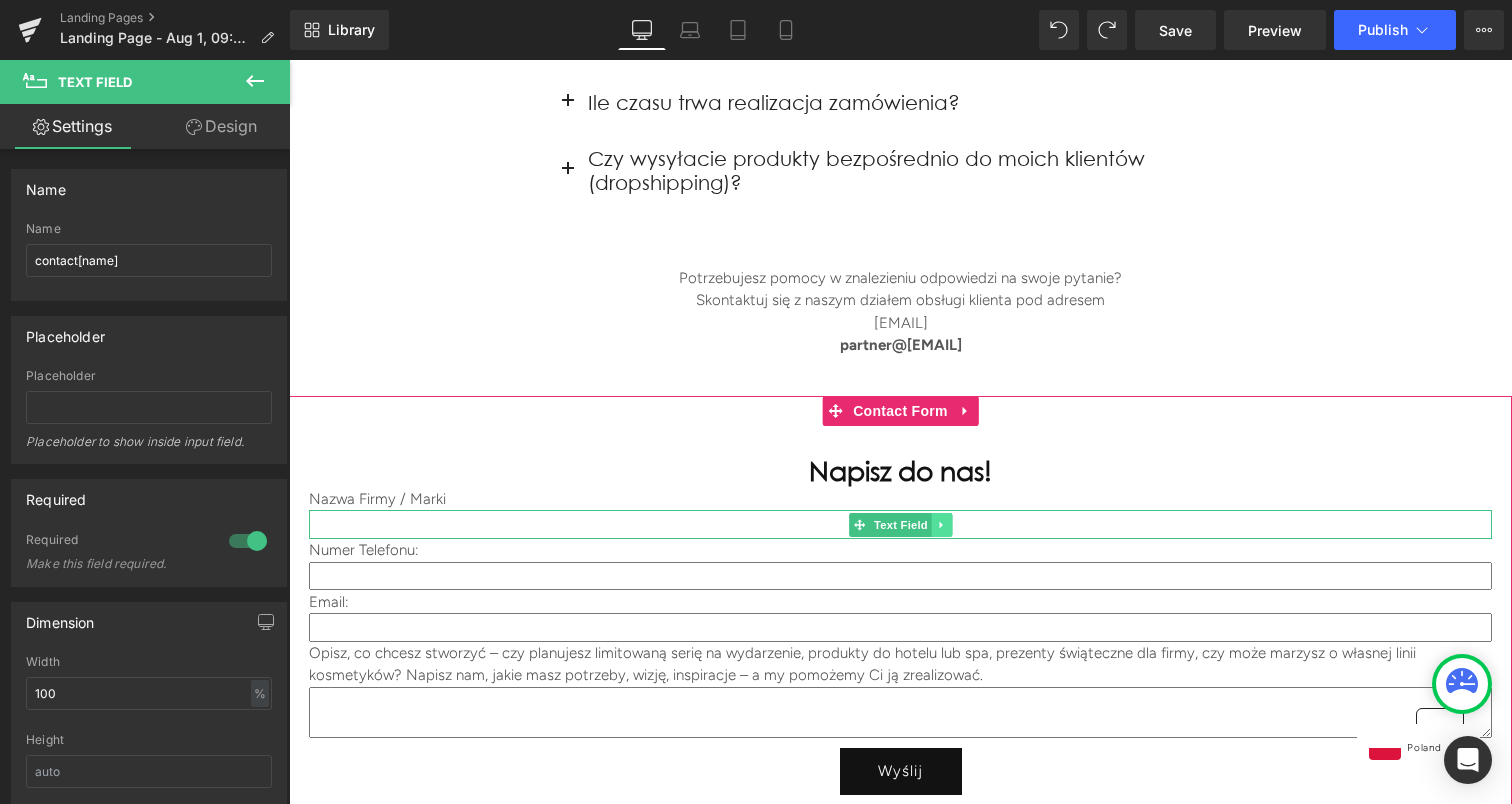 click 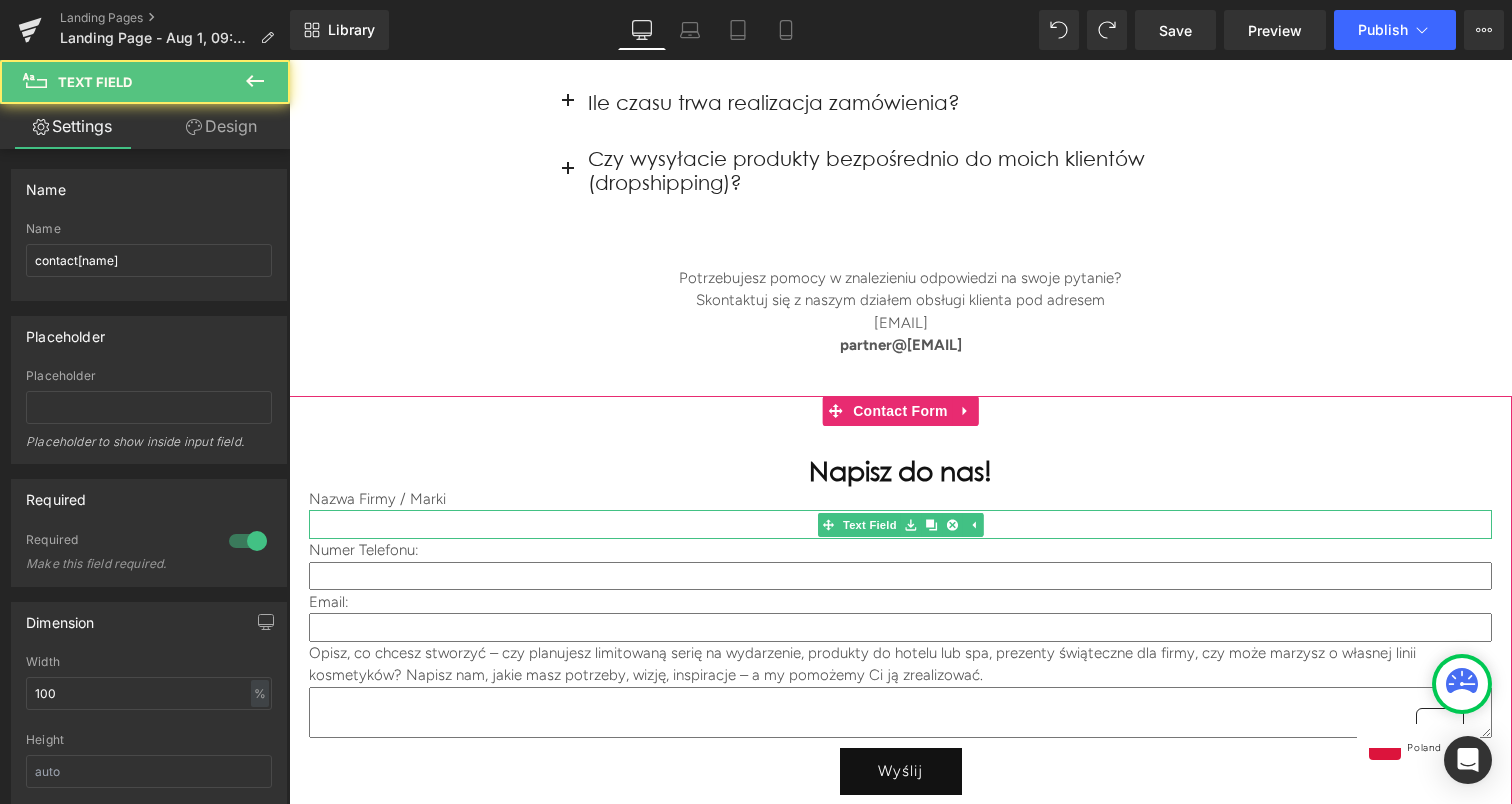 drag, startPoint x: 676, startPoint y: 392, endPoint x: 591, endPoint y: 388, distance: 85.09406 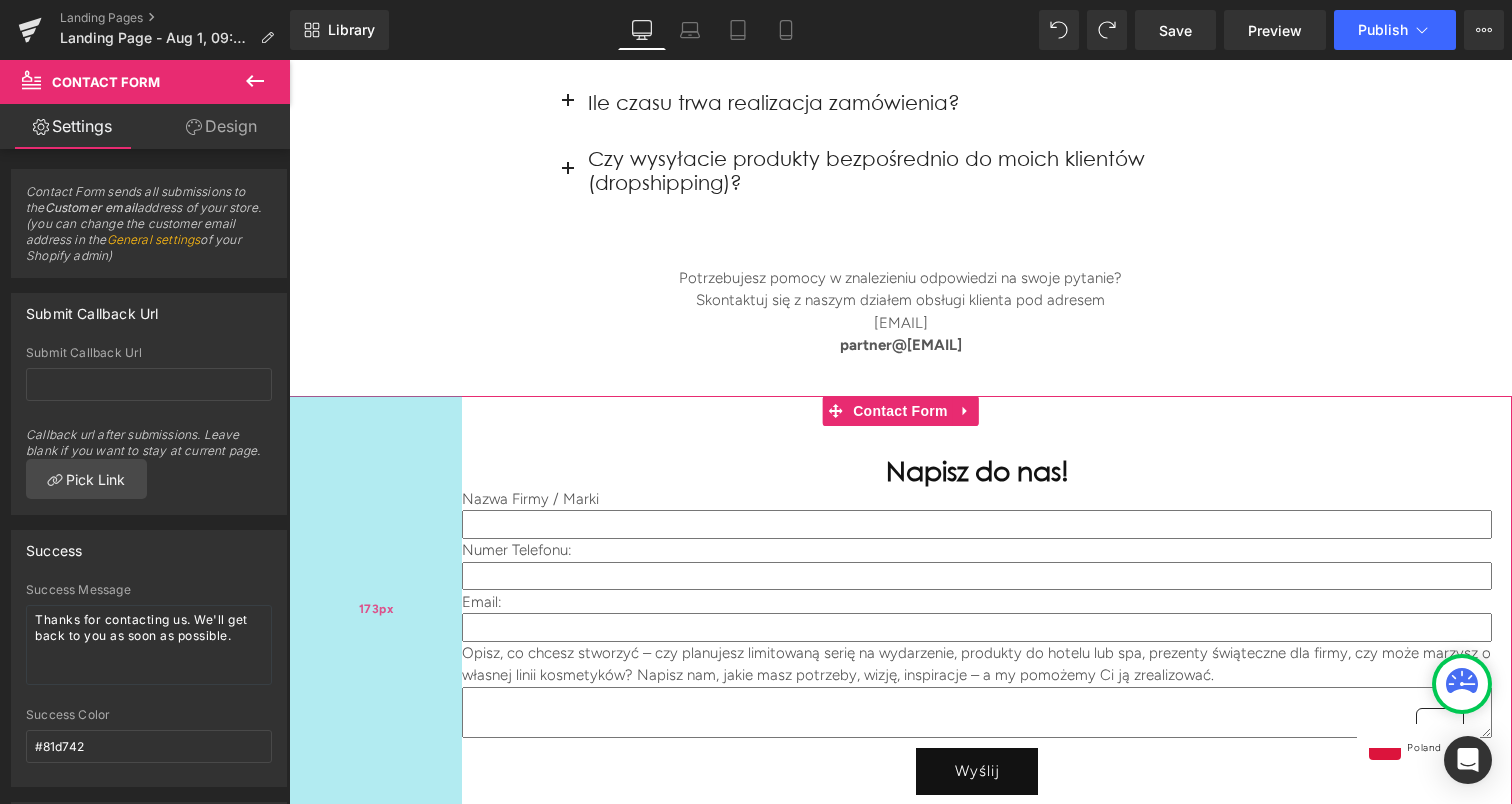 drag, startPoint x: 297, startPoint y: 345, endPoint x: 450, endPoint y: 351, distance: 153.1176 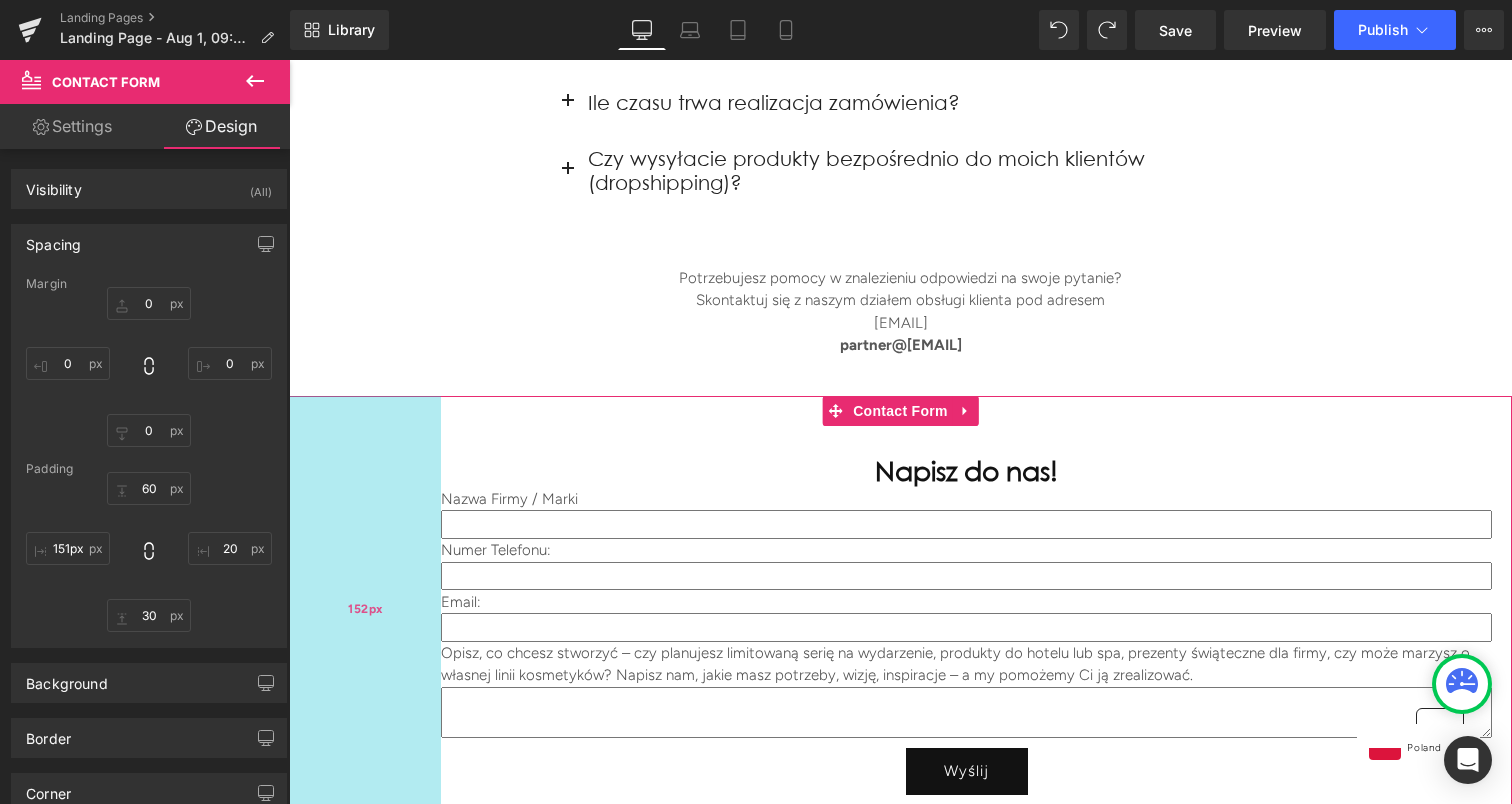 type on "150px" 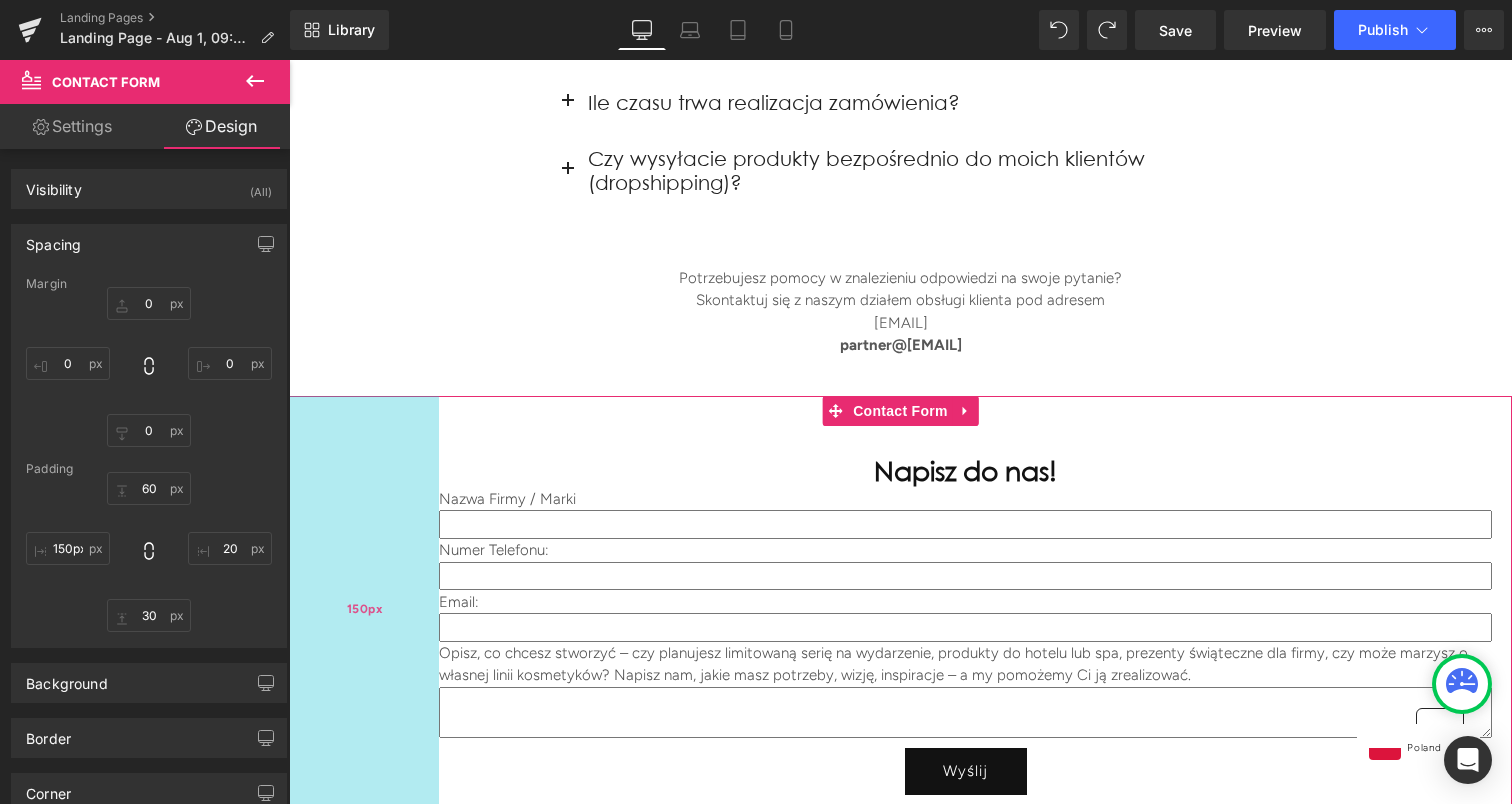 drag, startPoint x: 423, startPoint y: 354, endPoint x: 400, endPoint y: 358, distance: 23.345236 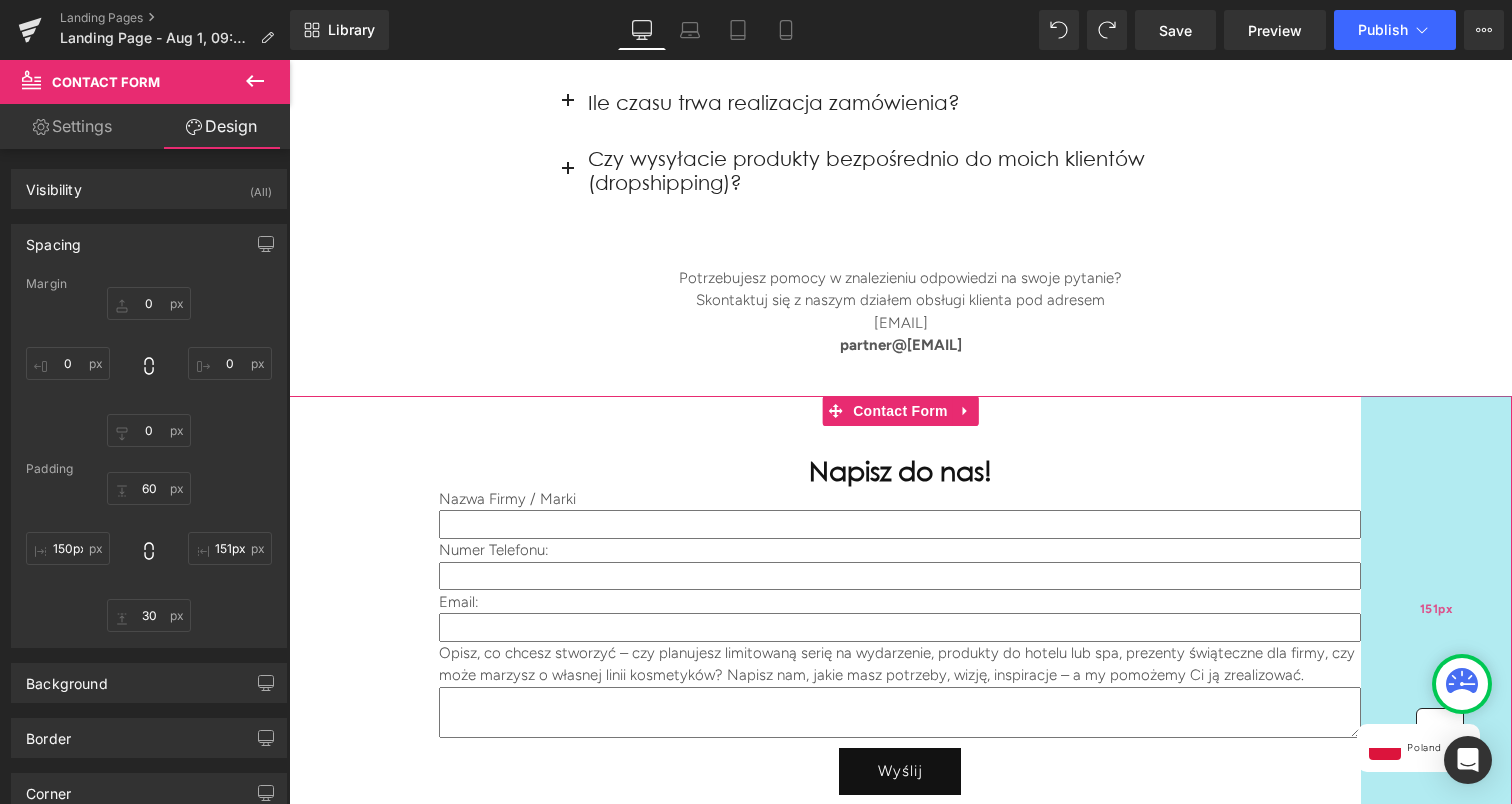 type on "150px" 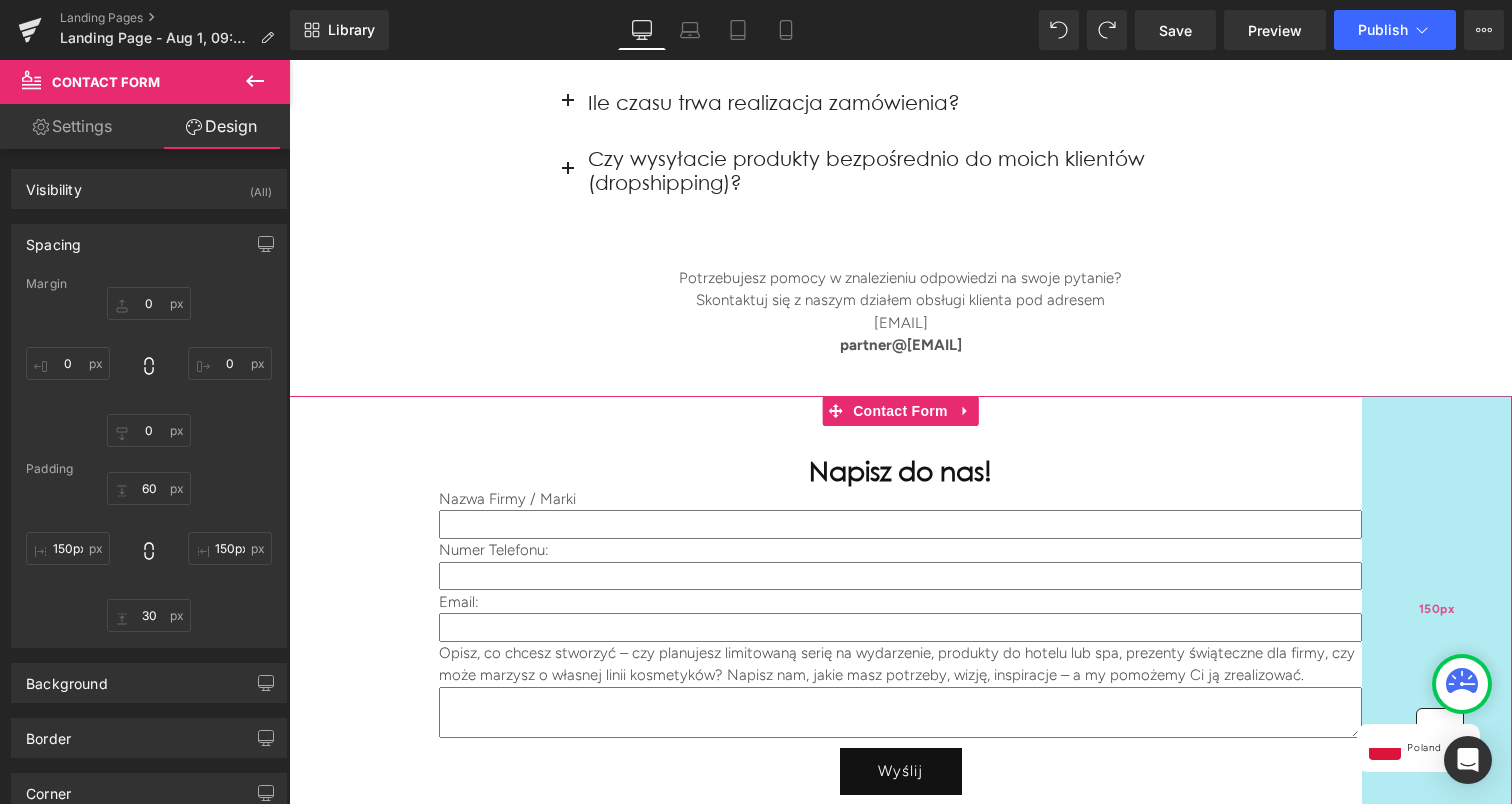 drag, startPoint x: 1507, startPoint y: 429, endPoint x: 1377, endPoint y: 457, distance: 132.9812 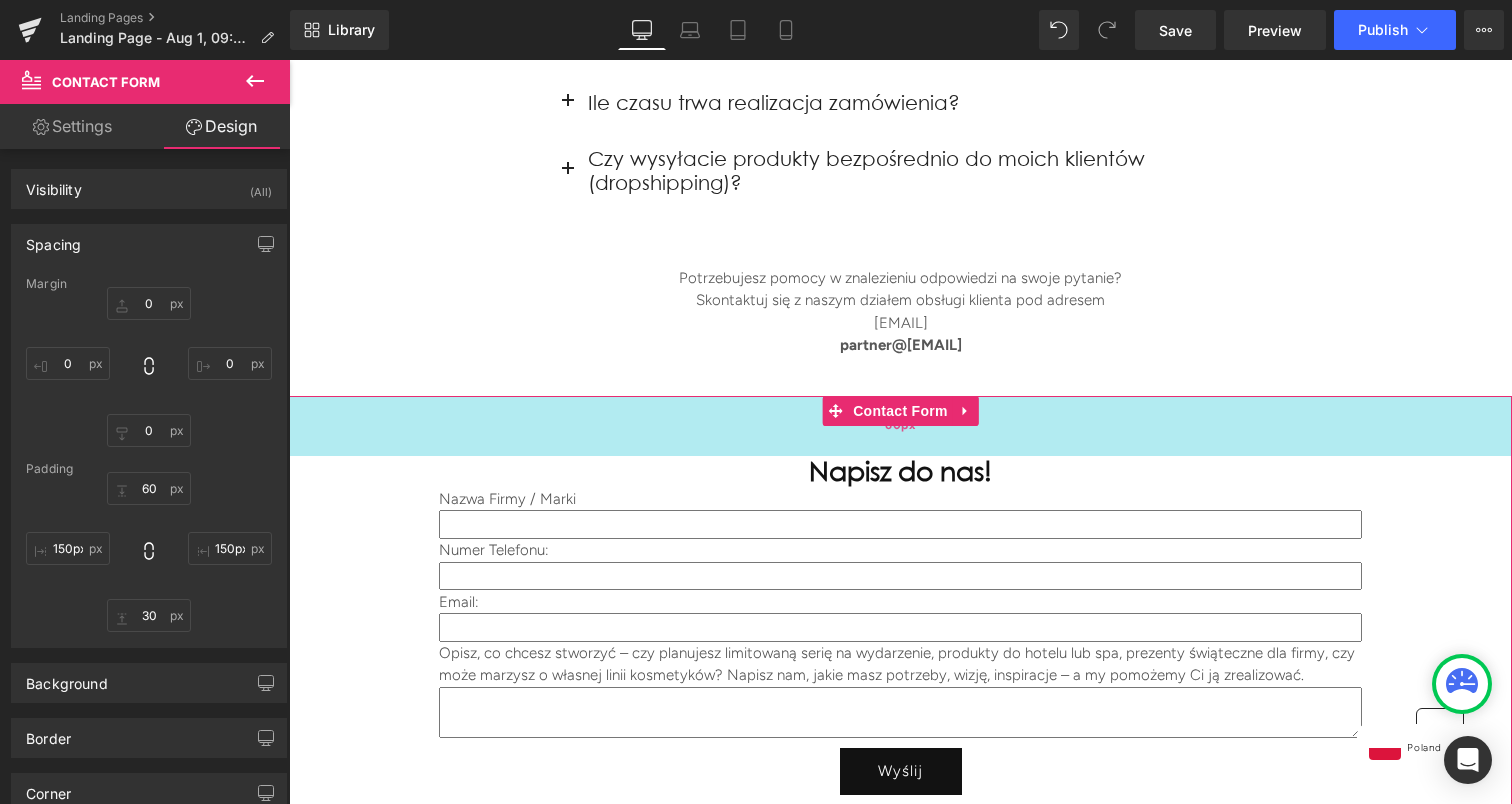click on "60px" at bounding box center [900, 426] 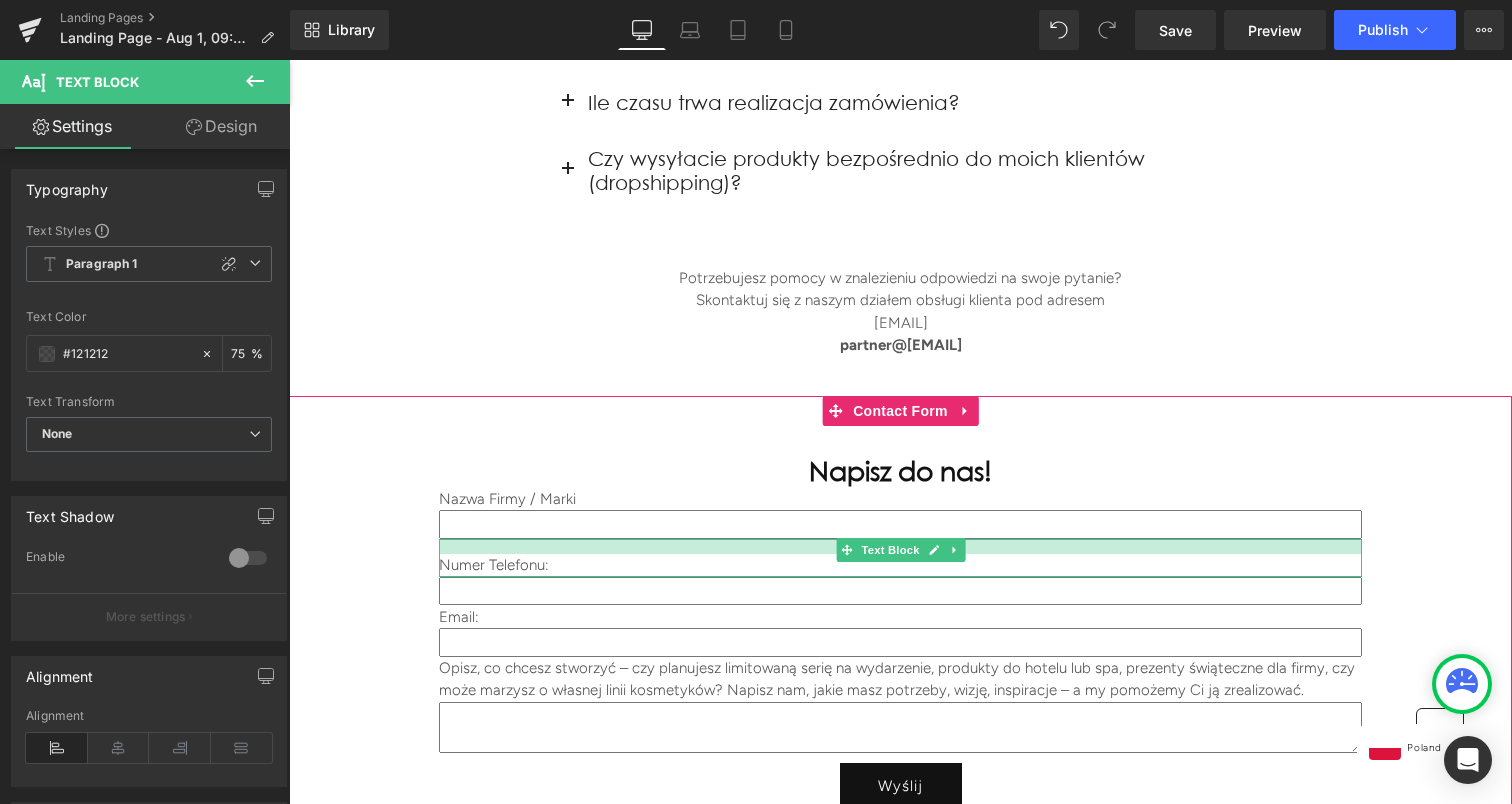 drag, startPoint x: 1072, startPoint y: 410, endPoint x: 1070, endPoint y: 425, distance: 15.132746 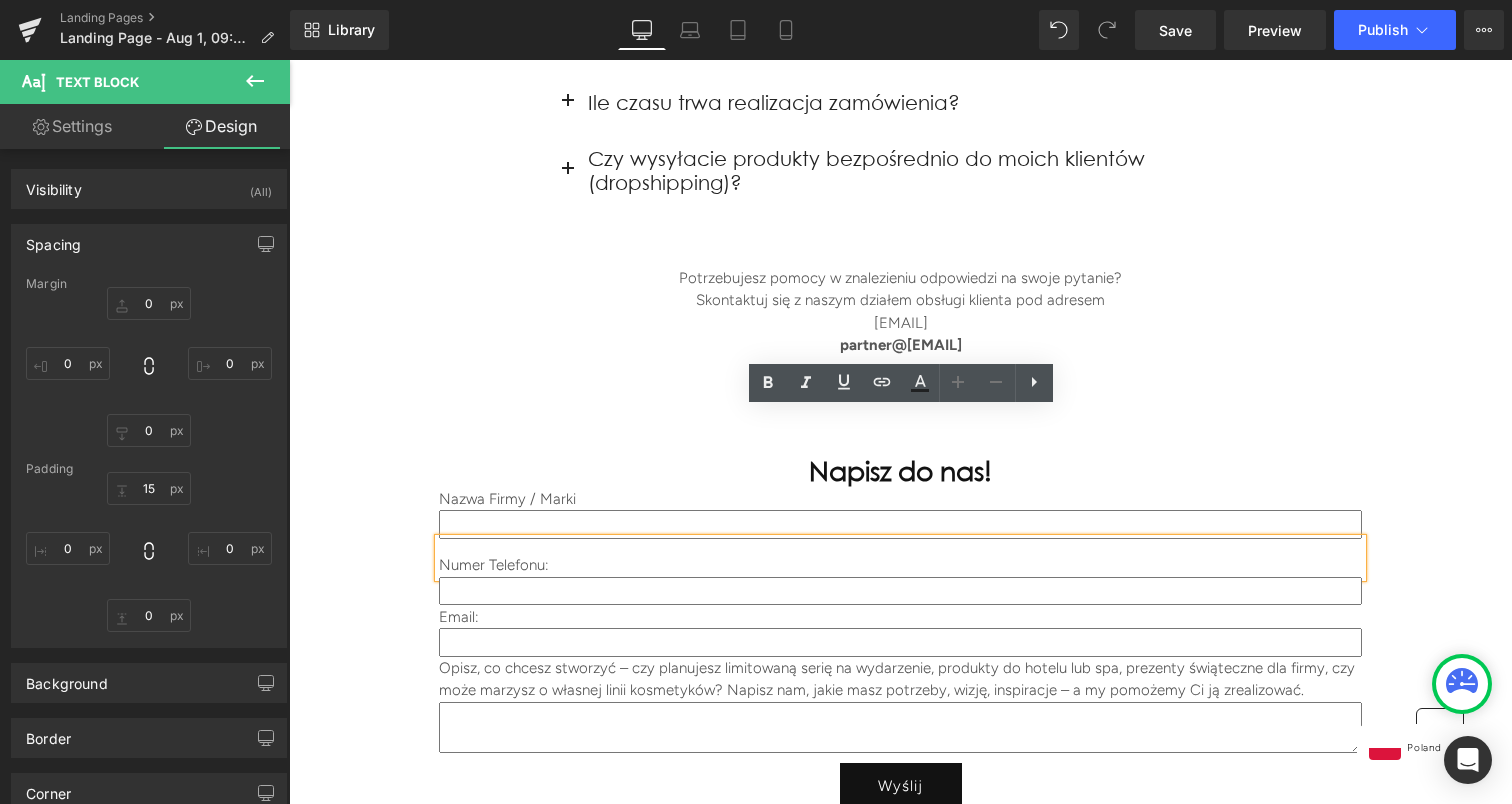 click on "Napisz do nas!
Heading         Nazwa Firmy / Marki Text Block         Text Field       127px   Numer Telefonu: Text Block         Text Field         Email: Text Block         Email Field         Opisz, co chcesz stworzyć – czy planujesz limitowaną serię na wydarzenie, produkty do hotelu lub spa, prezenty świąteczne dla firmy, czy może marzysz o własnej linii kosmetyków? Napisz nam, jakie masz potrzeby, wizję, inspiracje – a my pomożemy Ci ją zrealizować. Text Block           Text Area           Wyślij   Submit Button
Contact Form   60px     150px   150px" at bounding box center [900, 618] 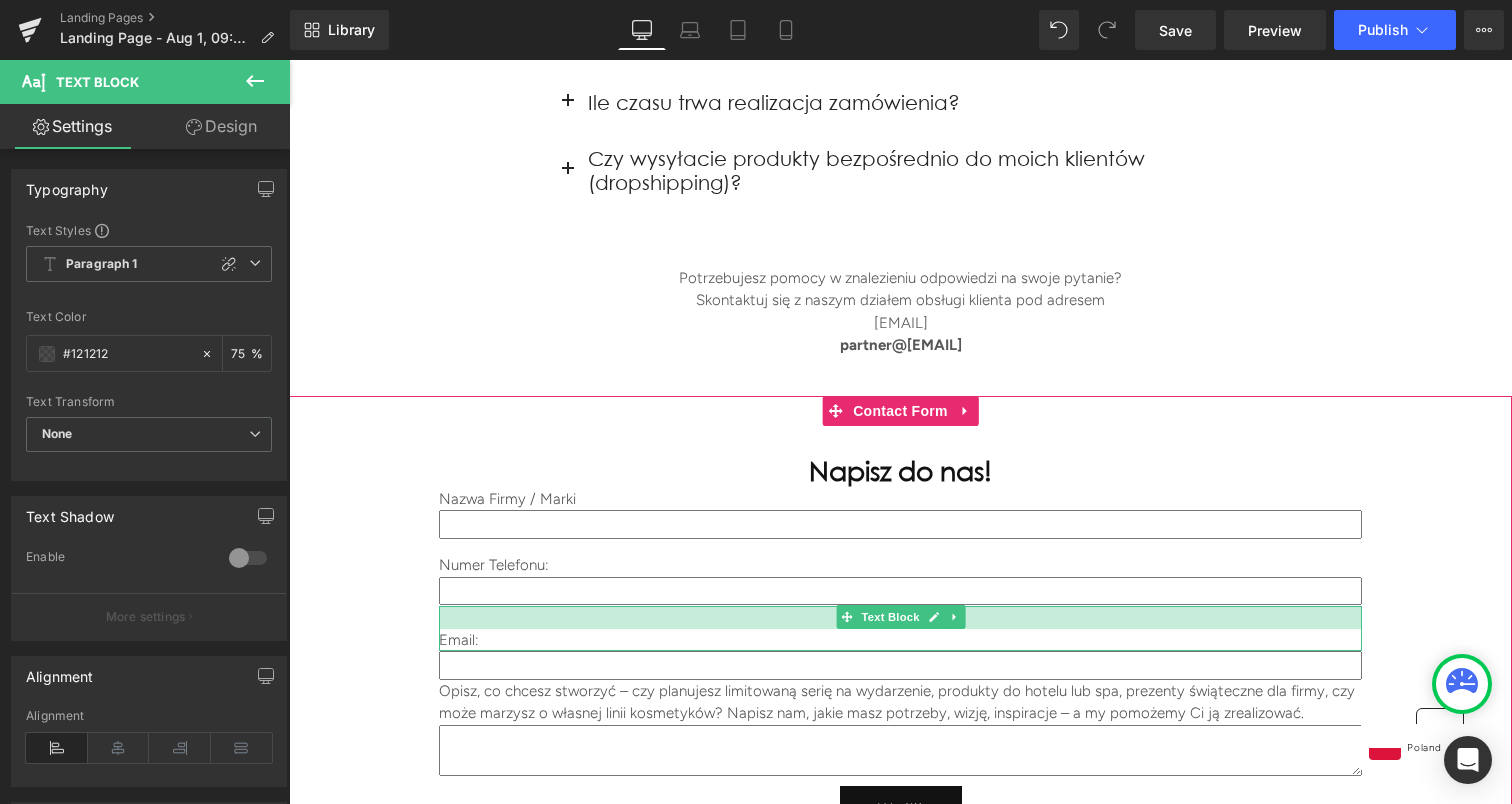 drag, startPoint x: 568, startPoint y: 479, endPoint x: 566, endPoint y: 502, distance: 23.086792 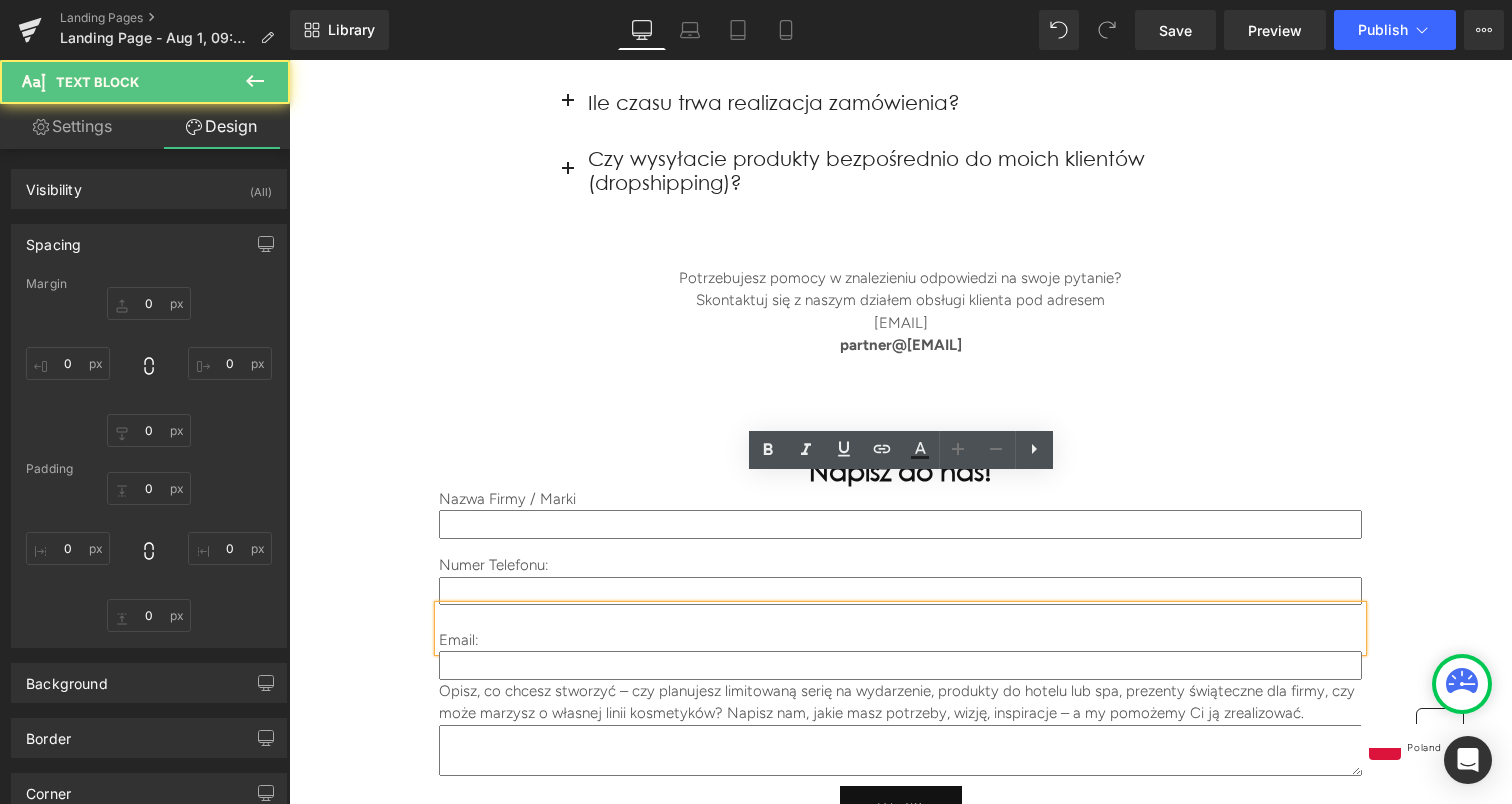 type on "0" 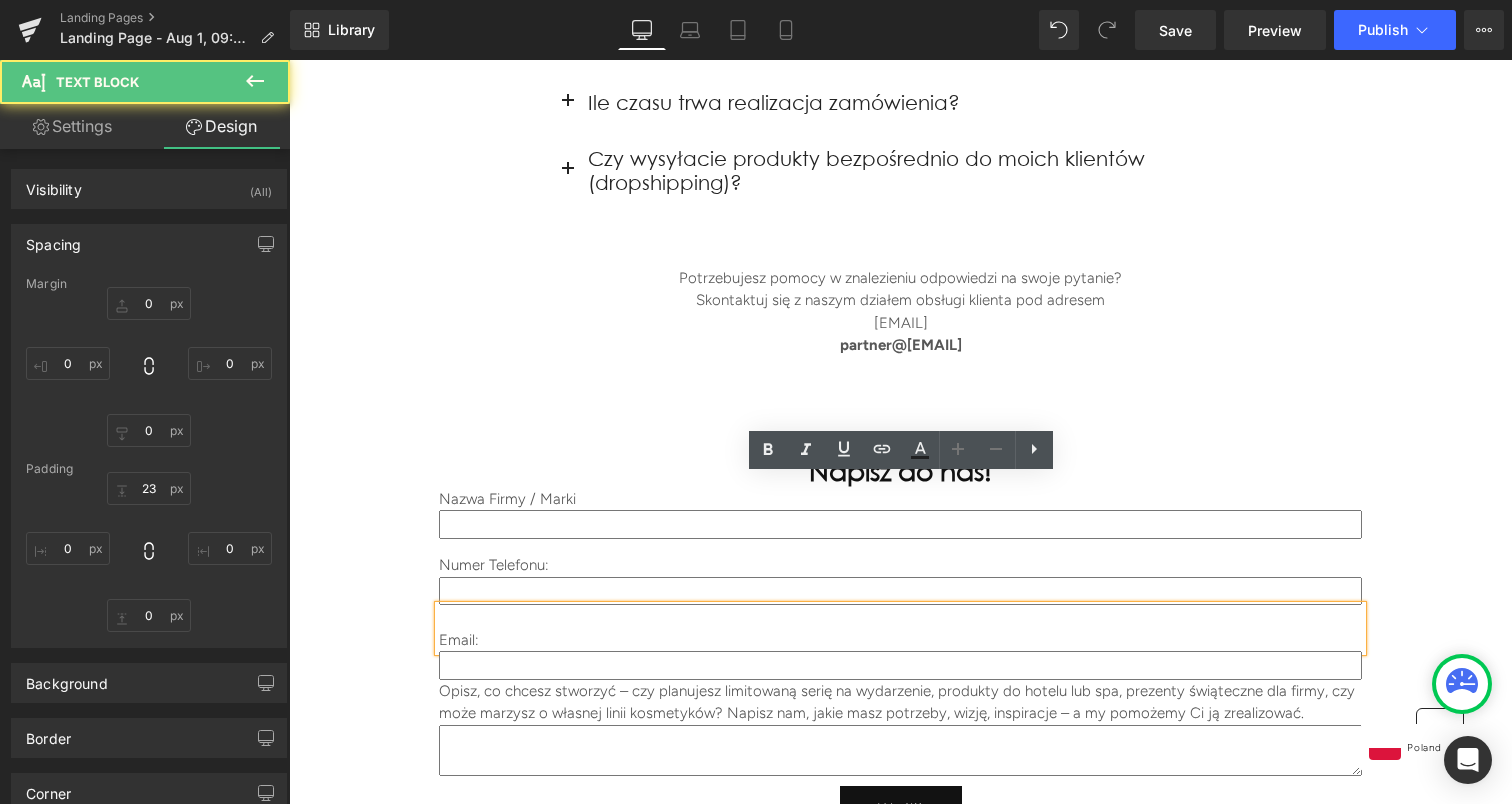 click on "Napisz do nas!
Heading         Nazwa Firmy / Marki Text Block         Text Field       127px   Numer Telefonu: Text Block         Text Field         Email: Text Block         Email Field         Opisz, co chcesz stworzyć – czy planujesz limitowaną serię na wydarzenie, produkty do hotelu lub spa, prezenty świąteczne dla firmy, czy może marzysz o własnej linii kosmetyków? Napisz nam, jakie masz potrzeby, wizję, inspiracje – a my pomożemy Ci ją zrealizować. Text Block           Text Area           Wyślij   Submit Button
Contact Form   60px     150px   150px" at bounding box center [900, 629] 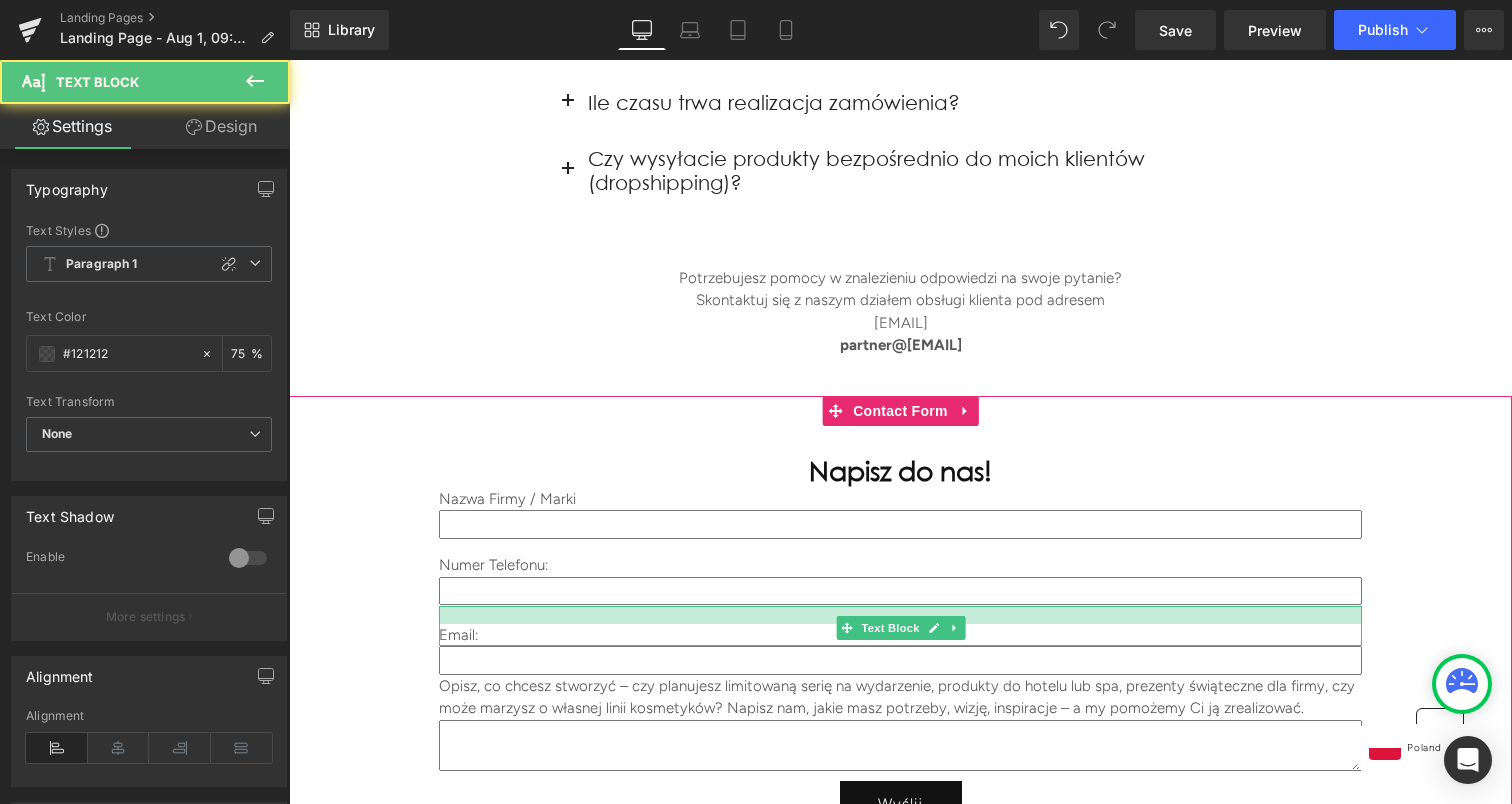 click at bounding box center [900, 615] 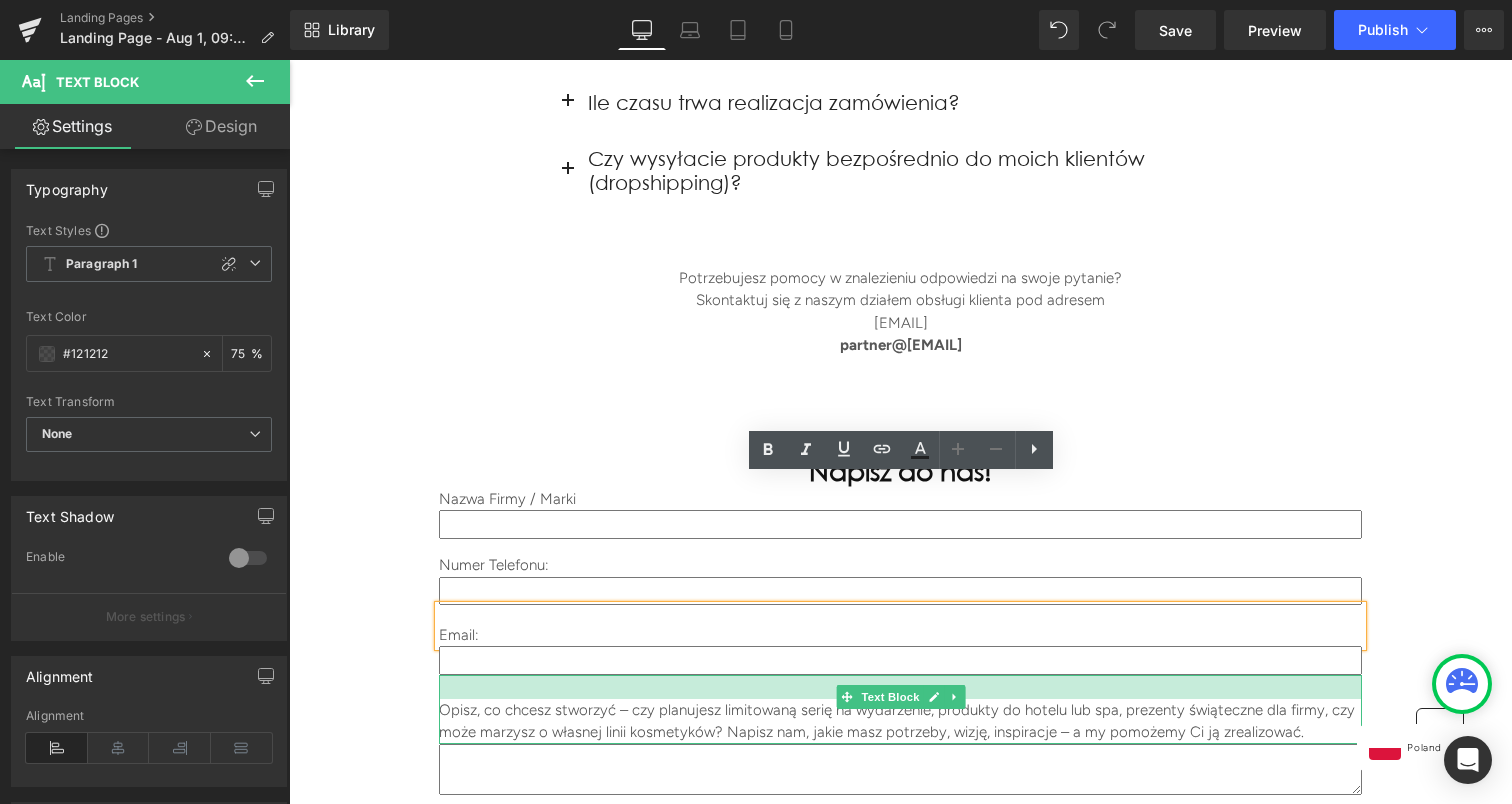drag, startPoint x: 537, startPoint y: 549, endPoint x: 534, endPoint y: 573, distance: 24.186773 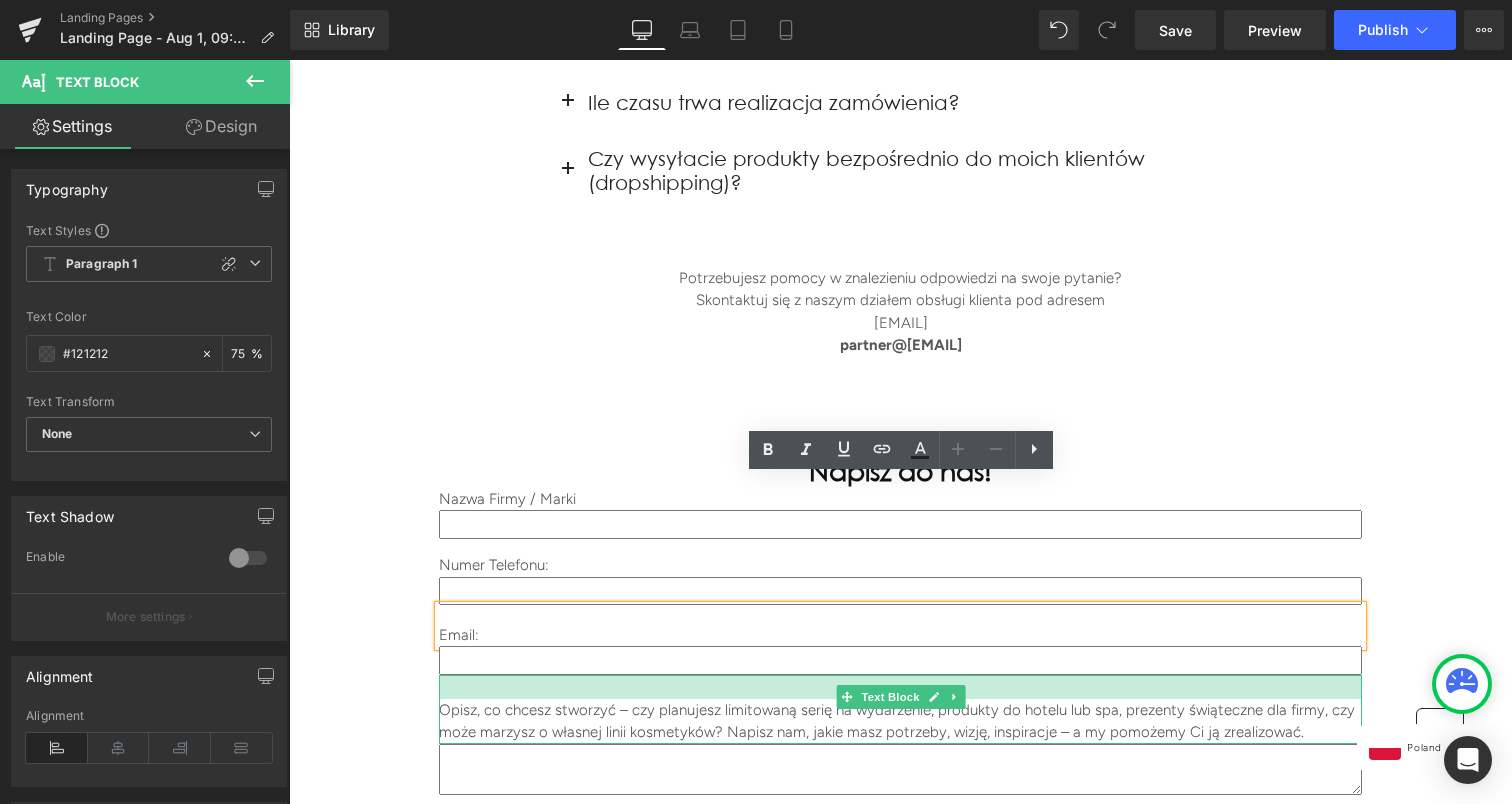 click on "Opisz, co chcesz stworzyć – czy planujesz limitowaną serię na wydarzenie, produkty do hotelu lub spa, prezenty świąteczne dla firmy, czy może marzysz o własnej linii kosmetyków? Napisz nam, jakie masz potrzeby, wizję, inspiracje – a my pomożemy Ci ją zrealizować. Text Block" at bounding box center (900, 709) 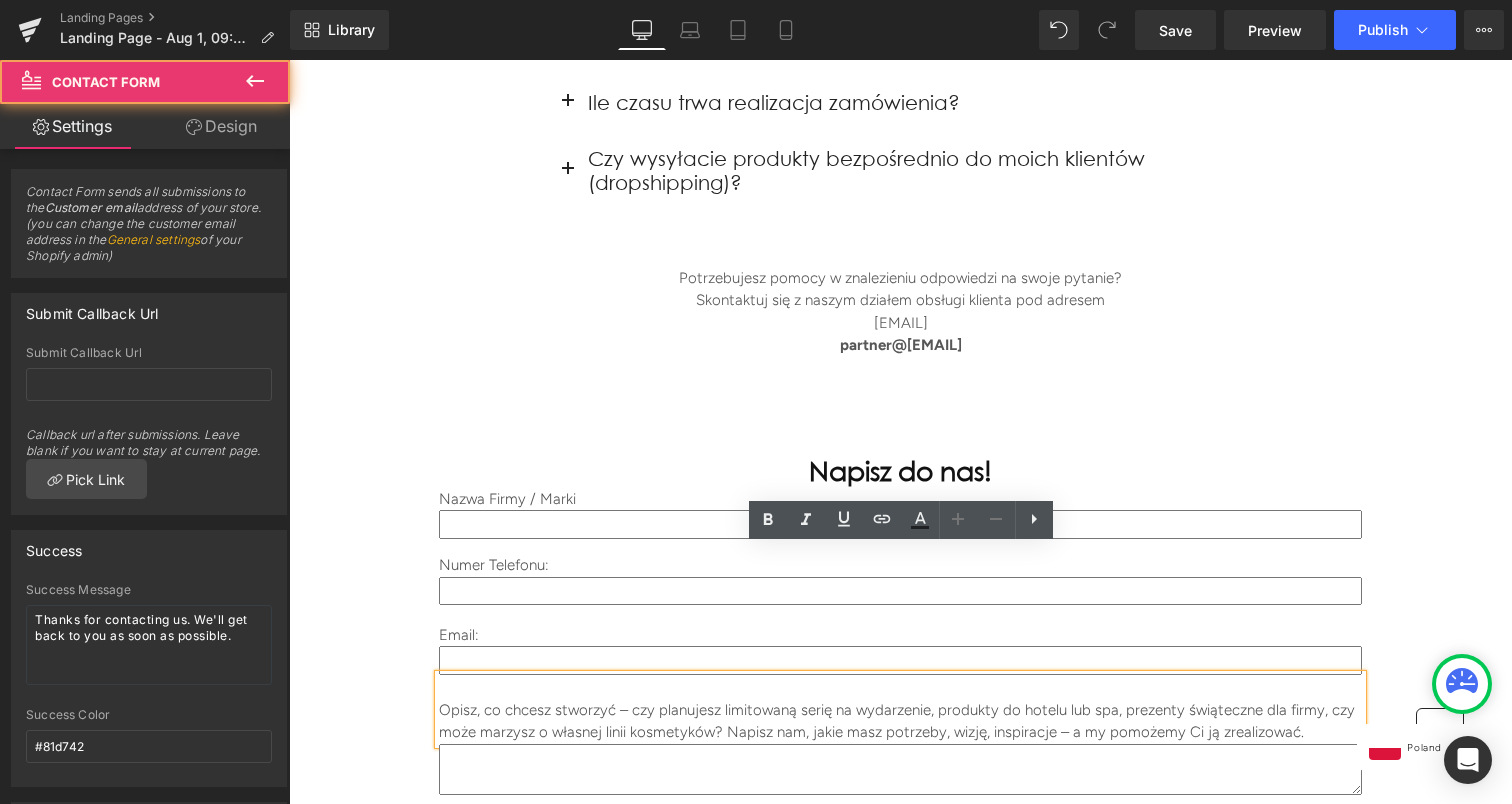 click on "Napisz do nas!
Heading         Nazwa Firmy / Marki Text Block         Text Field       127px   Numer Telefonu: Text Block         Text Field         Email: Text Block         Email Field         Opisz, co chcesz stworzyć – czy planujesz limitowaną serię na wydarzenie, produkty do hotelu lub spa, prezenty świąteczne dla firmy, czy może marzysz o własnej linii kosmetyków? Napisz nam, jakie masz potrzeby, wizję, inspiracje – a my pomożemy Ci ją zrealizować. Text Block           Text Area           Wyślij   Submit Button
Contact Form   60px     150px   150px" at bounding box center (900, 639) 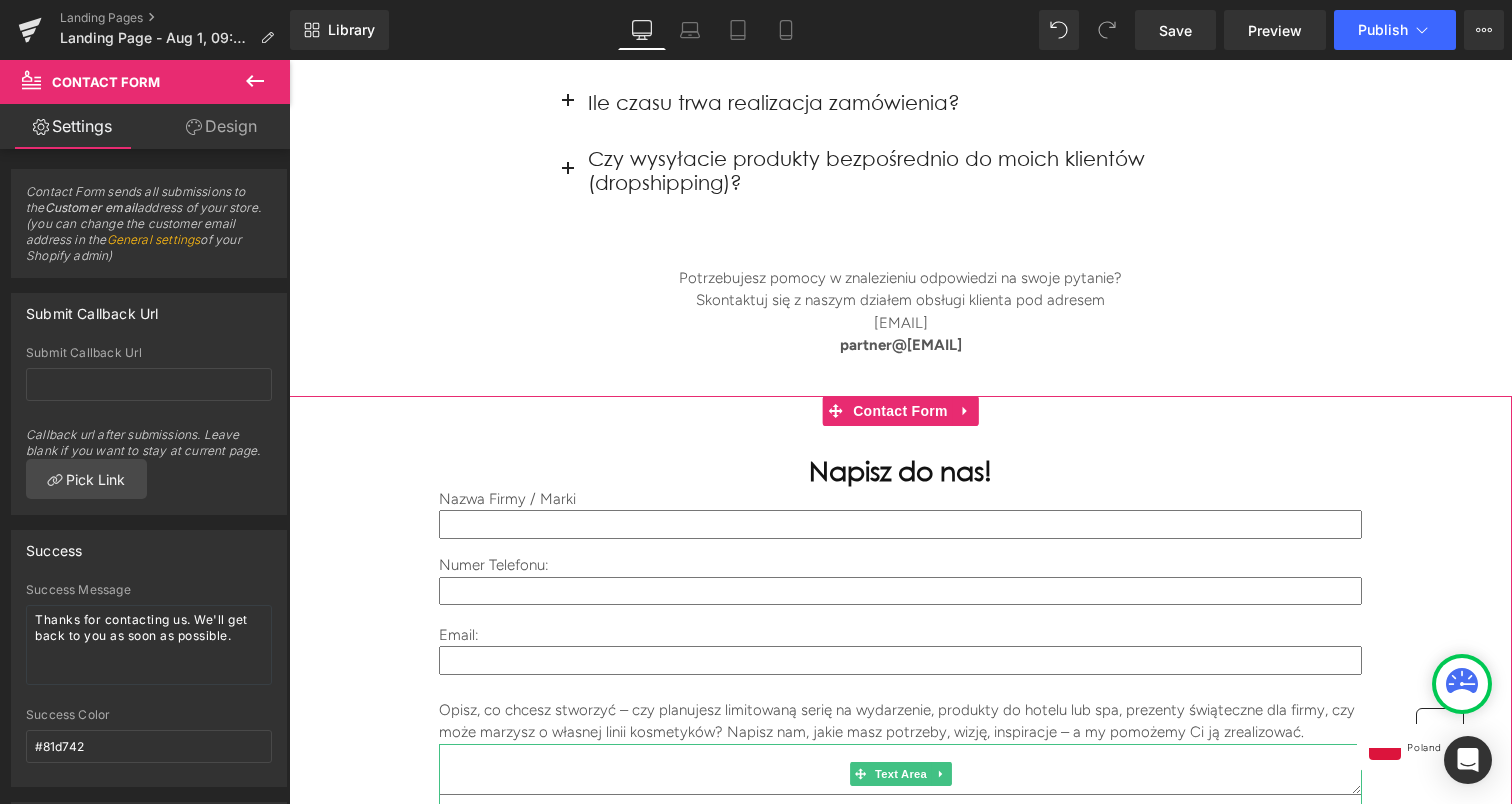 click at bounding box center (900, 769) 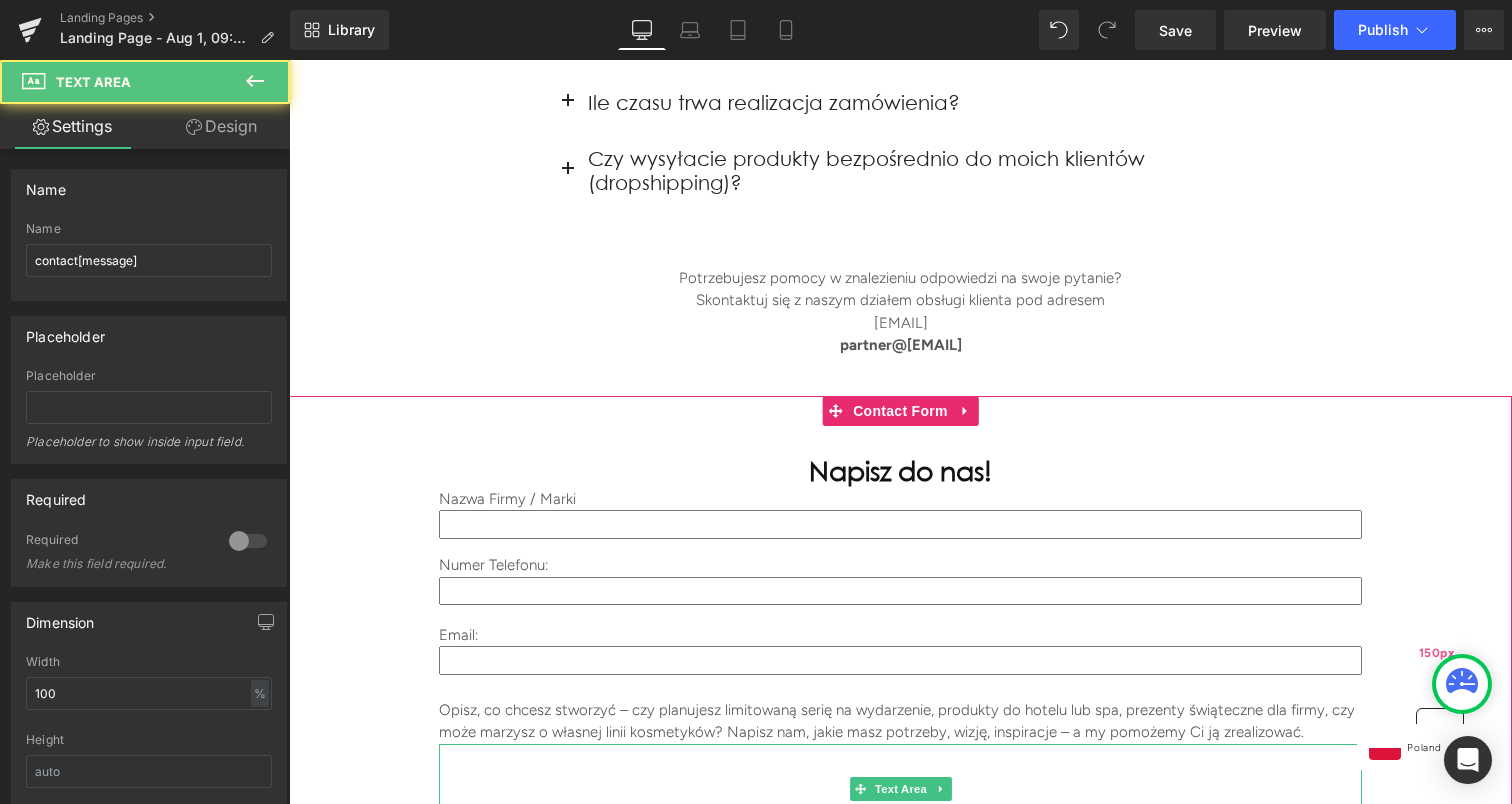 drag, startPoint x: 1355, startPoint y: 662, endPoint x: 1377, endPoint y: 649, distance: 25.553865 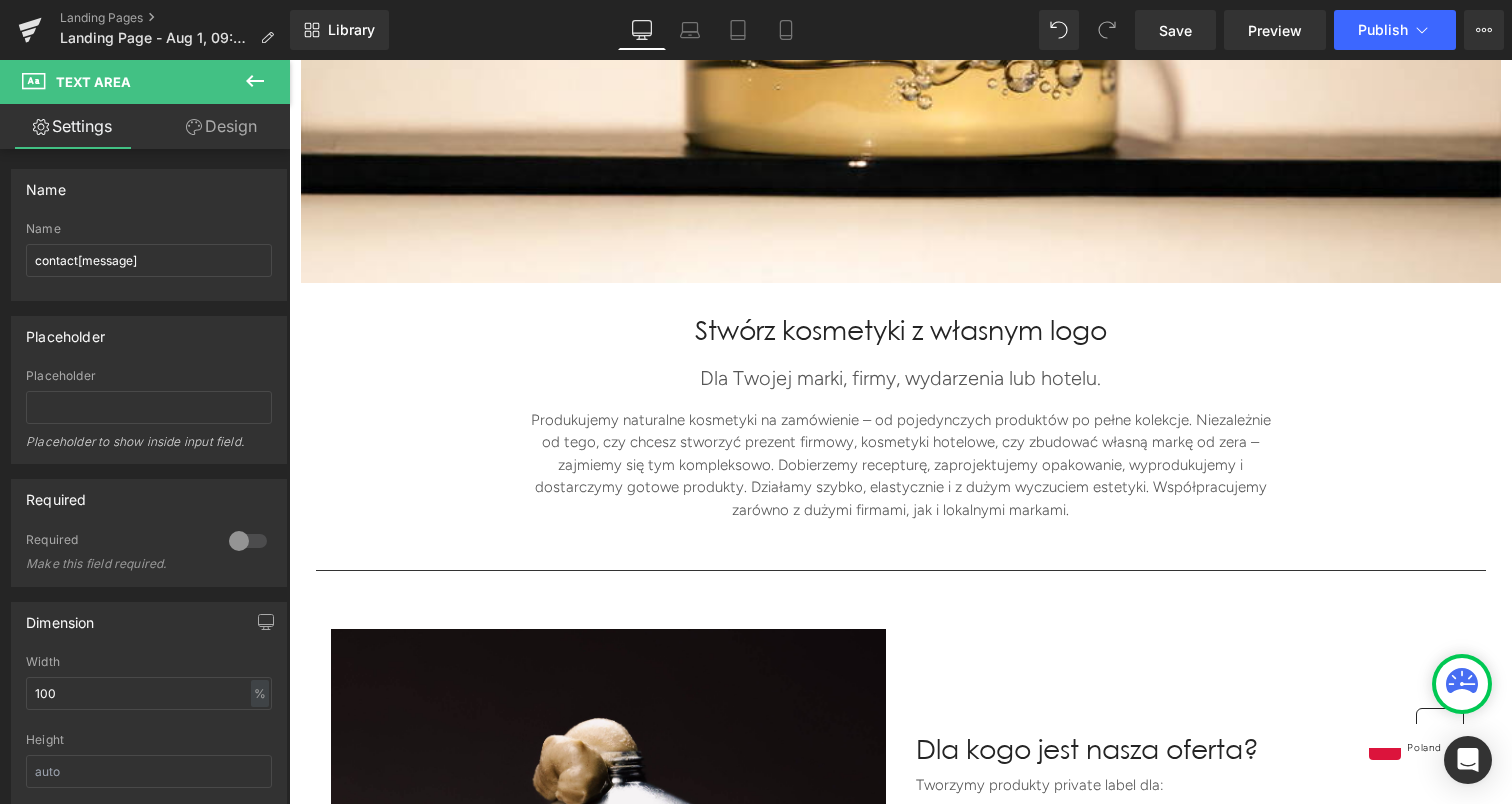 scroll, scrollTop: 711, scrollLeft: 0, axis: vertical 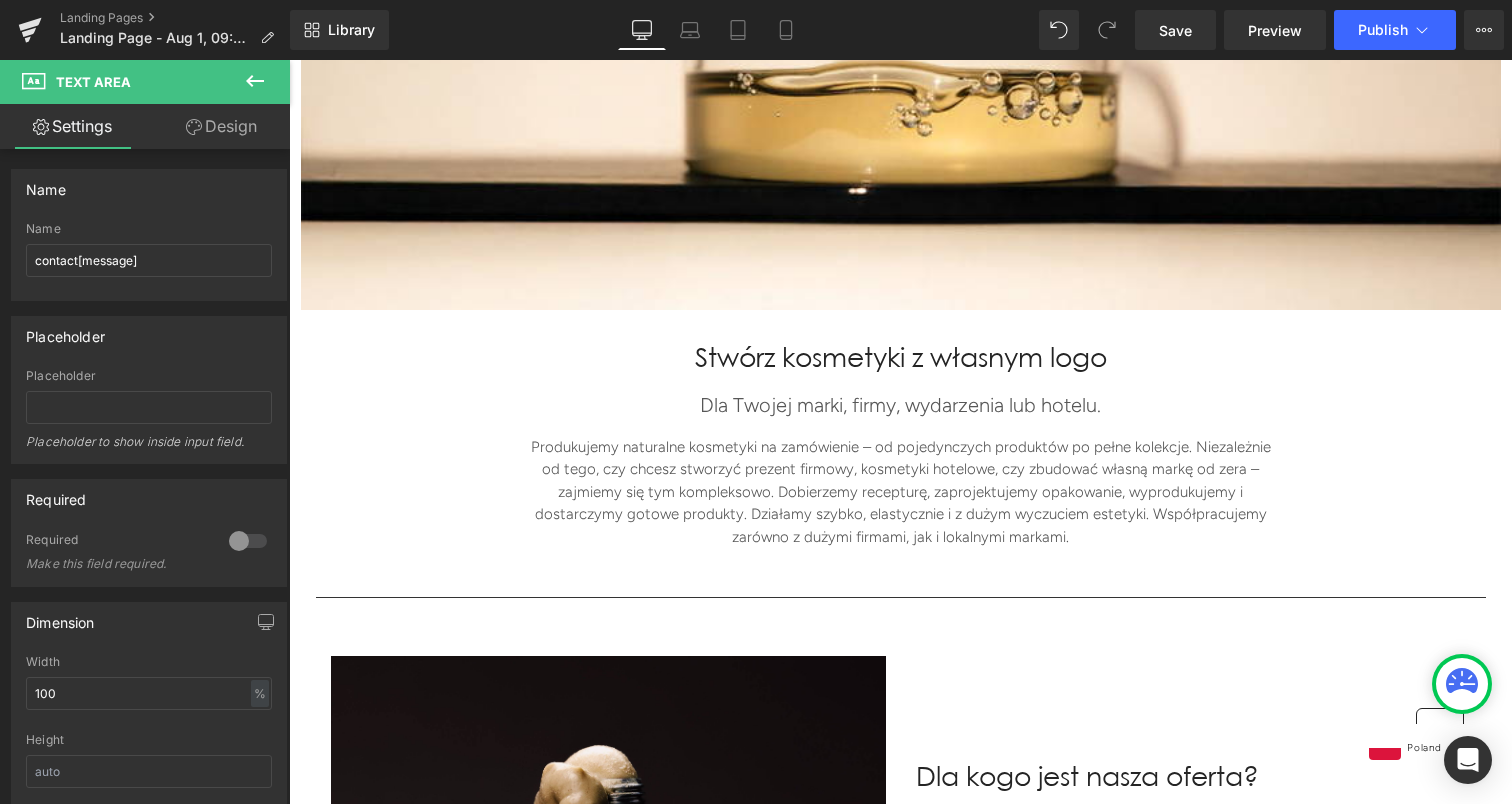 click 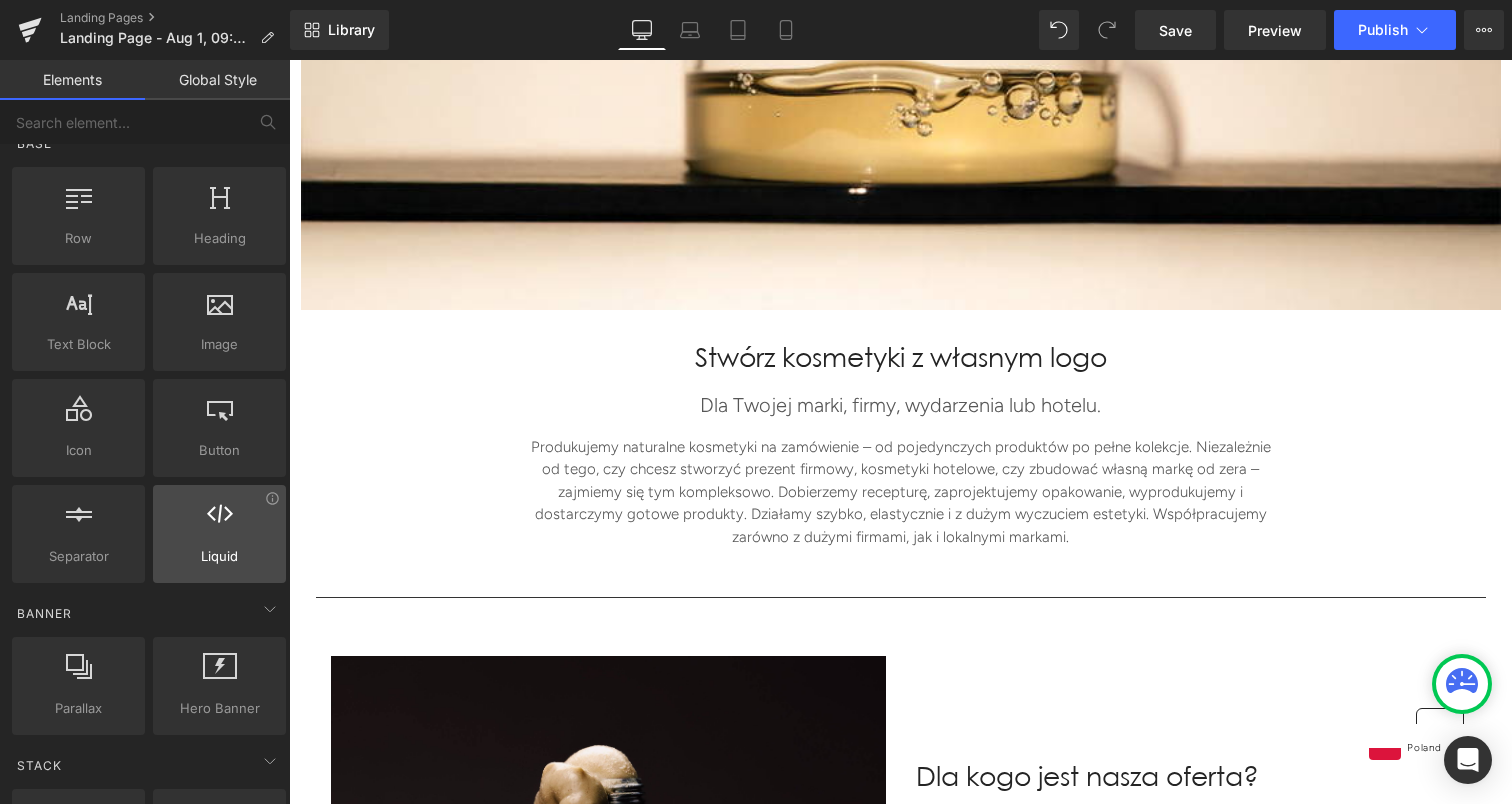 scroll, scrollTop: 30, scrollLeft: 0, axis: vertical 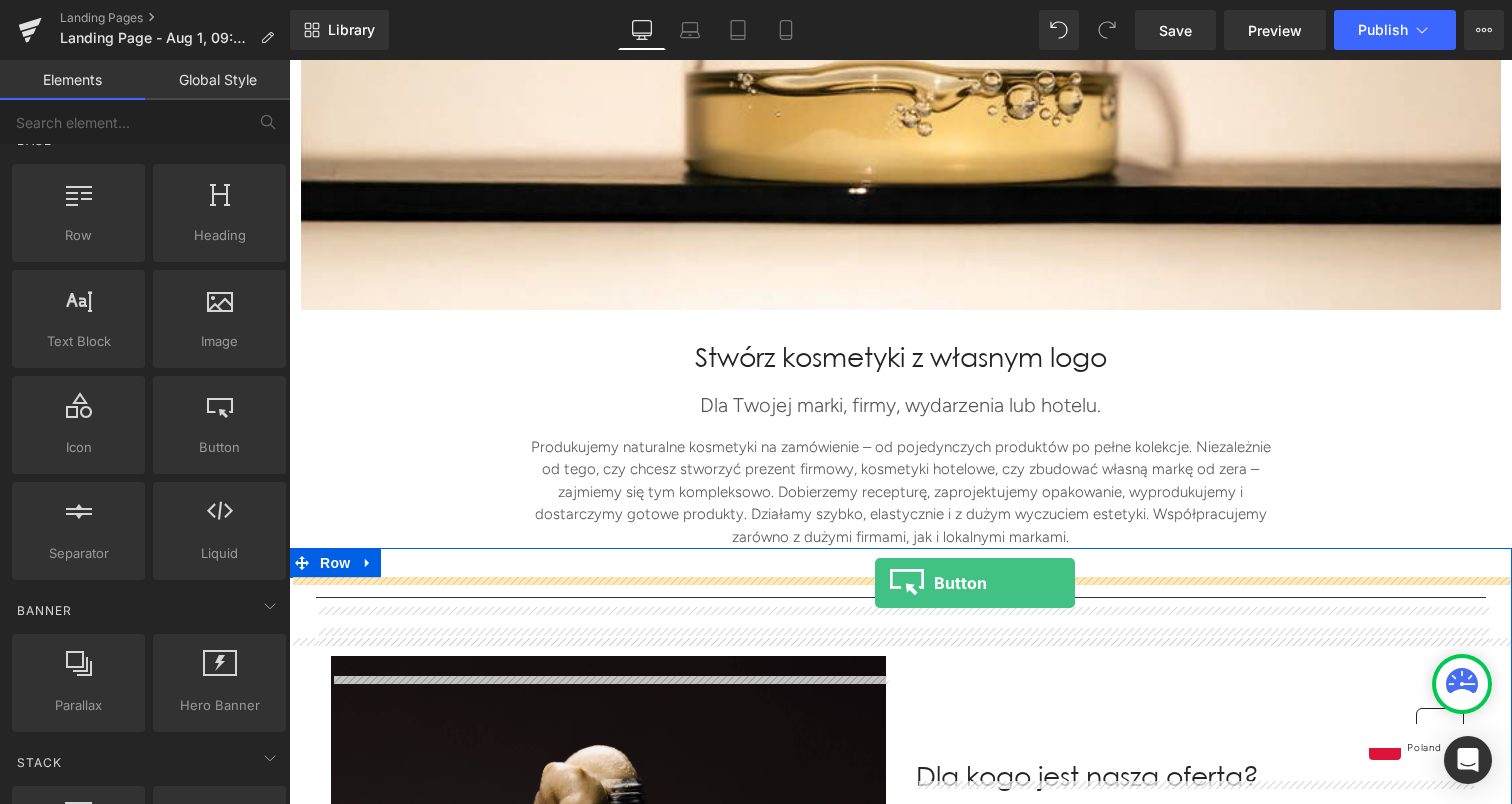 drag, startPoint x: 483, startPoint y: 502, endPoint x: 875, endPoint y: 583, distance: 400.28116 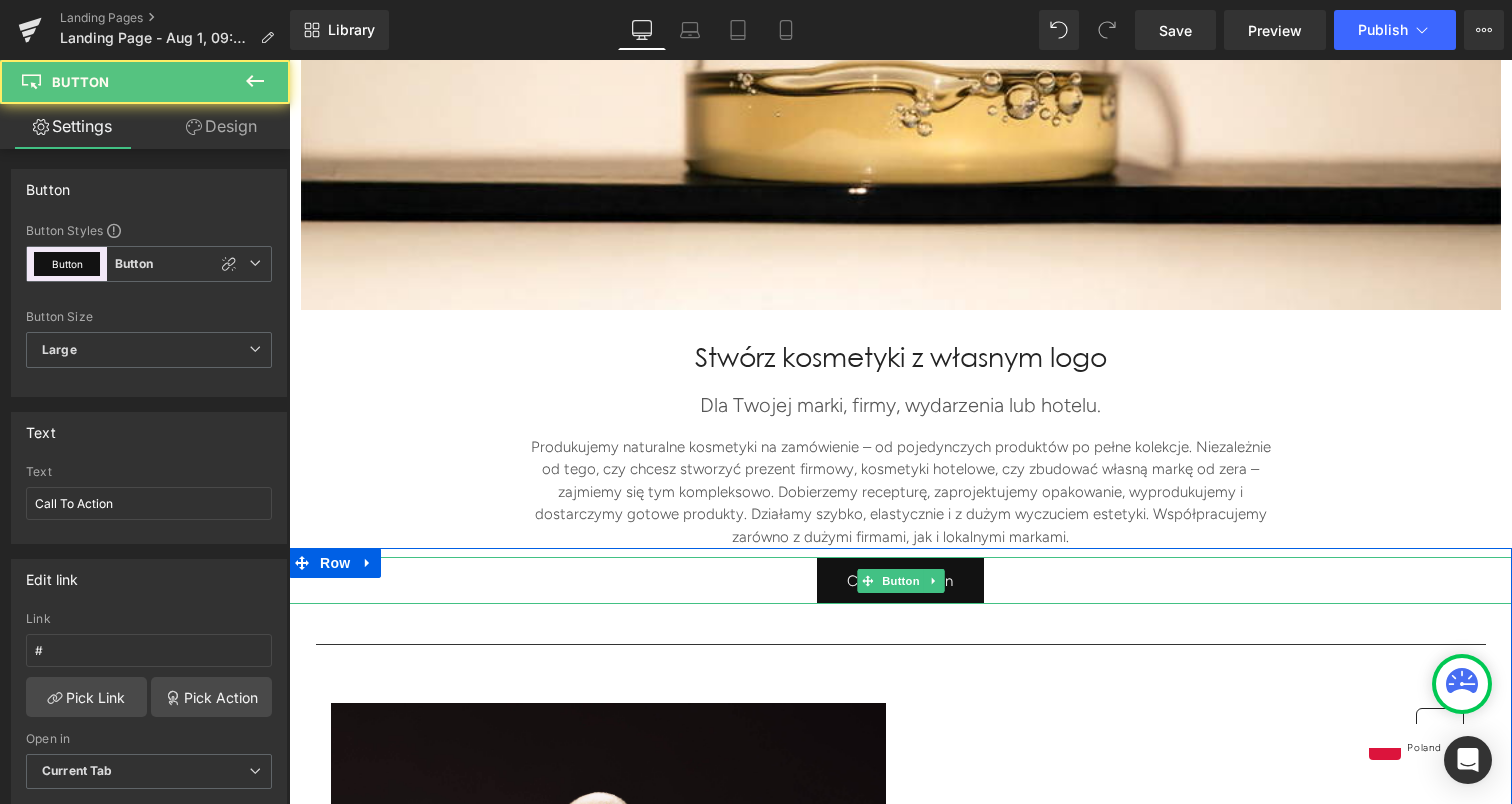 click on "Call To Action" at bounding box center (900, 580) 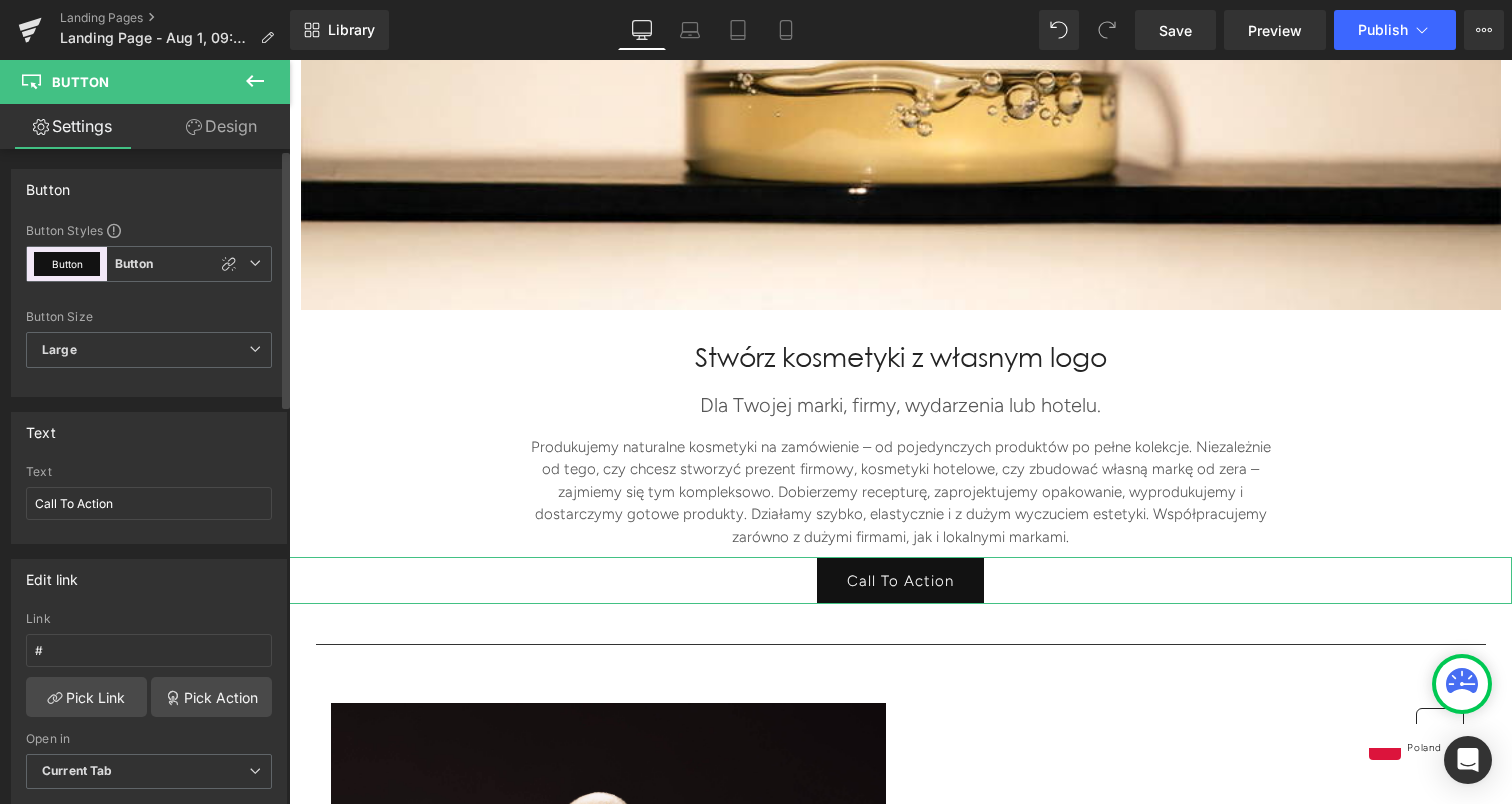 scroll, scrollTop: 19, scrollLeft: 0, axis: vertical 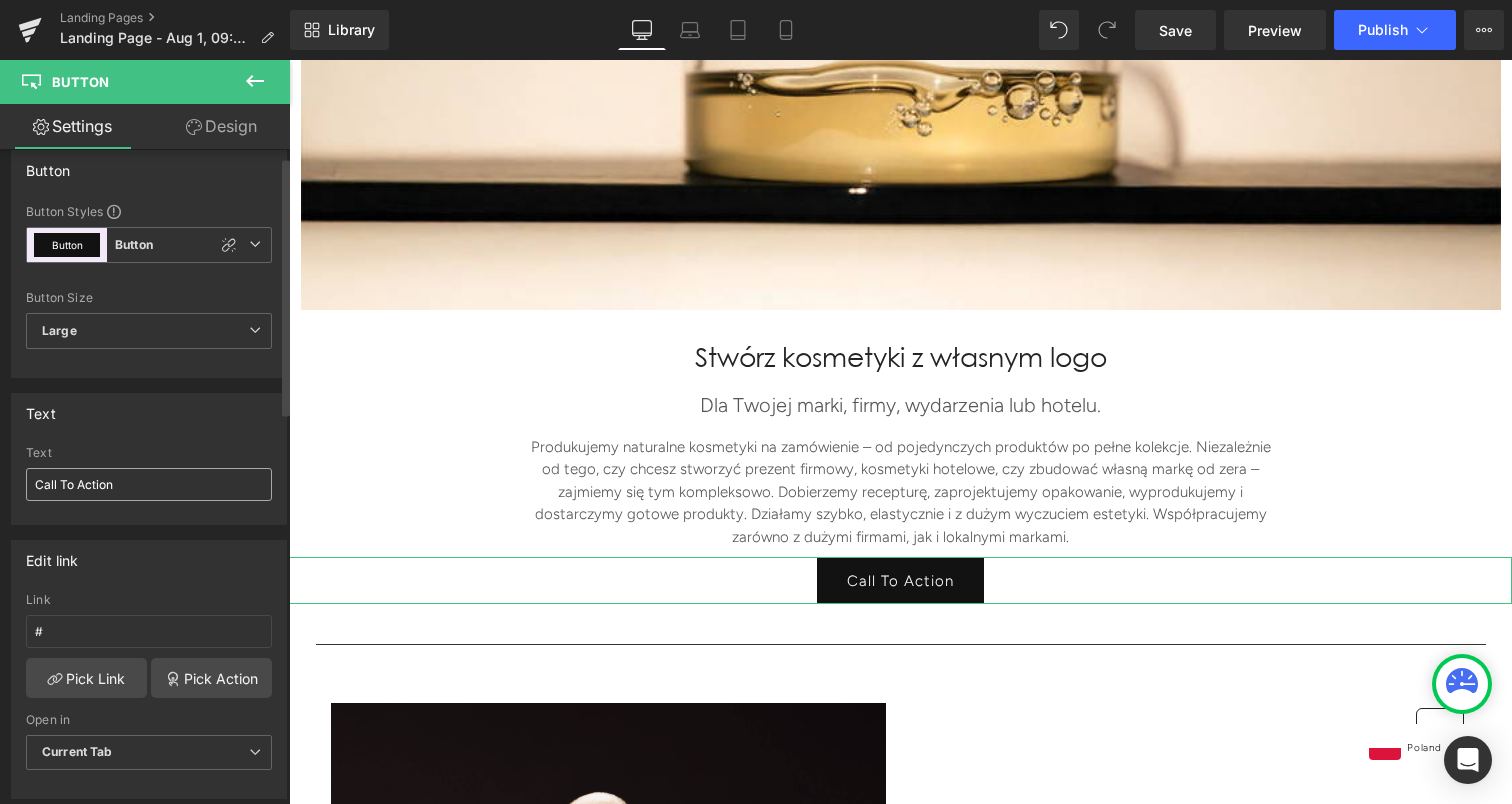 click on "Call To Action" at bounding box center (149, 484) 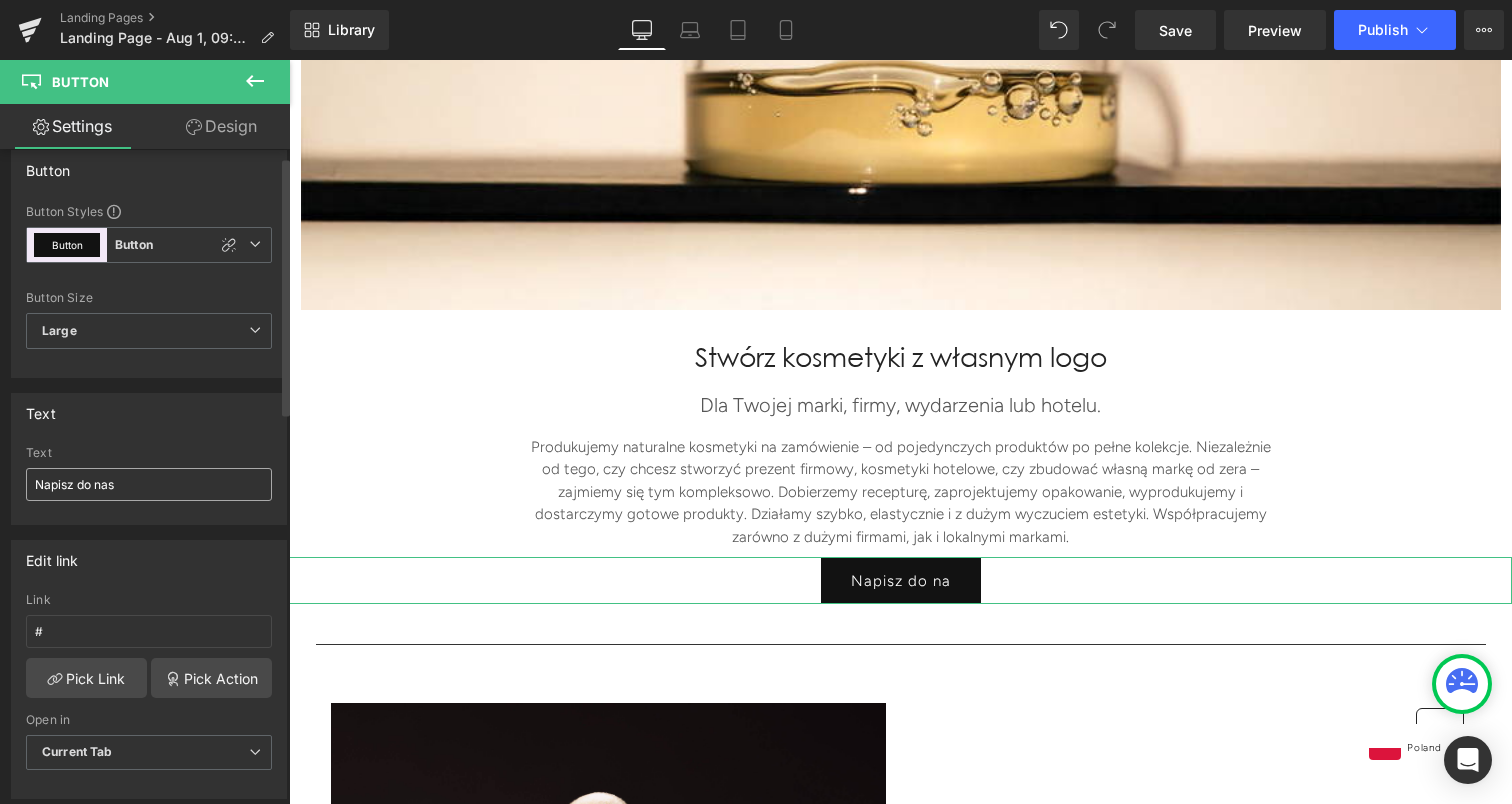 type on "Napisz do nas!" 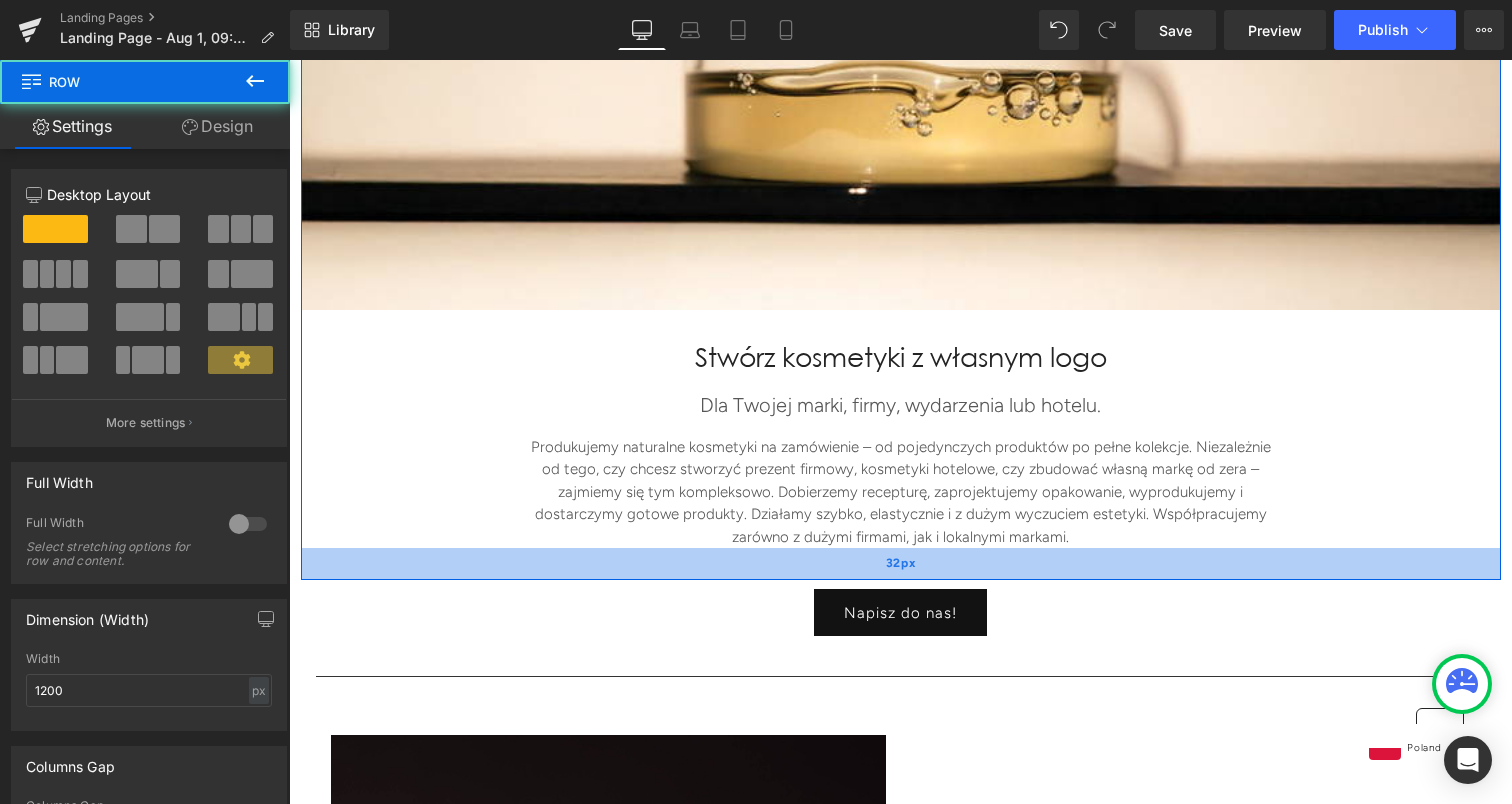 drag, startPoint x: 491, startPoint y: 565, endPoint x: 490, endPoint y: 597, distance: 32.01562 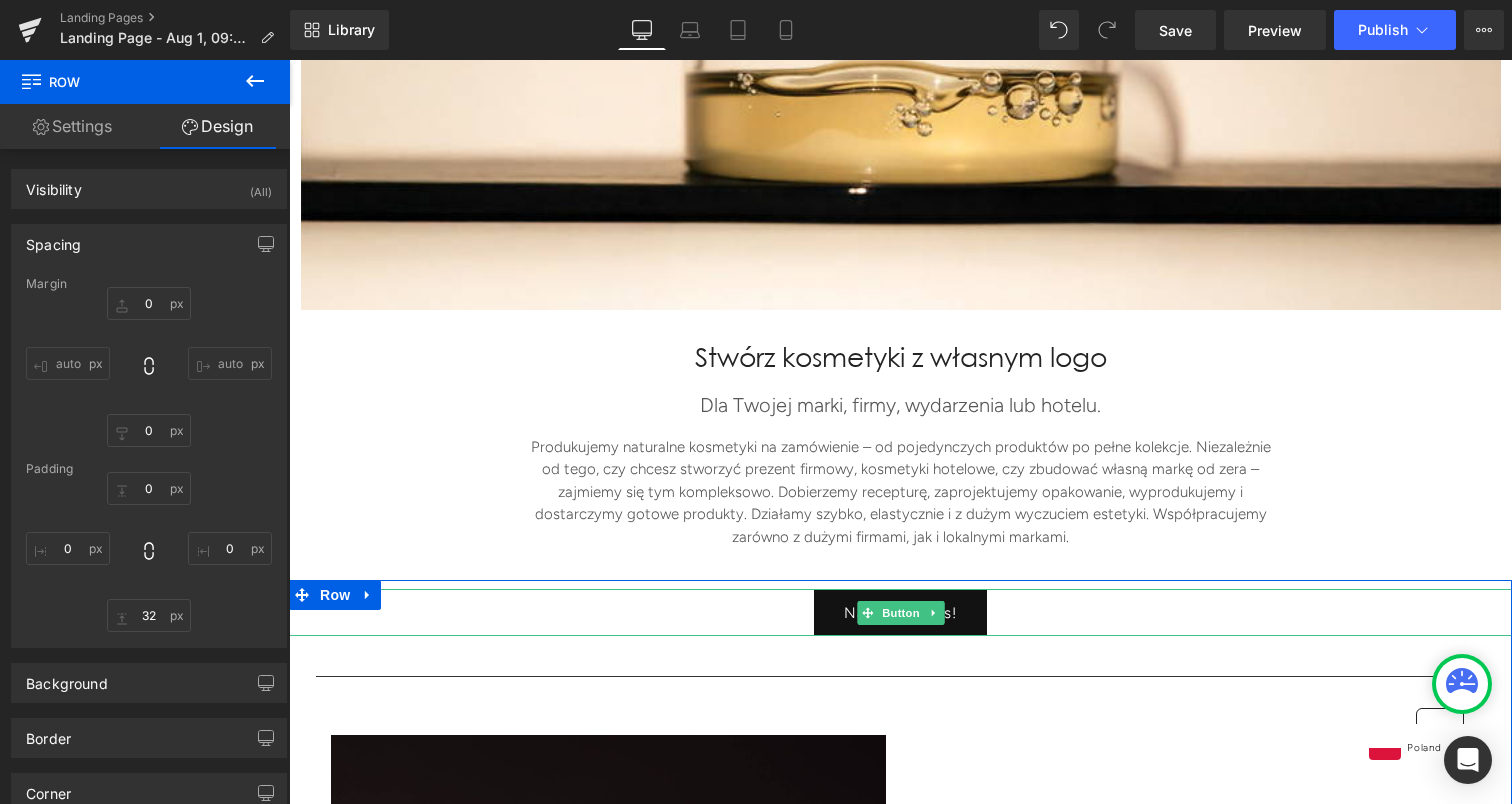 click on "Napisz do nas!" at bounding box center (900, 612) 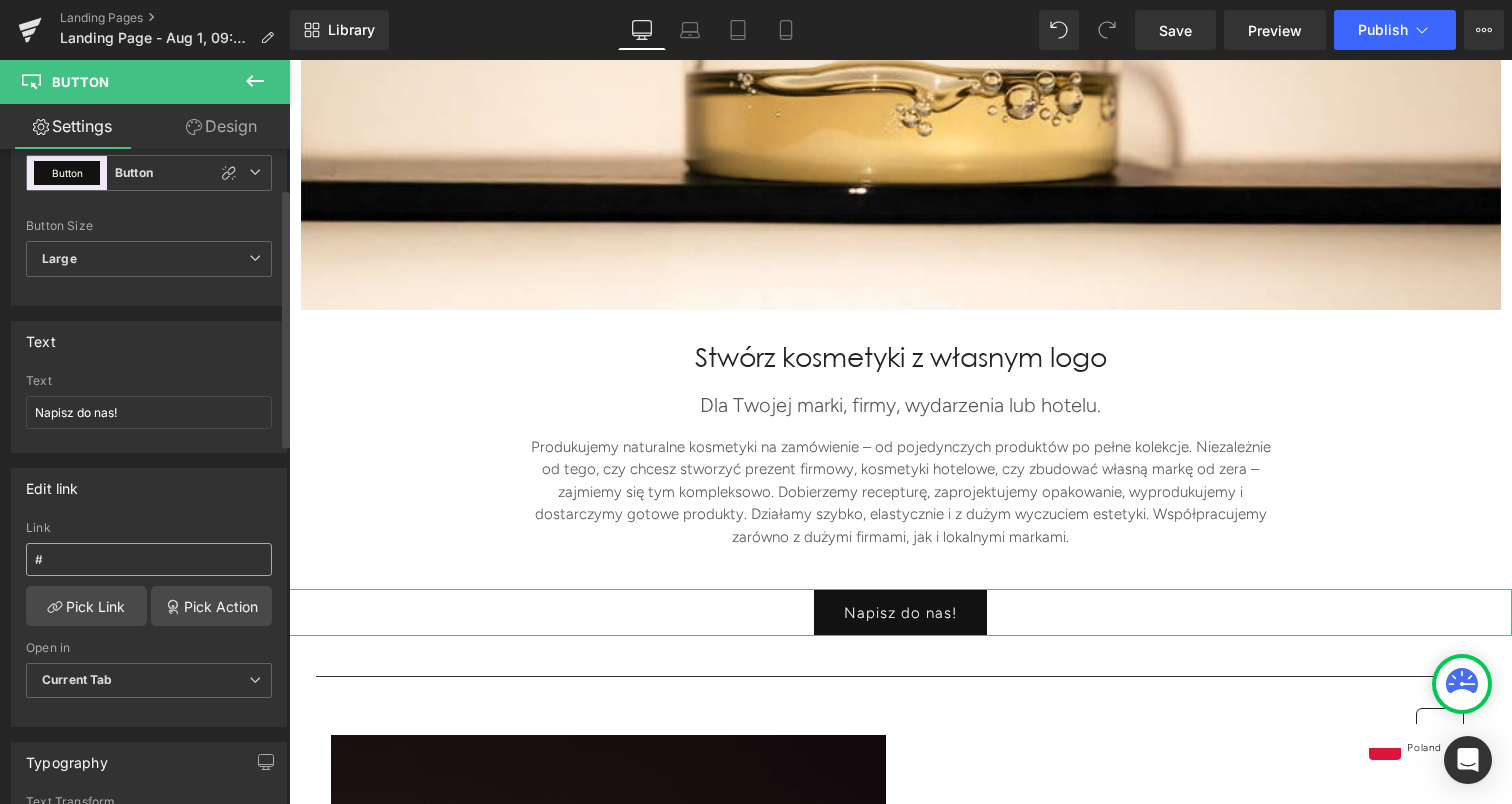 scroll, scrollTop: 104, scrollLeft: 0, axis: vertical 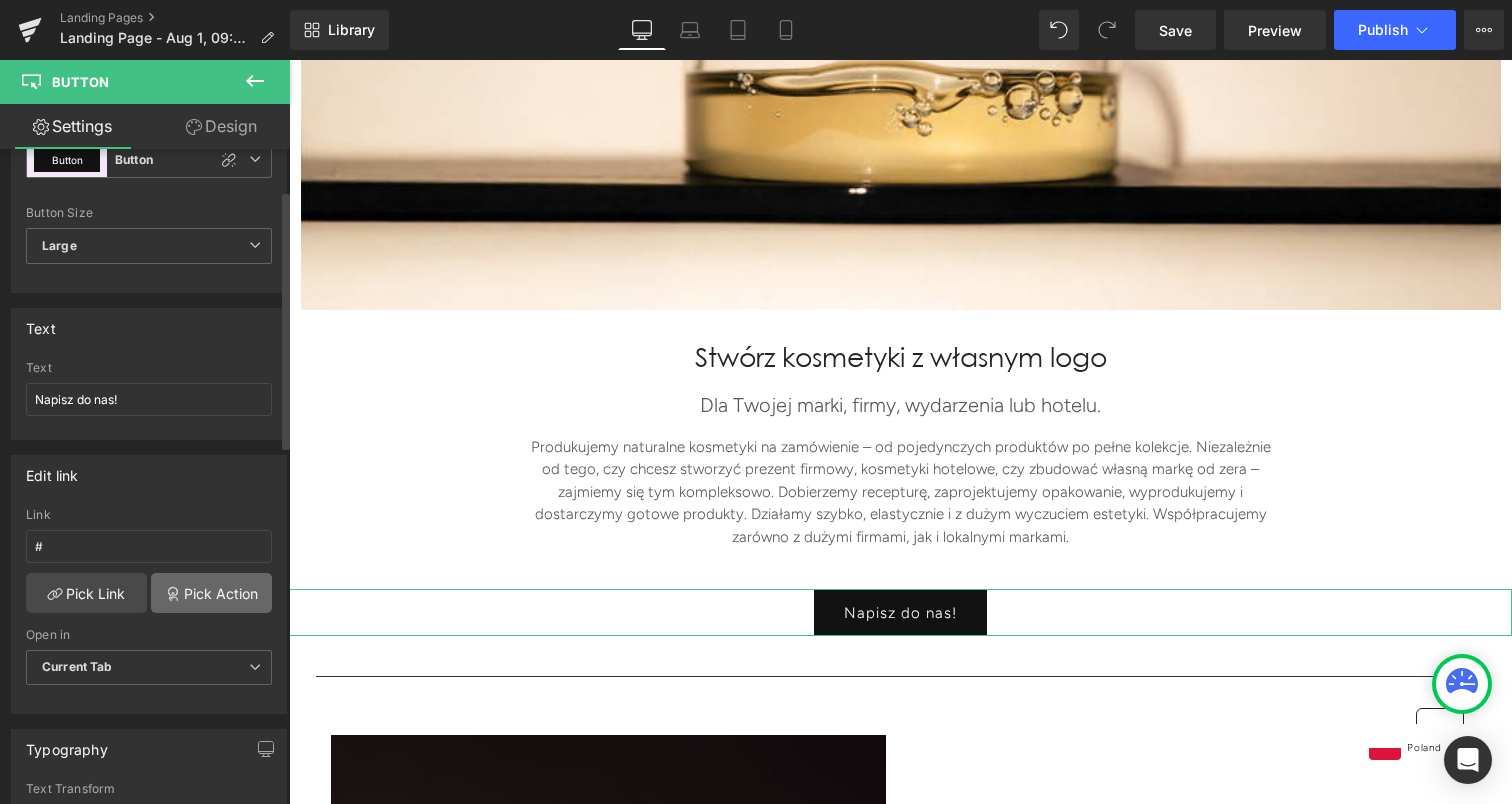 click on "Pick Action" at bounding box center [211, 593] 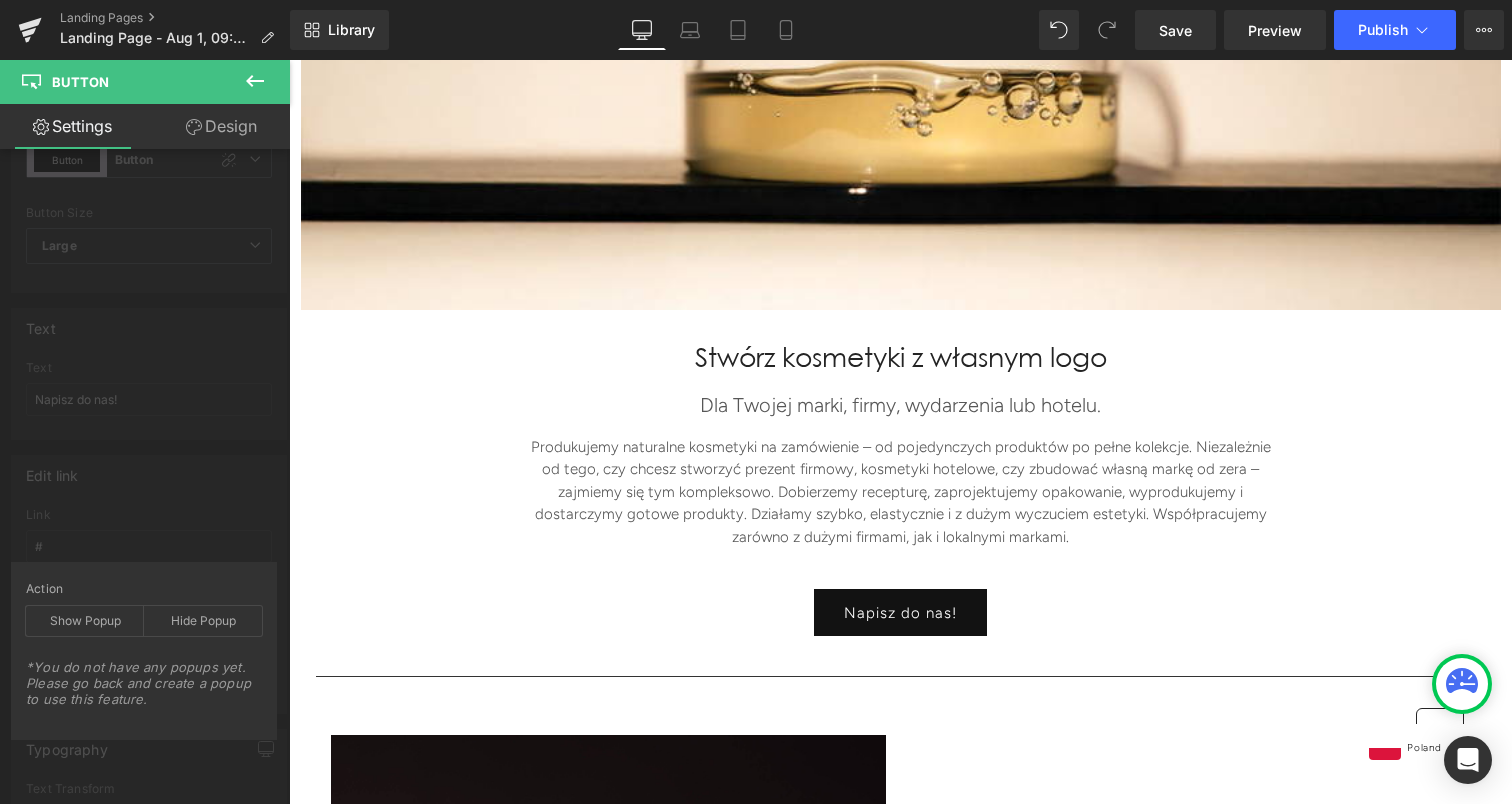 click 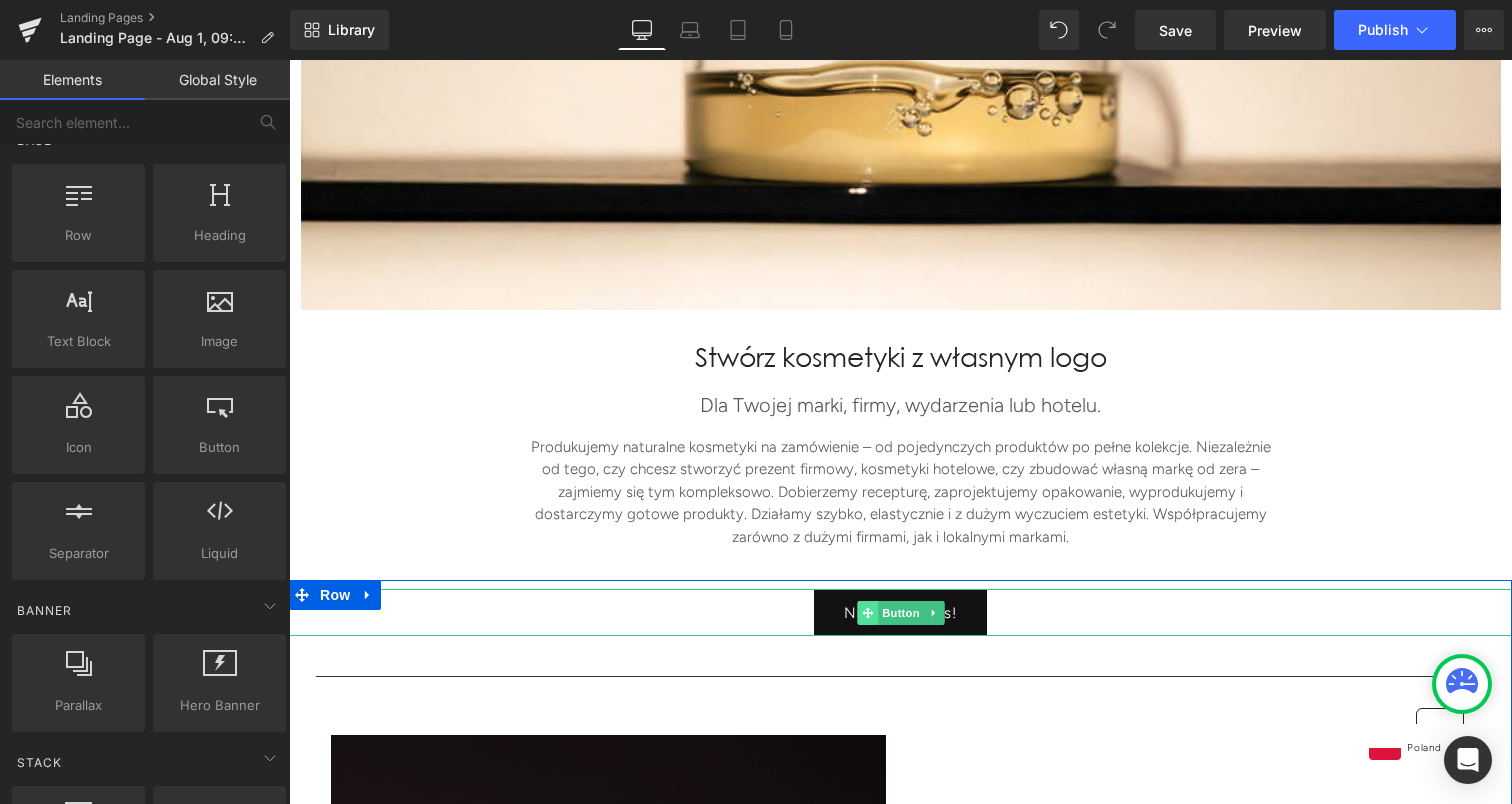 click at bounding box center (867, 613) 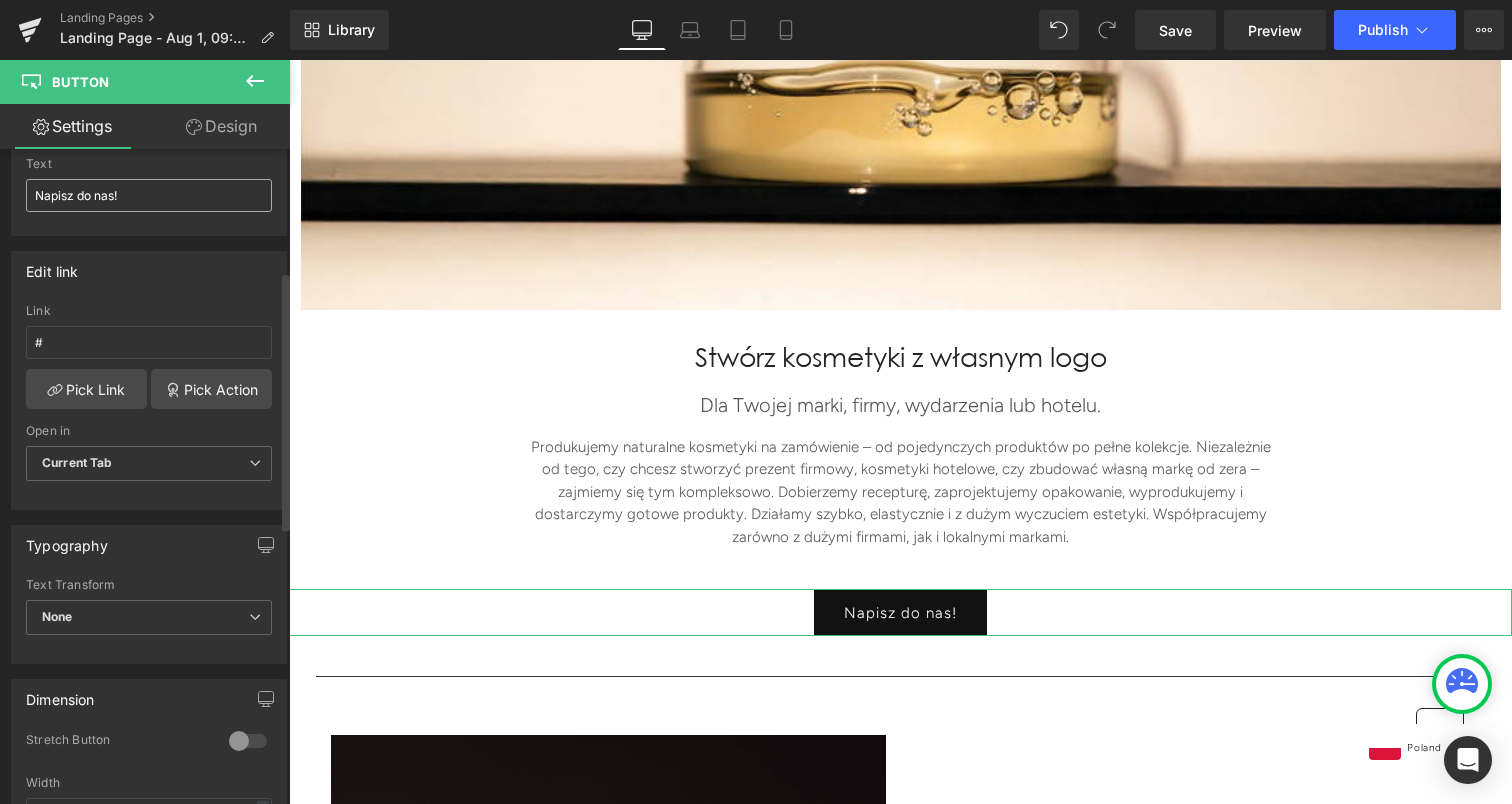 scroll, scrollTop: 490, scrollLeft: 0, axis: vertical 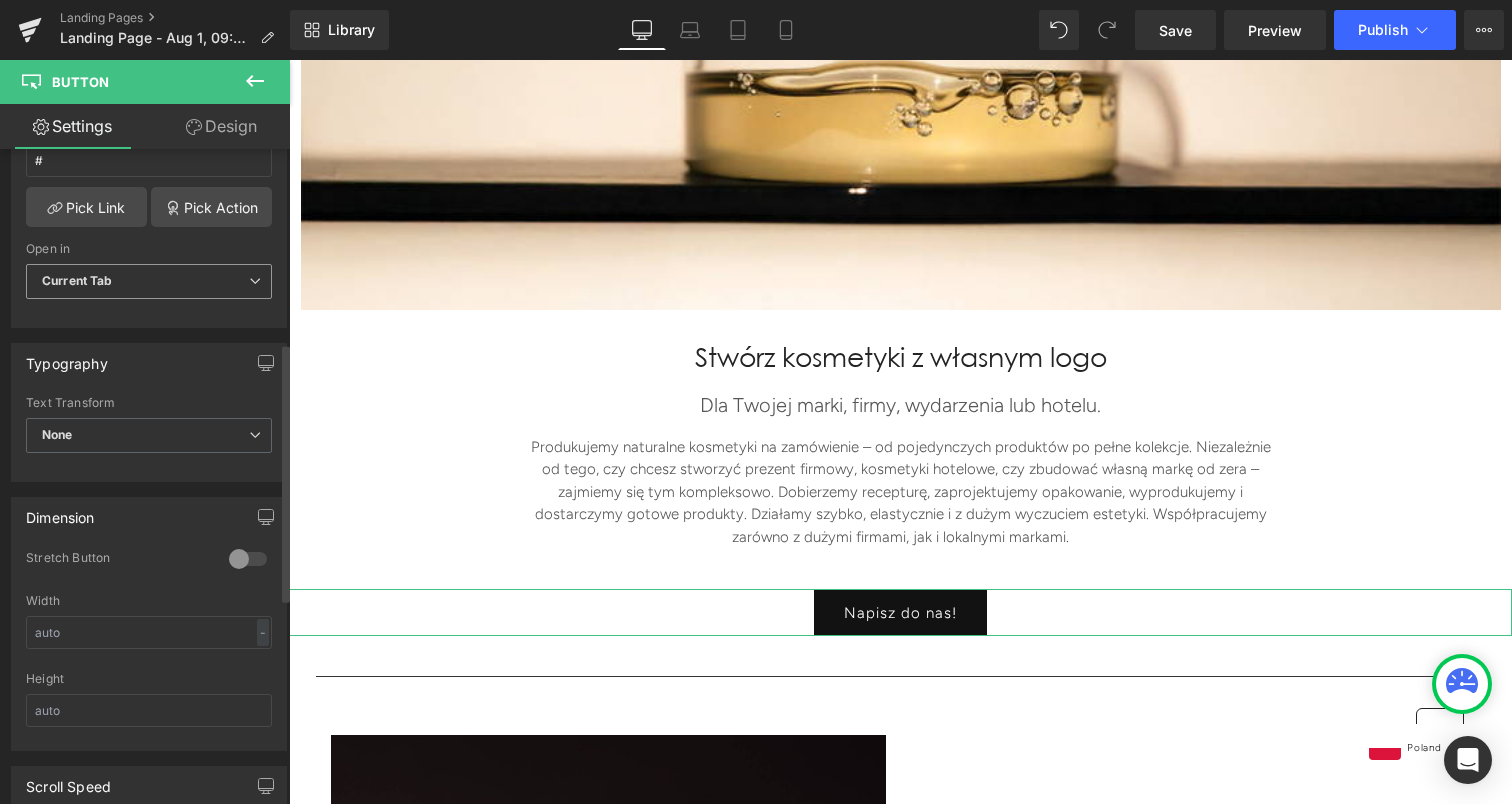 click on "Current Tab" at bounding box center (77, 280) 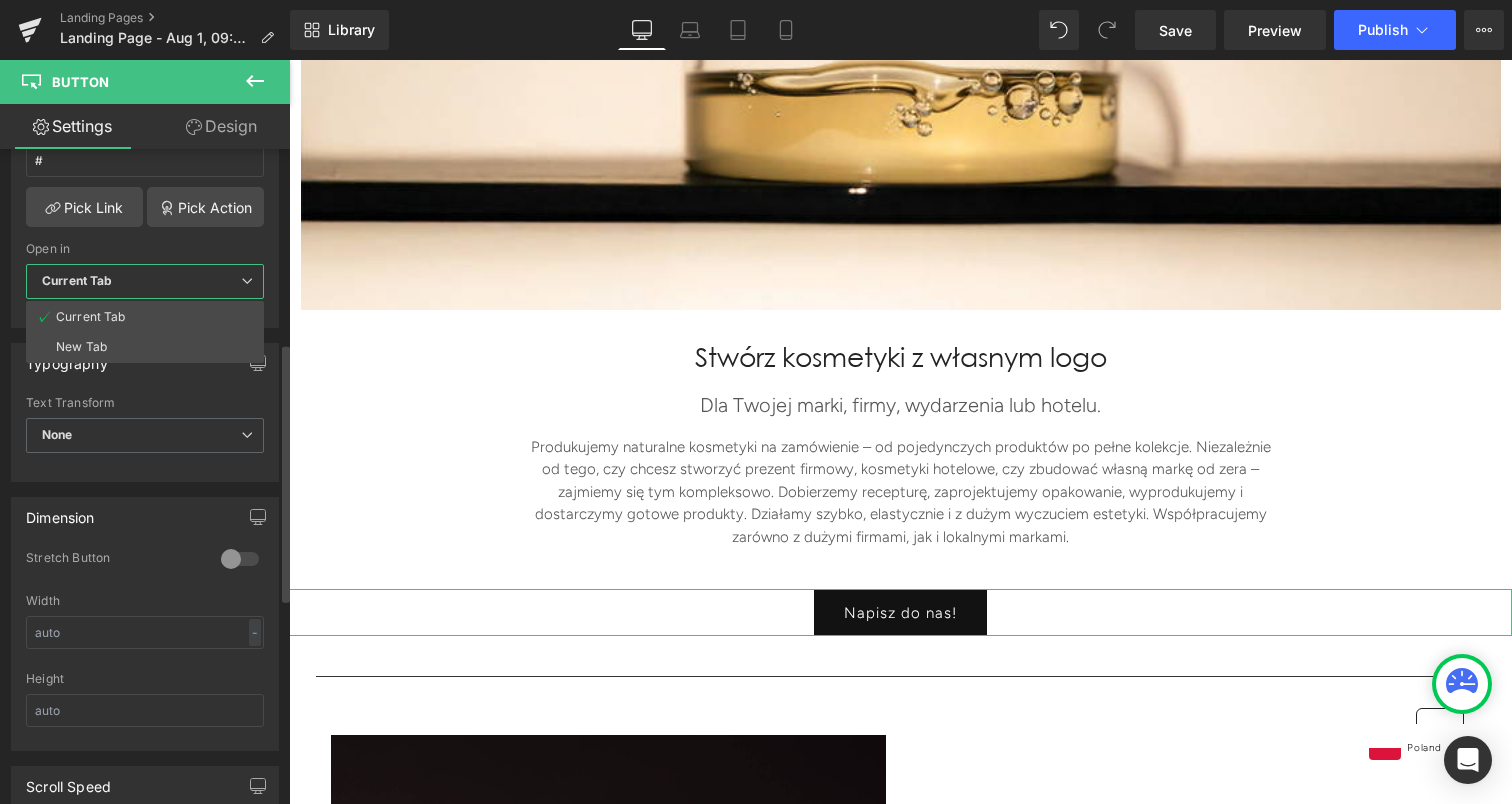 click on "Open in" at bounding box center [145, 249] 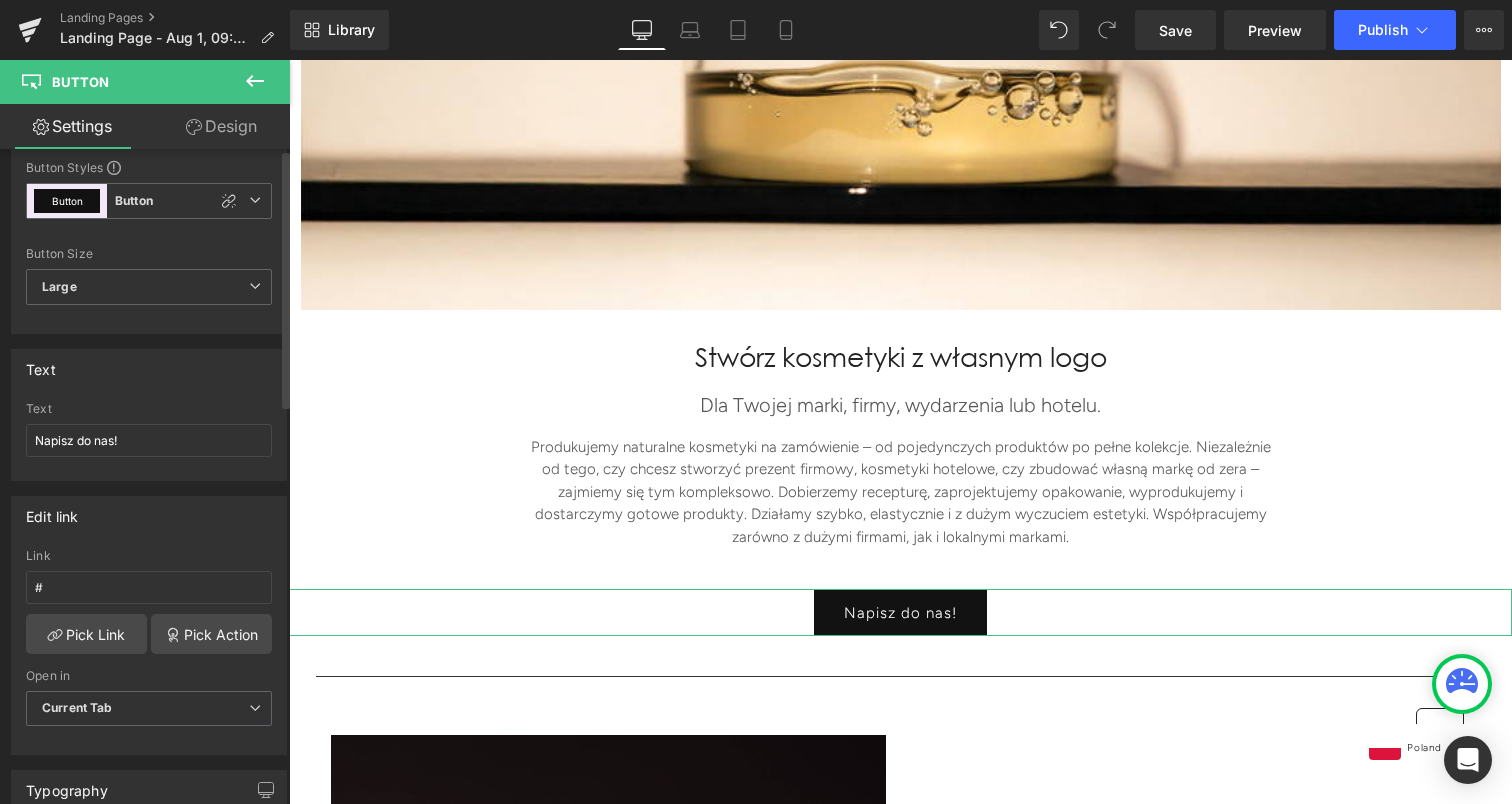 scroll, scrollTop: 0, scrollLeft: 0, axis: both 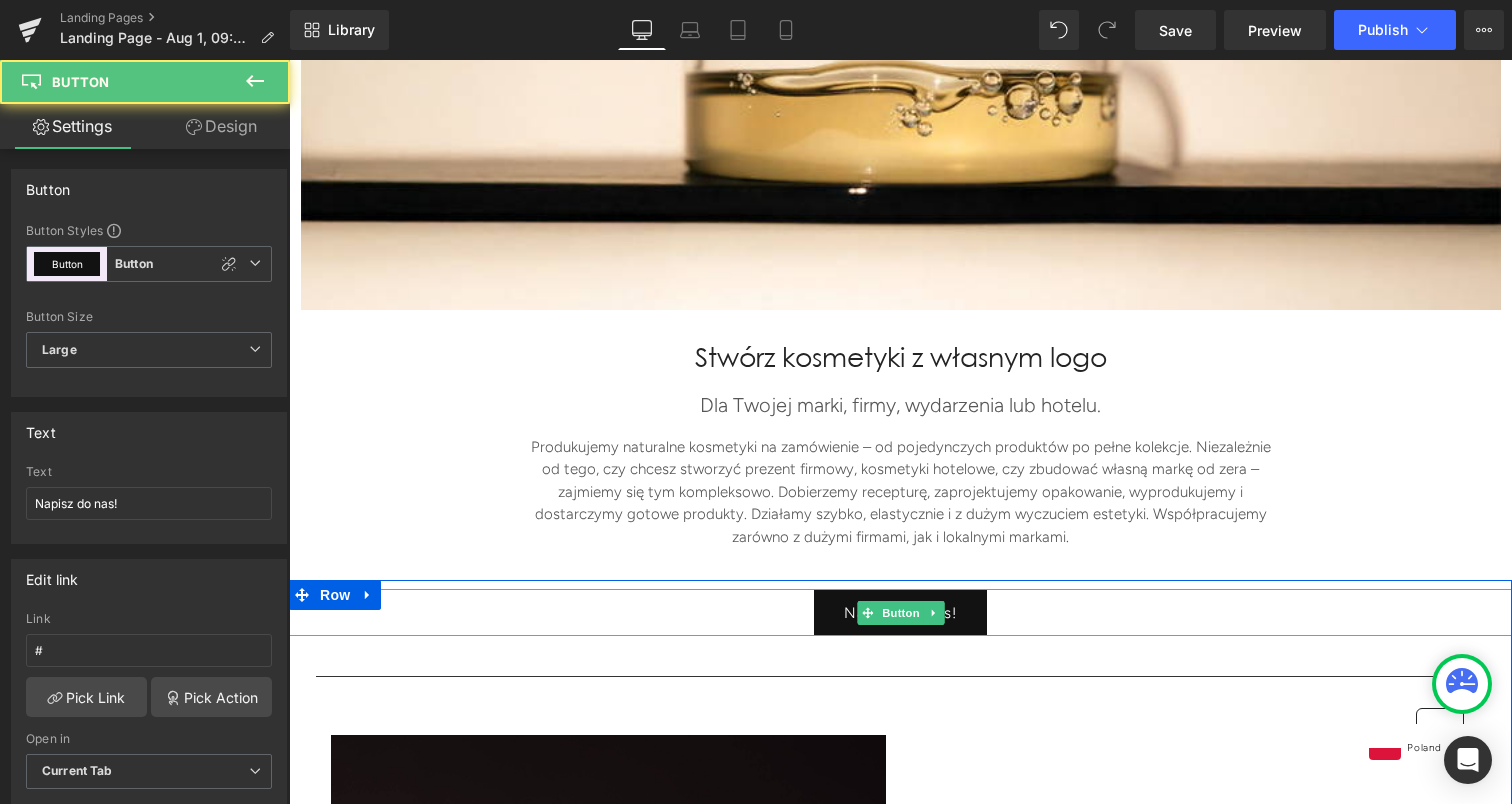 click on "Napisz do nas!" at bounding box center (900, 612) 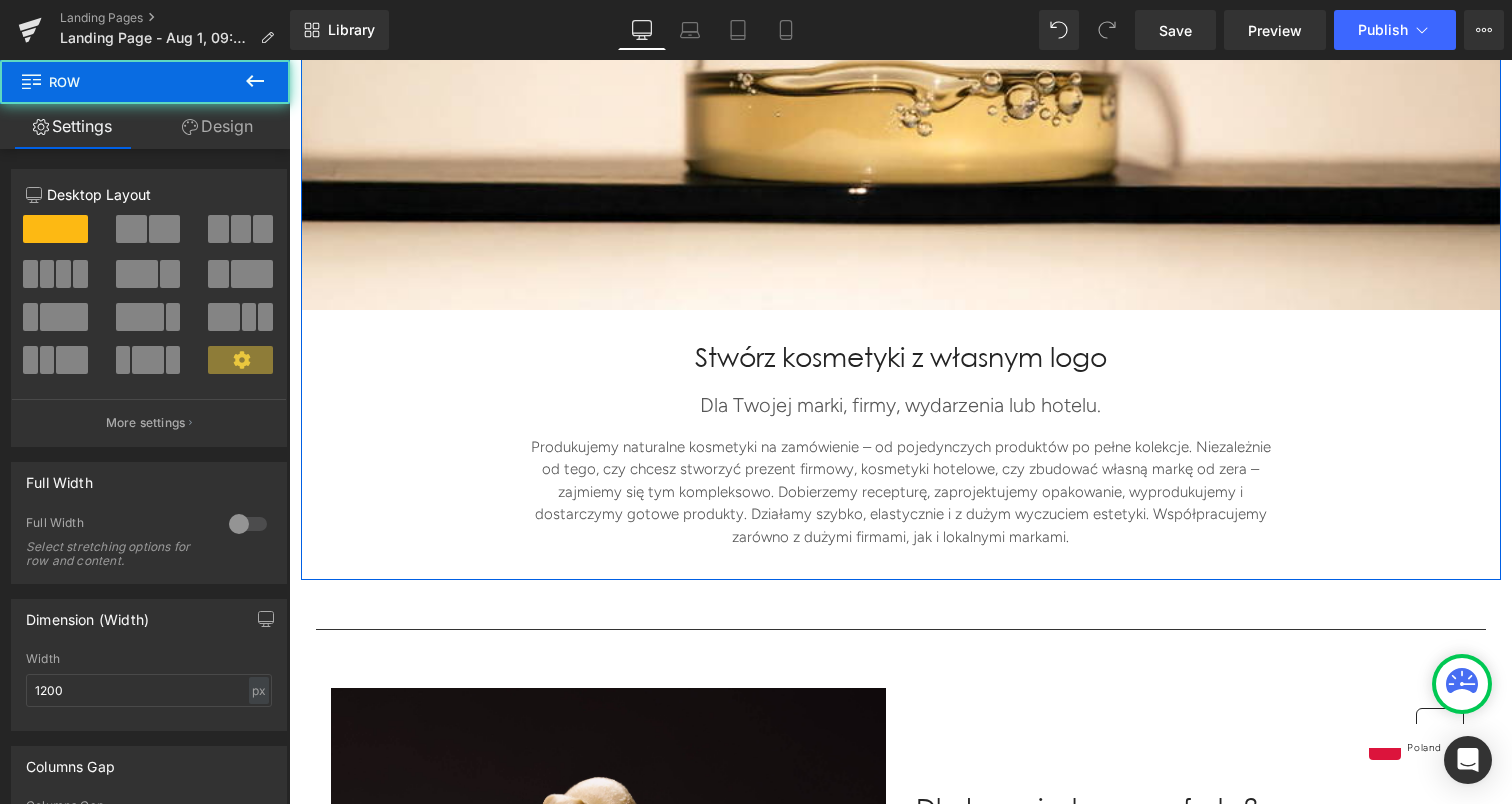 click on "Dla kogo jest nasza oferta? Heading         Tworzymy produkty private label dla: •  Hoteli, spa i obiektów premium •  Restauracji i butików •  Agencji eventowych i PR •  Startujących marek kosmetycznych" at bounding box center (901, 116) 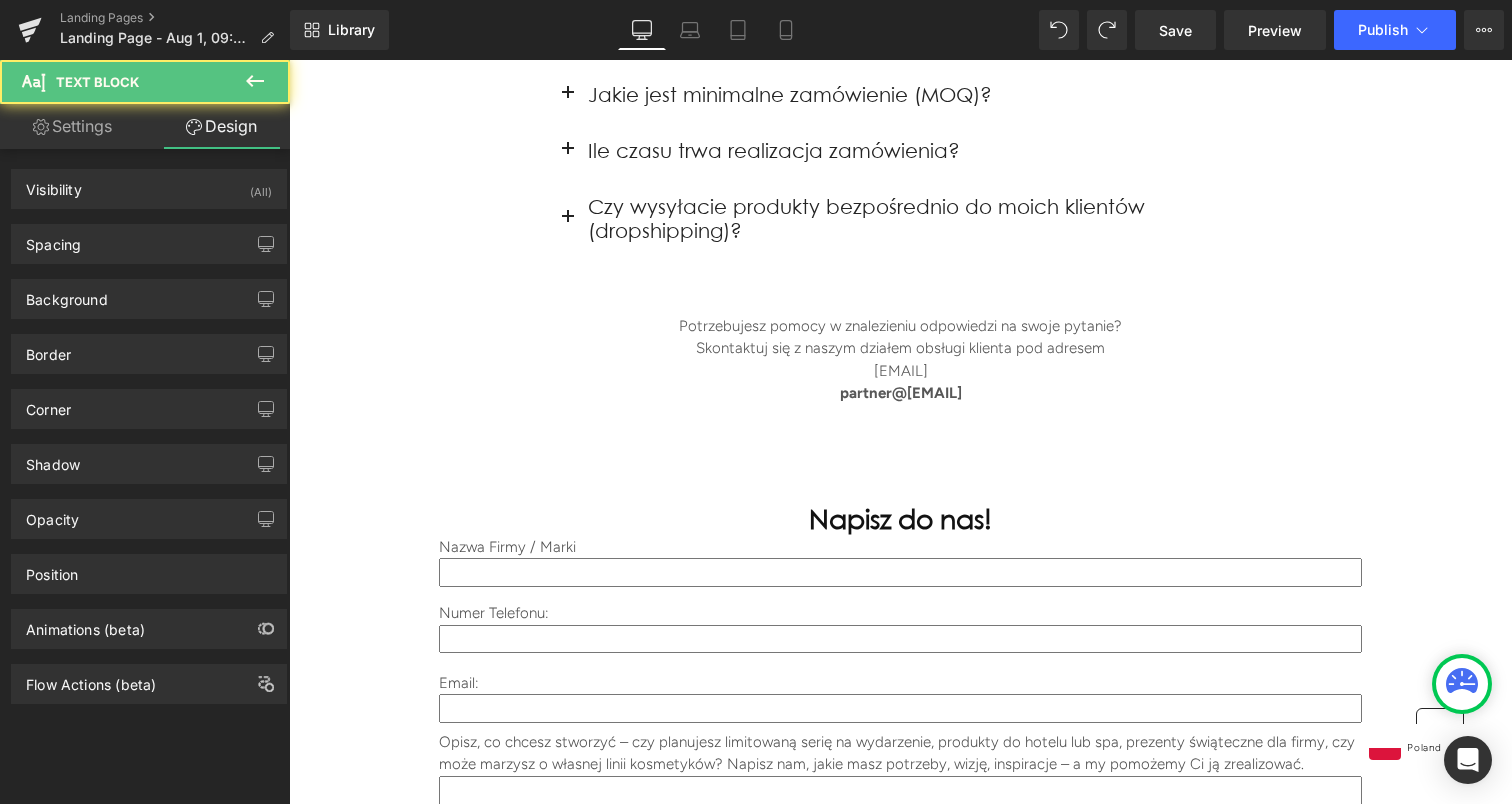 scroll, scrollTop: 5011, scrollLeft: 0, axis: vertical 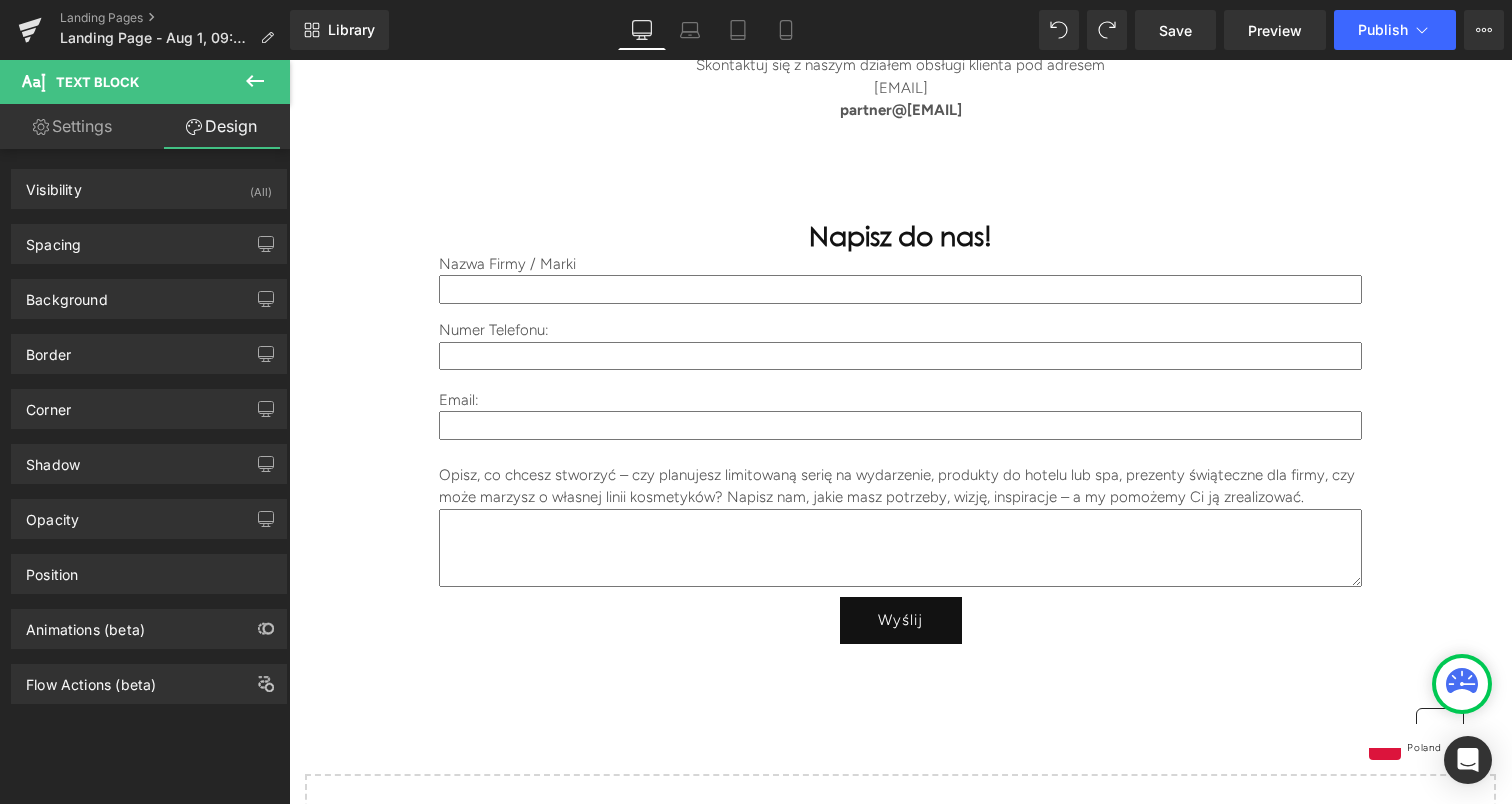click on "Row         Image         Heading         Stwórz kosmetyki z własnym logo Heading         Dla Twojej marki, firmy, wydarzenia lub hotelu. Text Block         Row         Produkujemy naturalne kosmetyki na zamówienie – od pojedynczych produktów po pełne kolekcje. Niezależnie od tego, czy chcesz stworzyć prezent firmowy, kosmetyki hotelowe, czy zbudować własną markę od zera – zajmiemy się tym kompleksowo. Dobierzemy recepturę, zaprojektujemy opakowanie, wyprodukujemy i dostarczymy gotowe produkty. Działamy szybko, elastycznie i z dużym wyczuciem estetyki. Współpracujemy zarówno z dużymi firmami, jak i lokalnymi markami. Text Block         Row         Row         Separator         Row         Image         Dla kogo jest nasza oferta? Heading         Tworzymy produkty private label dla: •  Hoteli, spa i obiektów premium •  Restauracji i butików •  Agencji eventowych i PR •  Firm poszukujących wyjątkowych prezentów biznesowych •  Startujących marek kosmetycznych" at bounding box center [900, -1965] 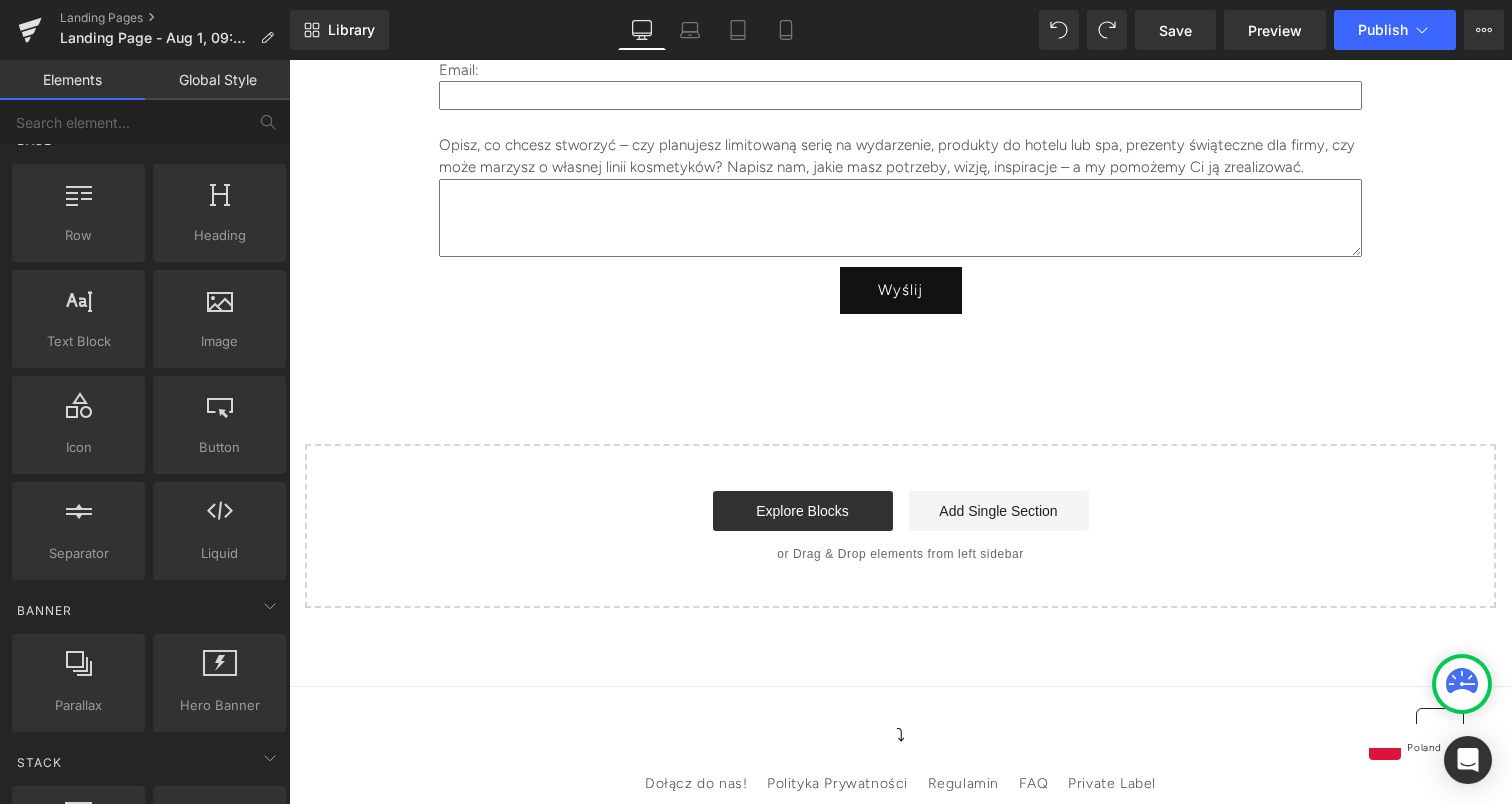 scroll, scrollTop: 5430, scrollLeft: 0, axis: vertical 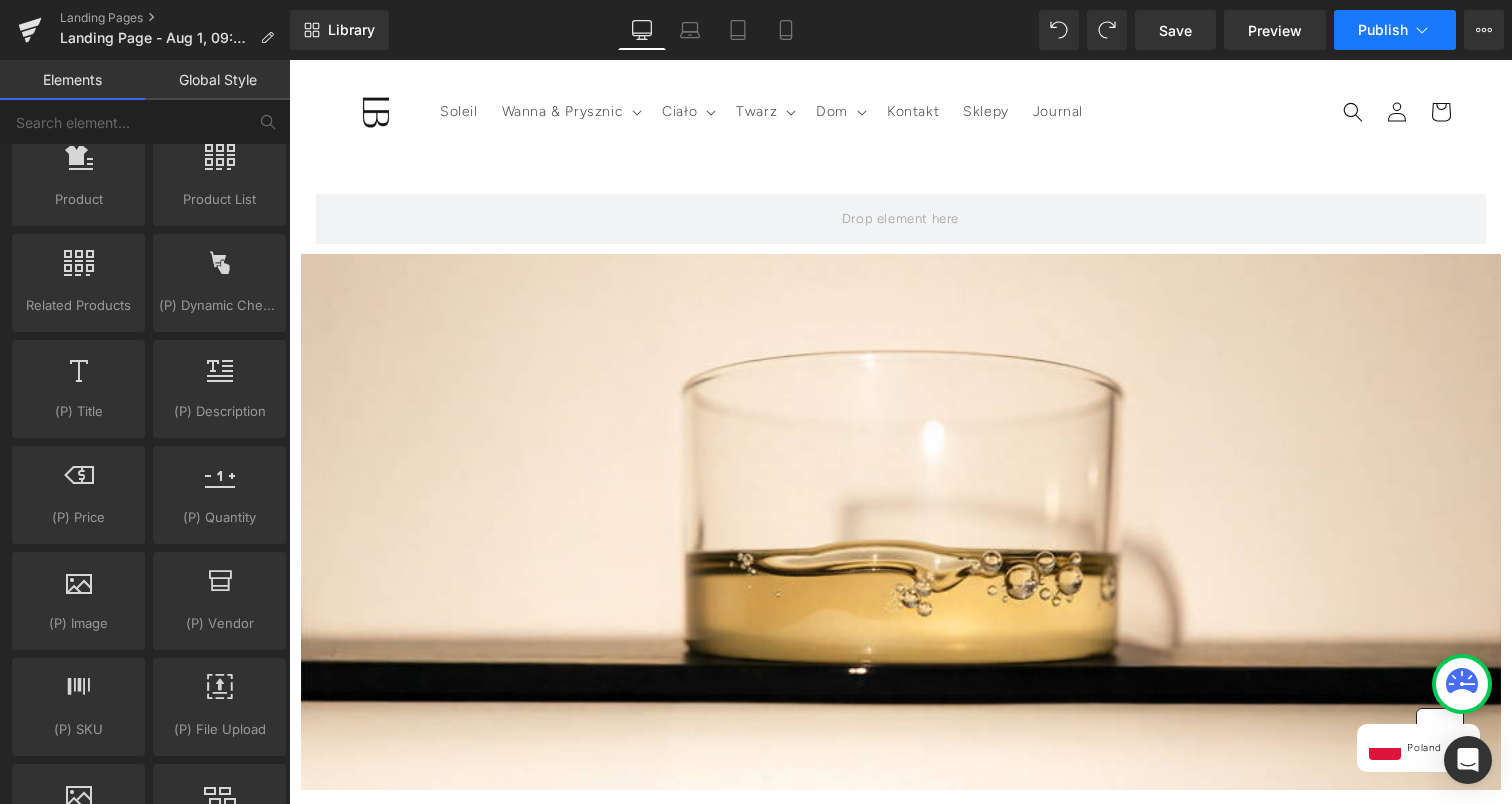 click on "Publish" at bounding box center [1395, 30] 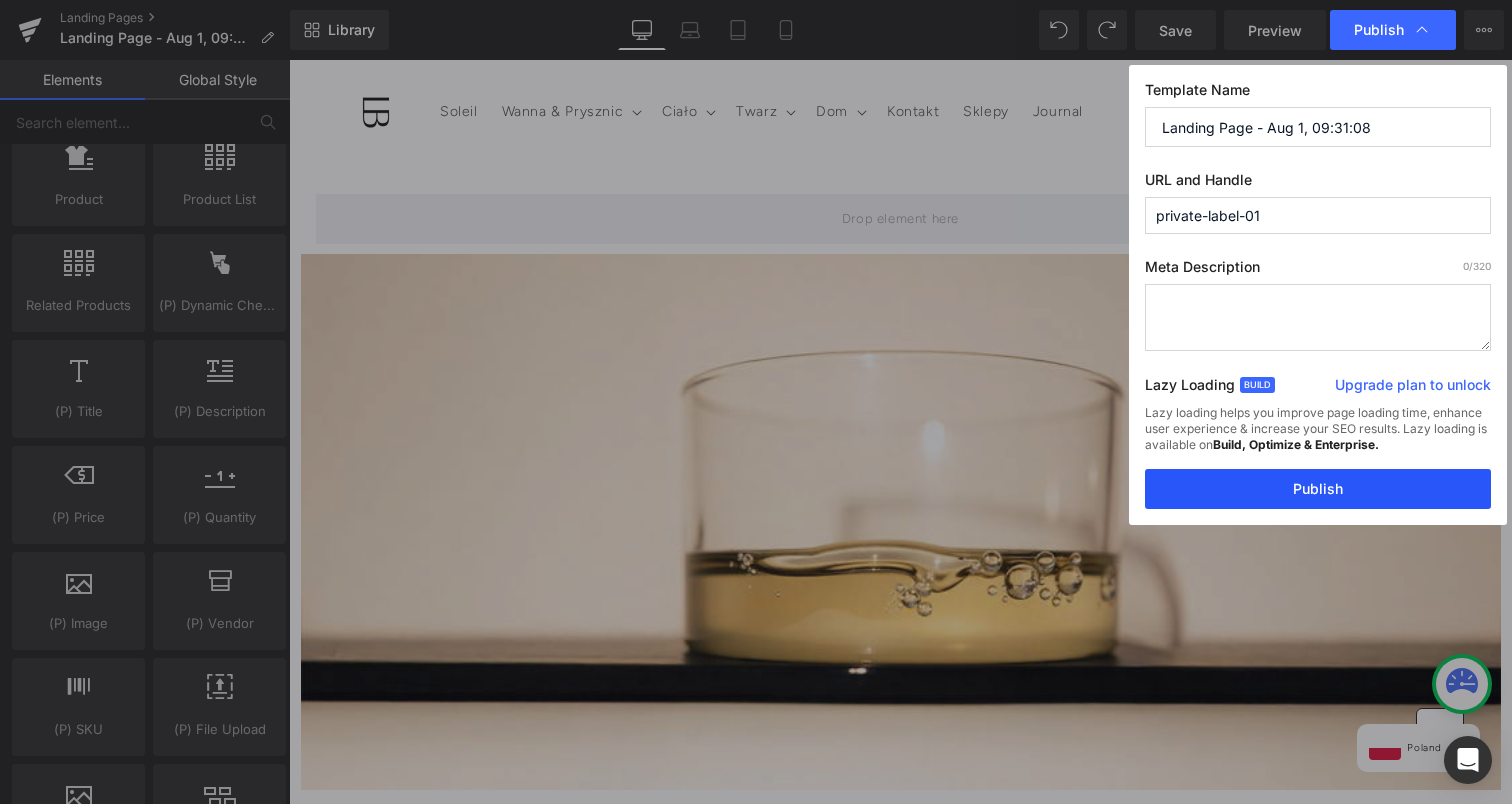 click on "Publish" at bounding box center (1318, 489) 